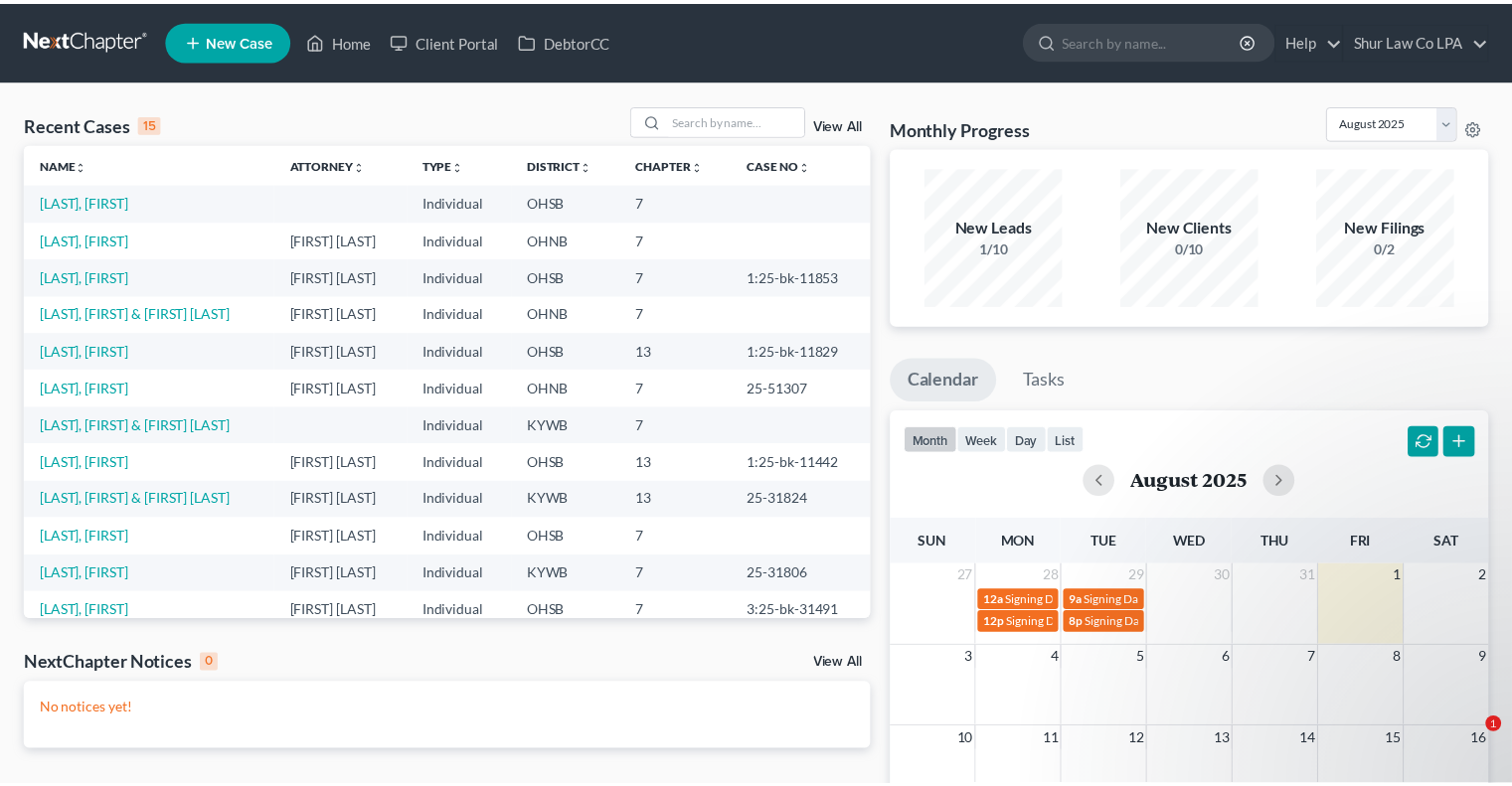 scroll, scrollTop: 0, scrollLeft: 0, axis: both 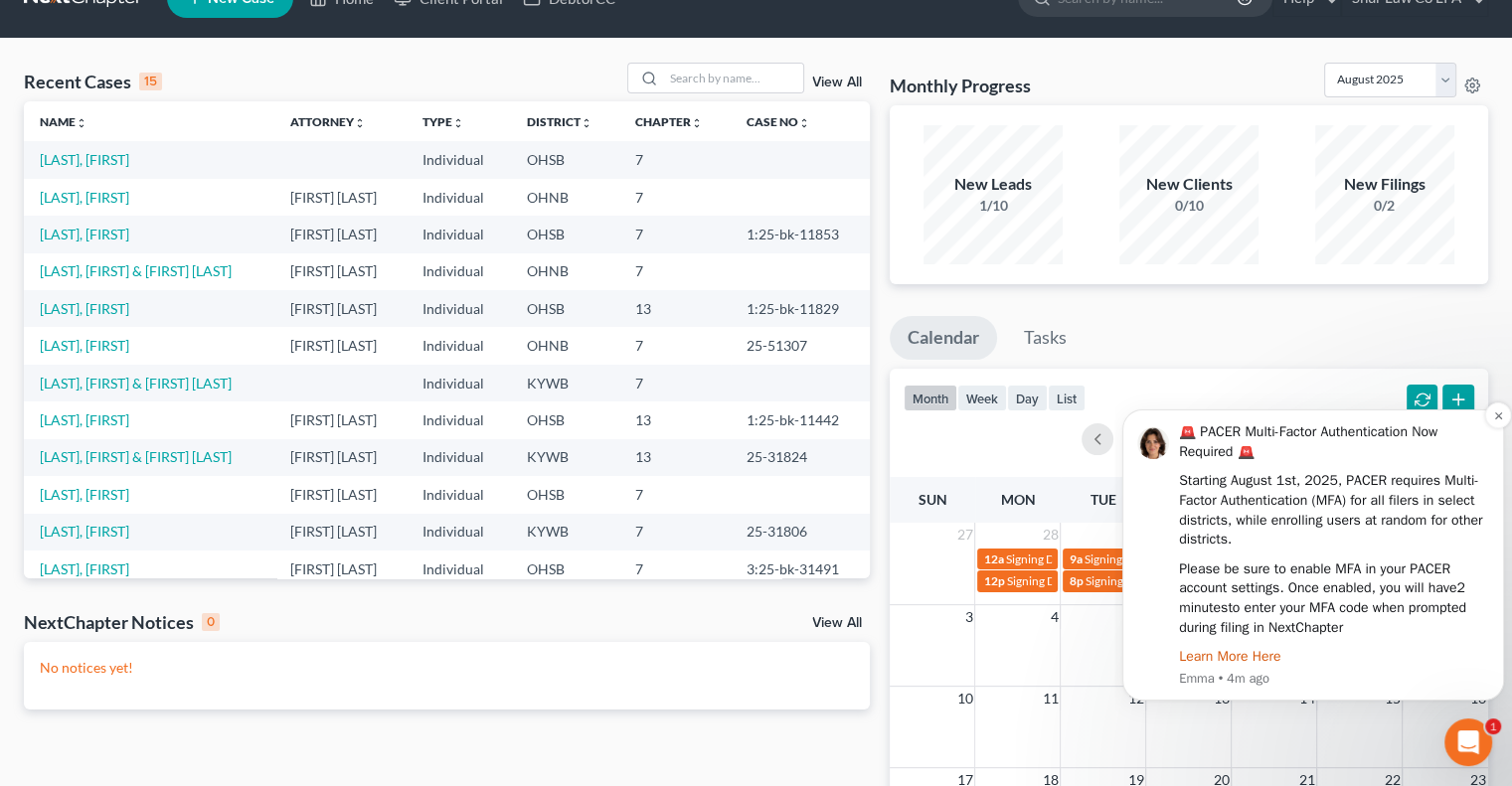 click on "Learn More Here" at bounding box center (1230, 656) 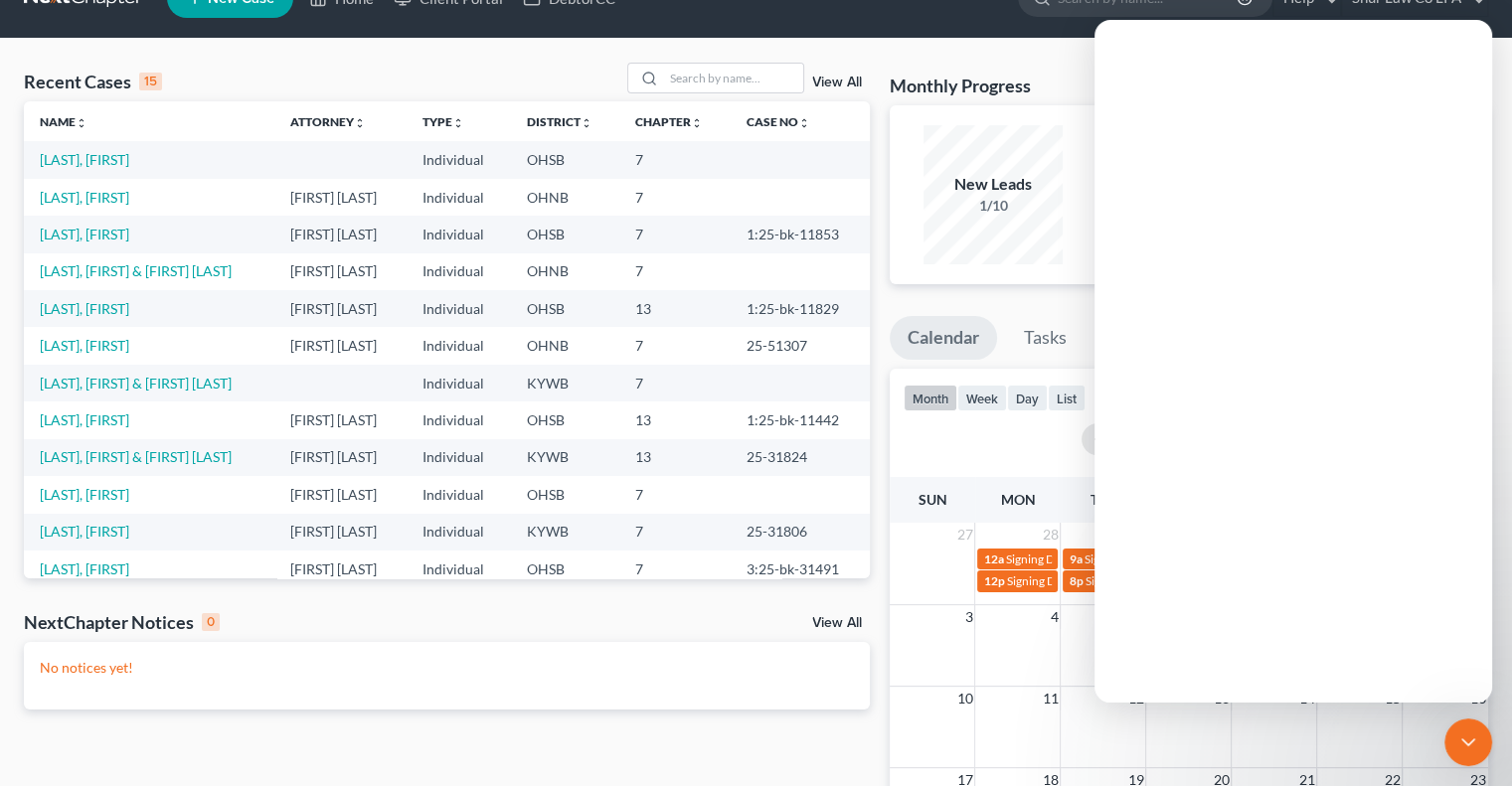 scroll, scrollTop: 0, scrollLeft: 0, axis: both 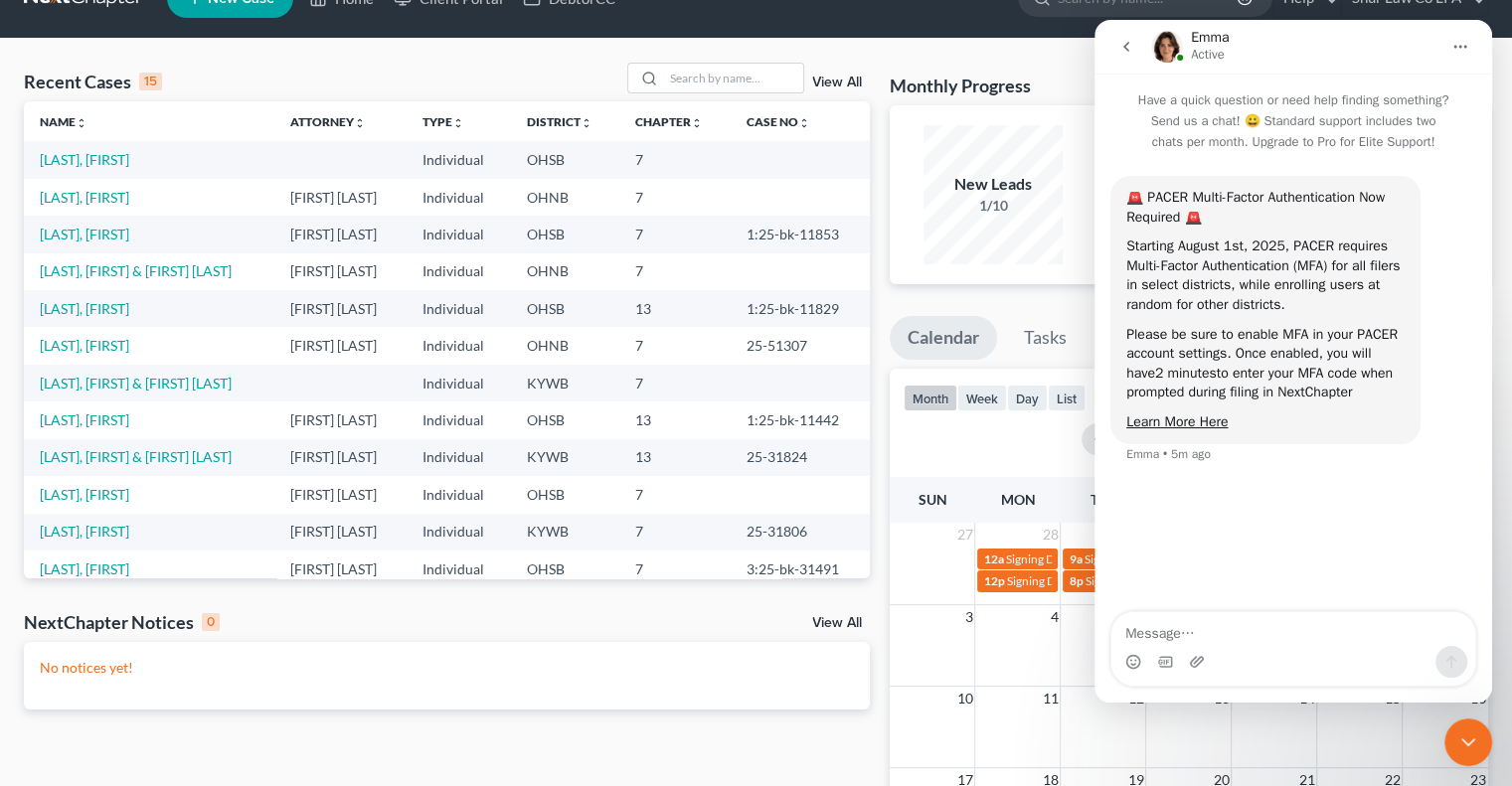 click 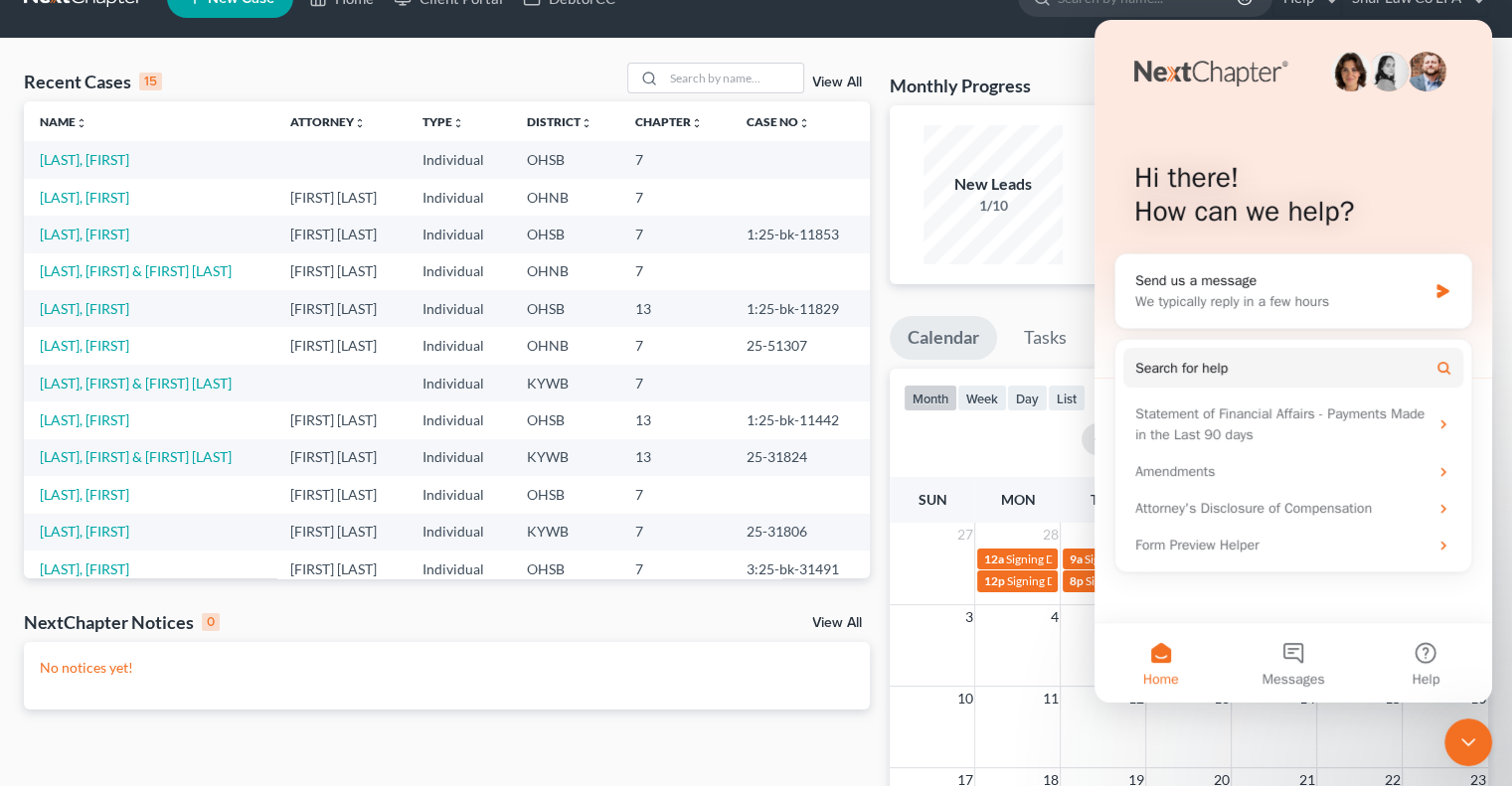 click 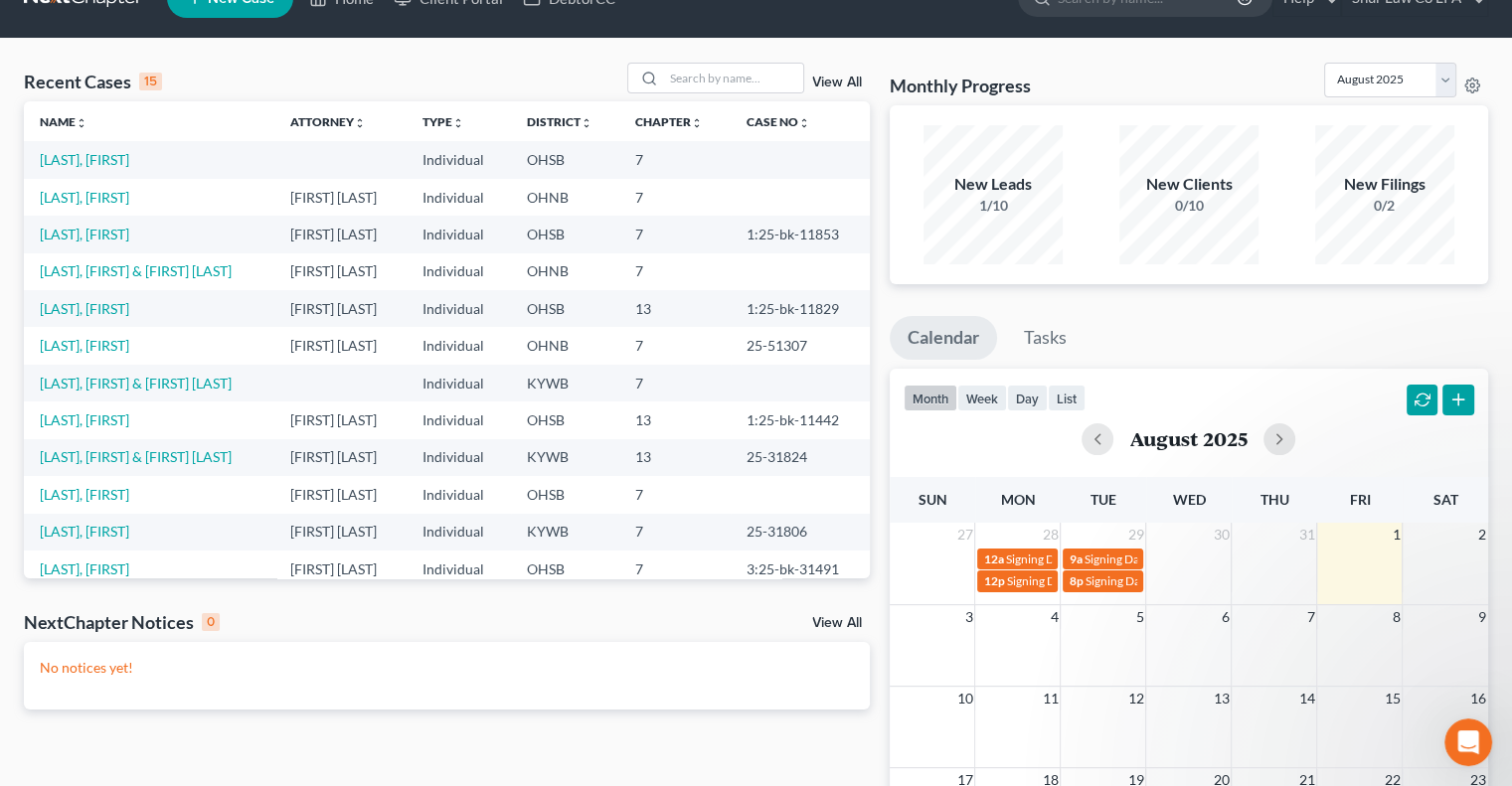 scroll, scrollTop: 0, scrollLeft: 0, axis: both 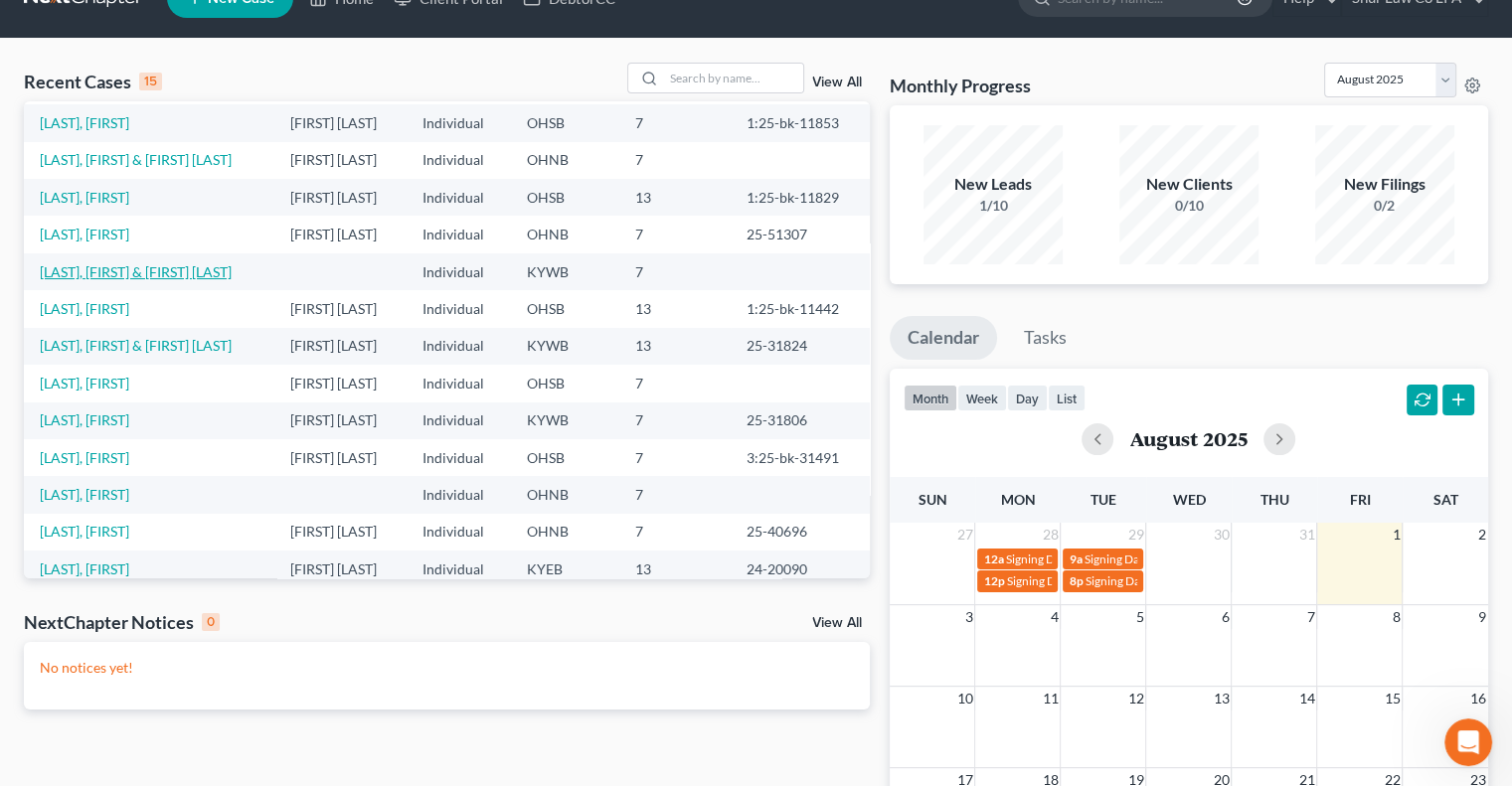 click on "Brown, Craig & Jenny" at bounding box center (135, 271) 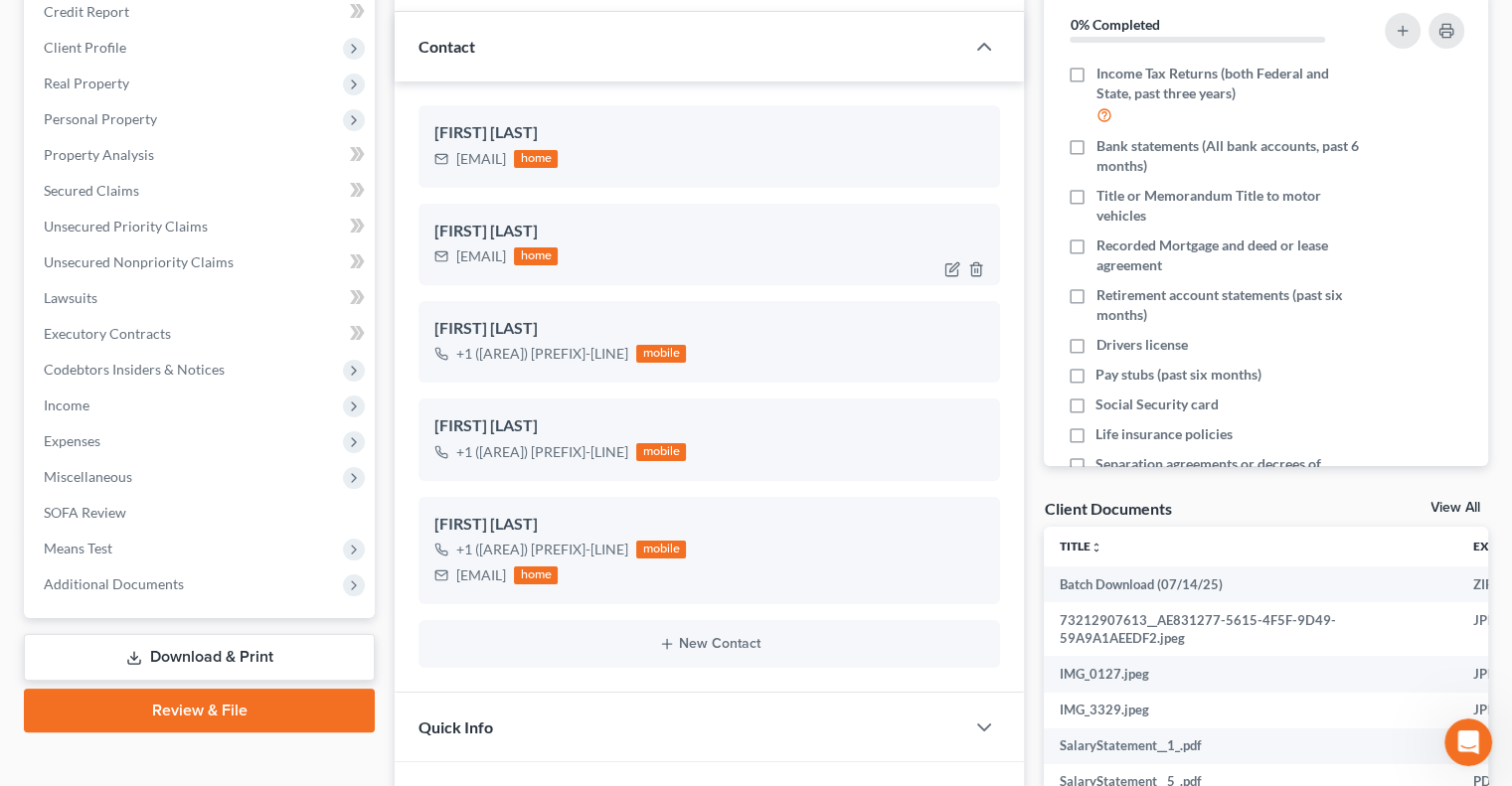 scroll, scrollTop: 246, scrollLeft: 0, axis: vertical 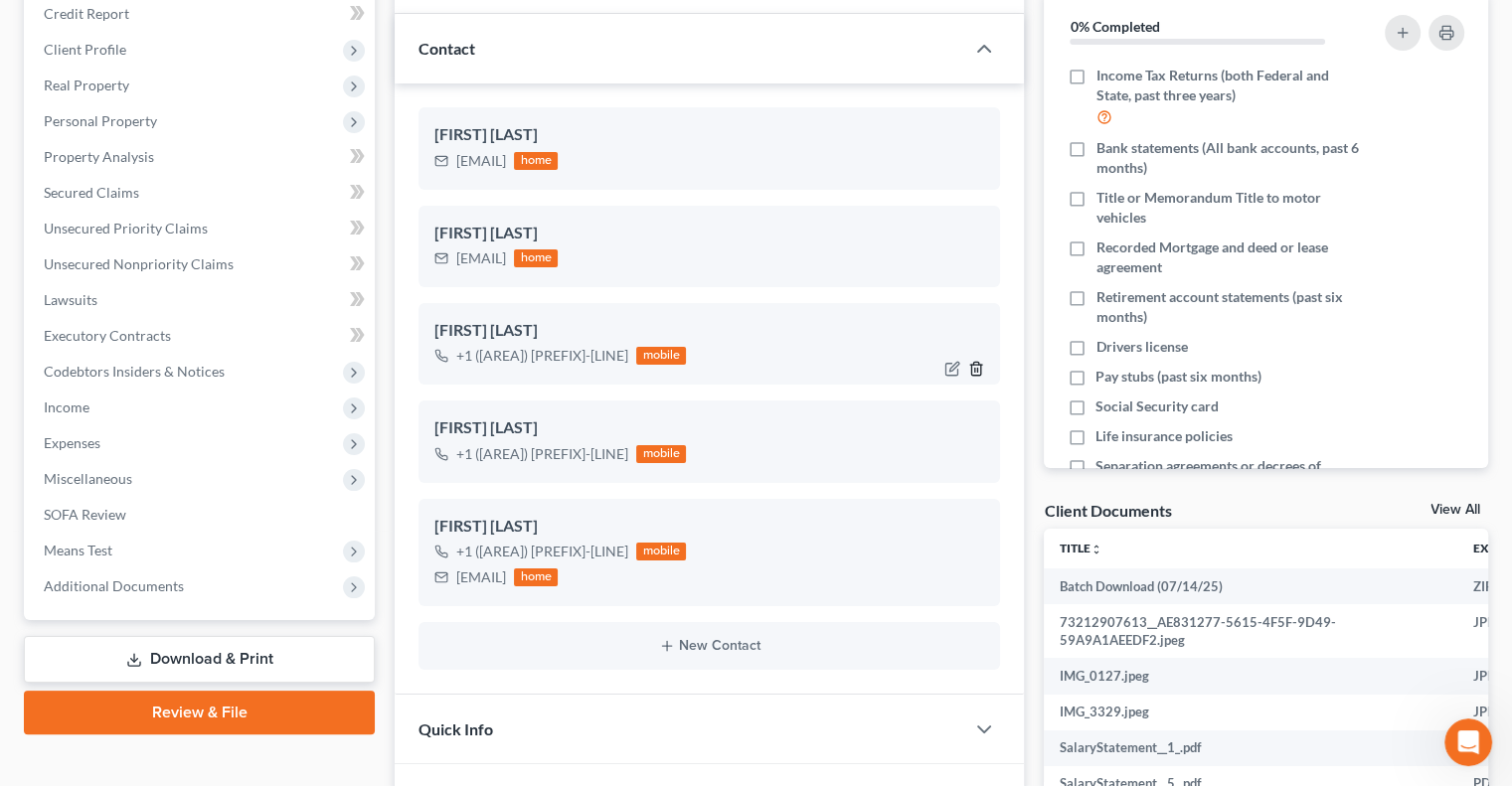 click 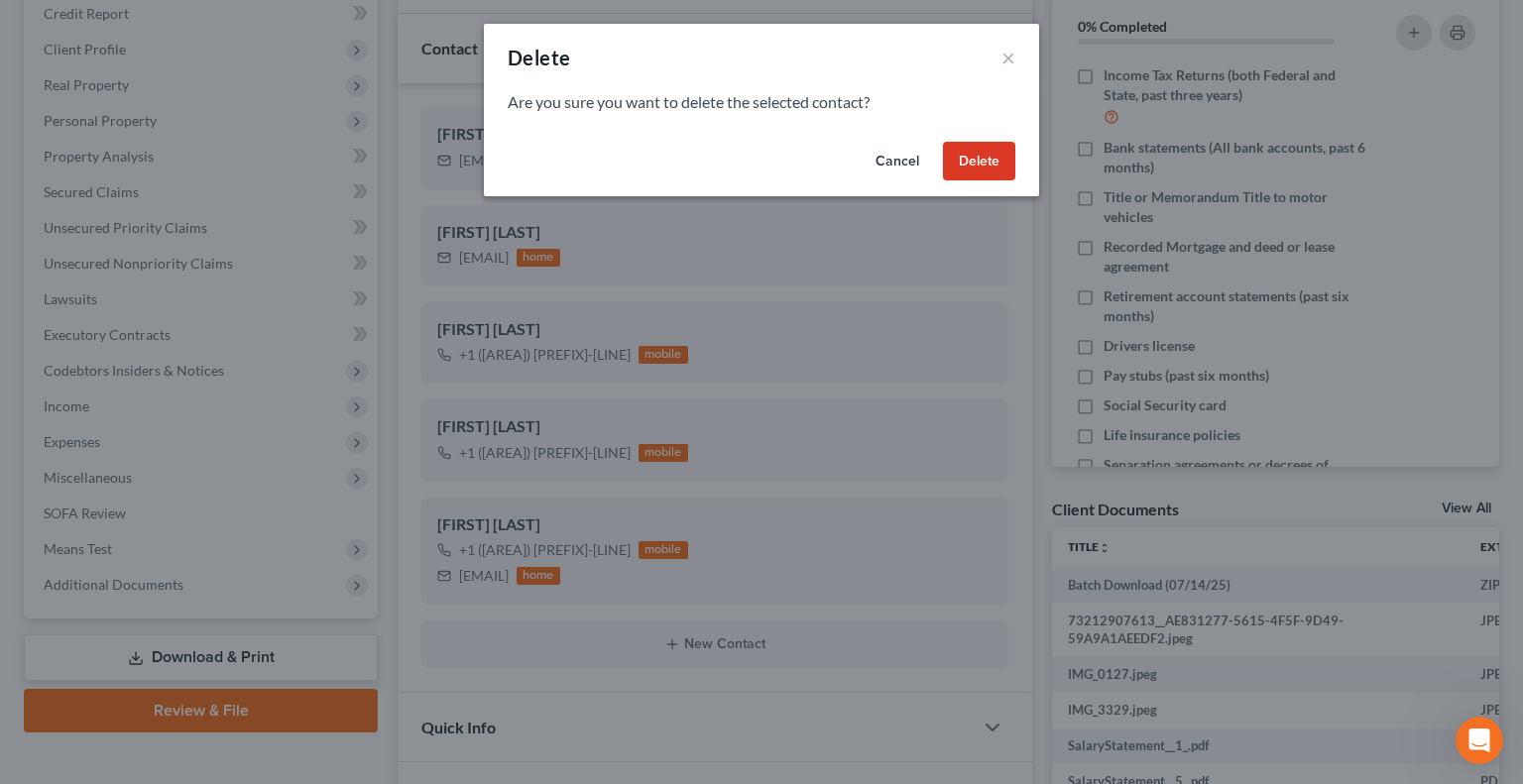 click on "Delete" at bounding box center (979, 162) 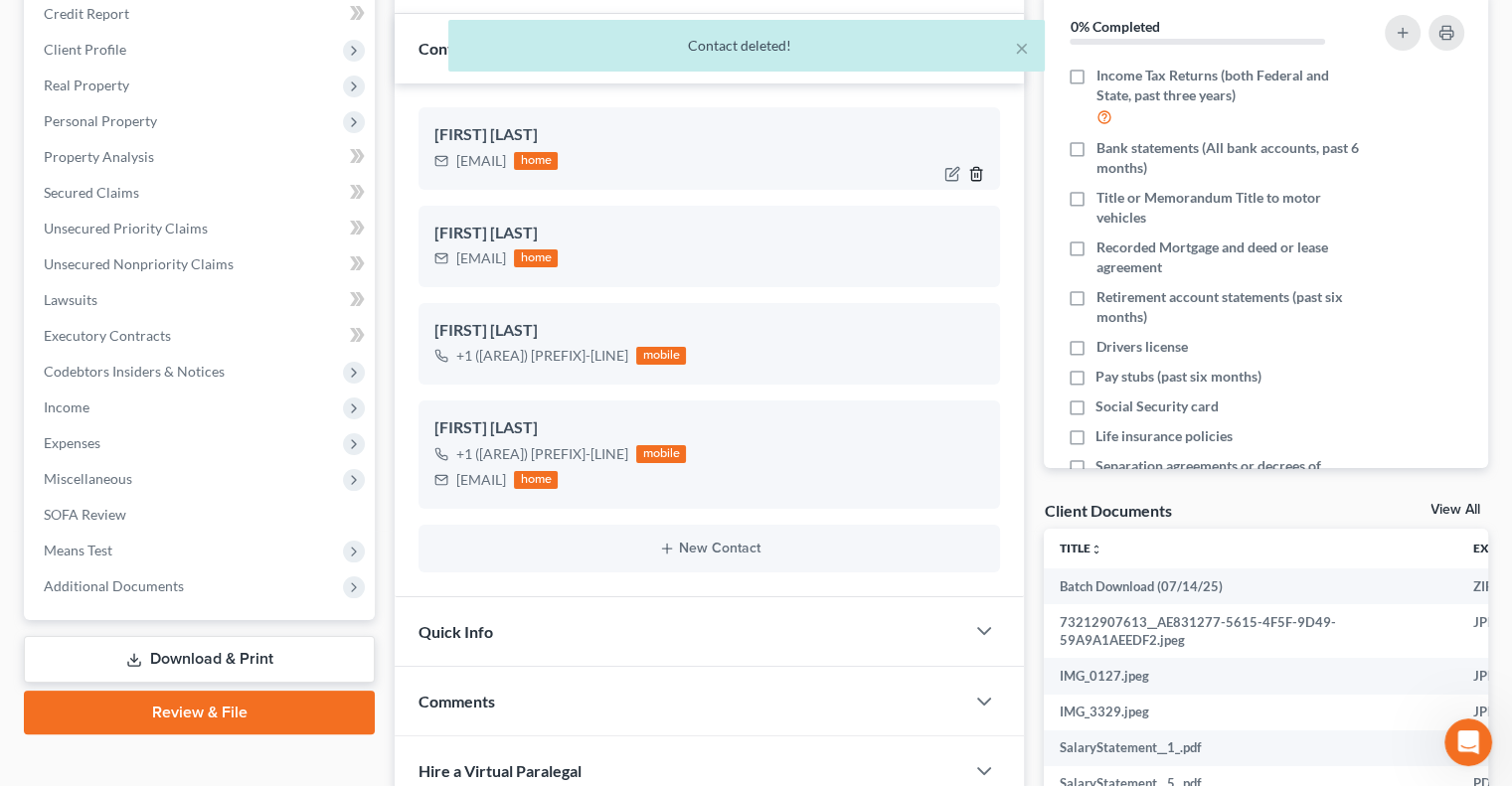 click 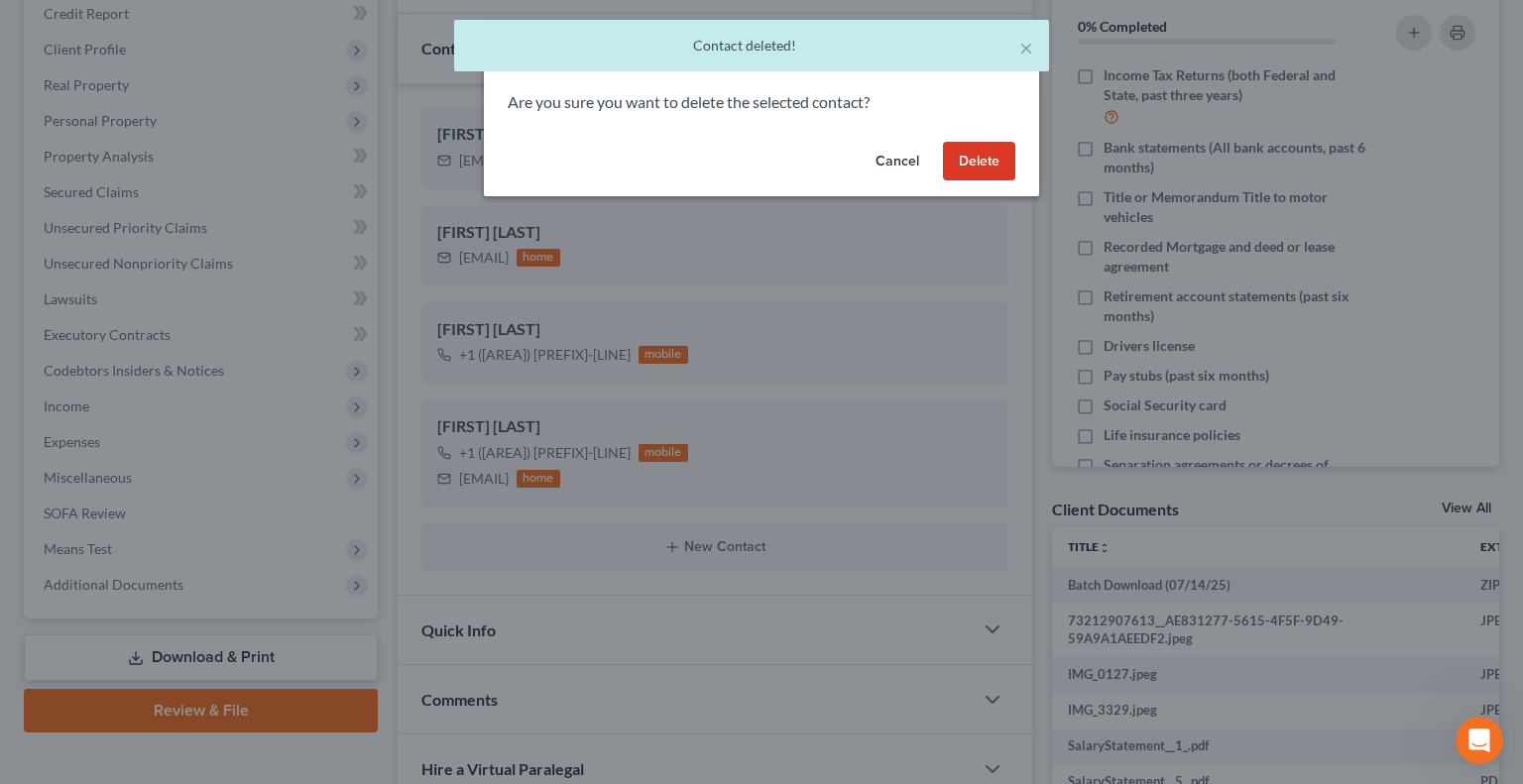 click on "Delete" at bounding box center (979, 162) 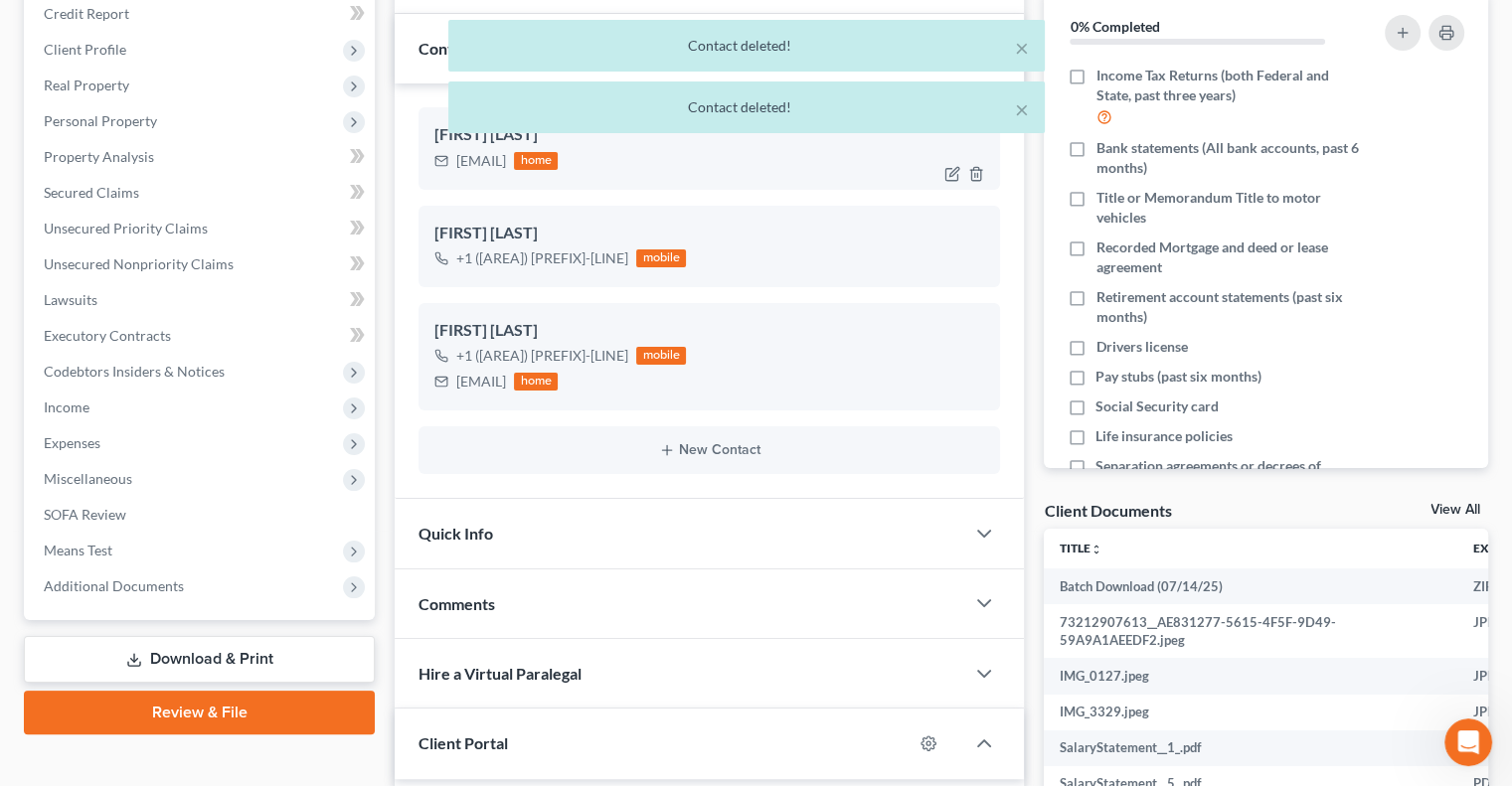 drag, startPoint x: 578, startPoint y: 163, endPoint x: 453, endPoint y: 162, distance: 125.004 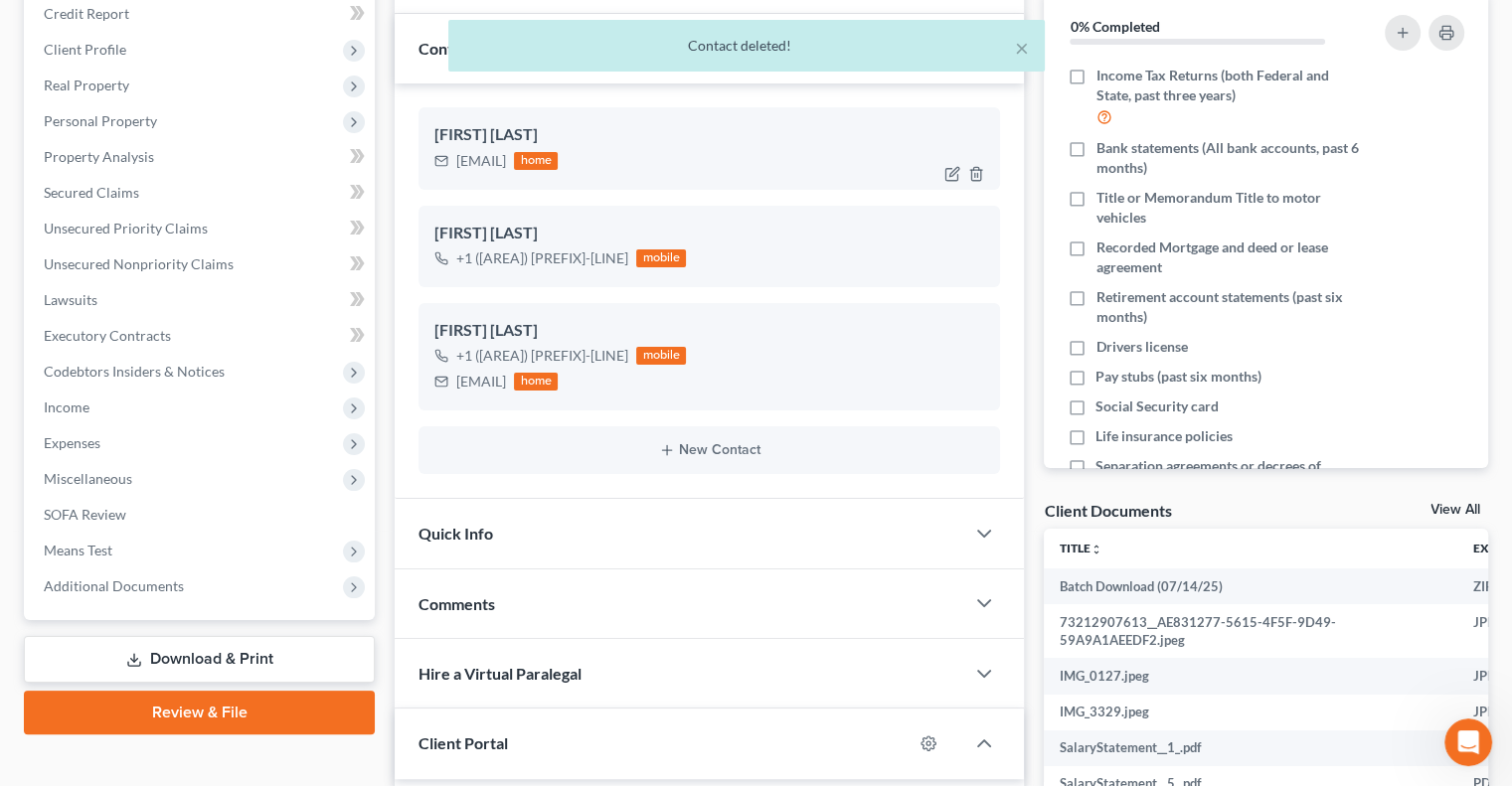 copy on "jenny.brown@ky.gov" 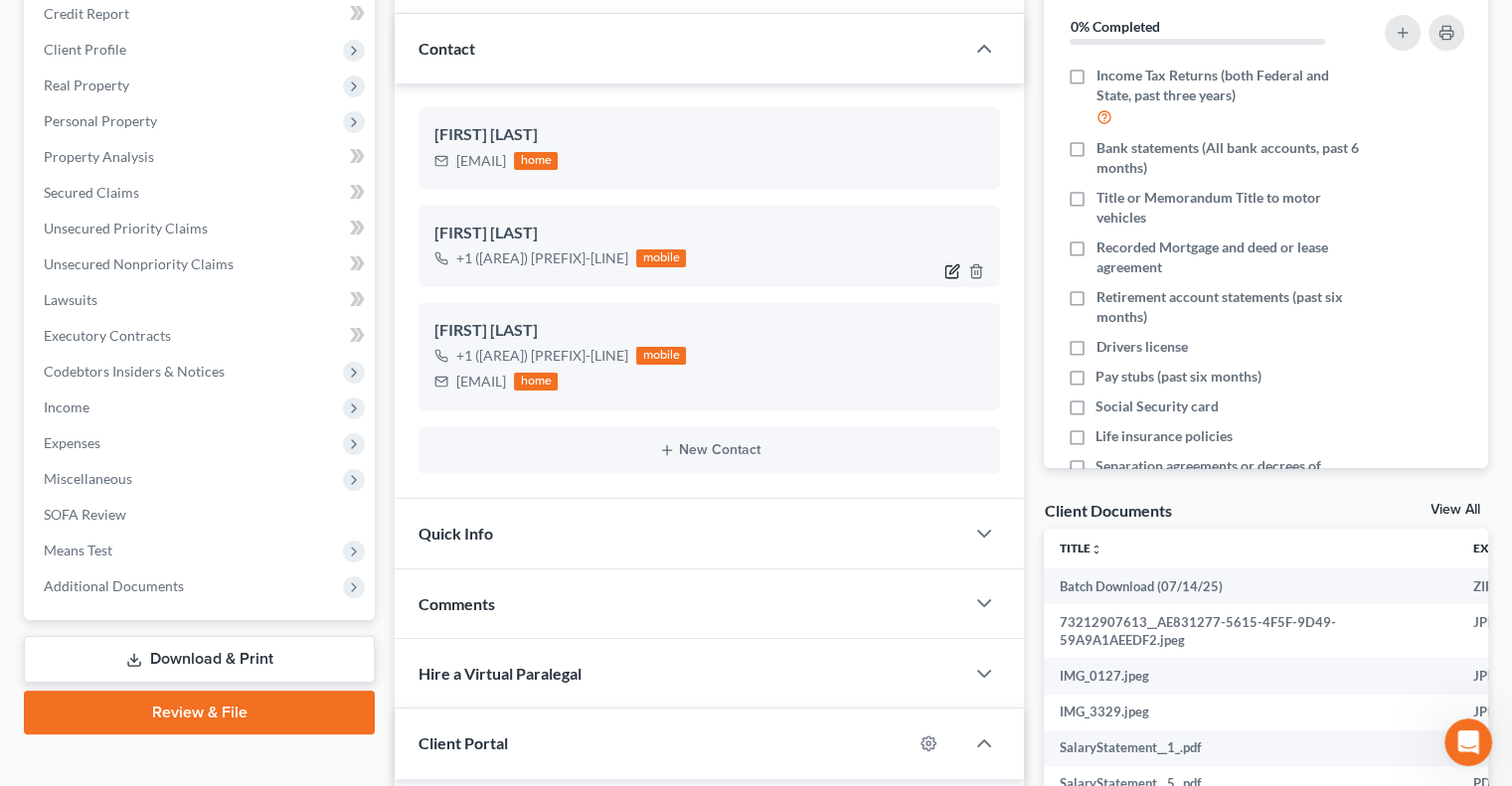 click 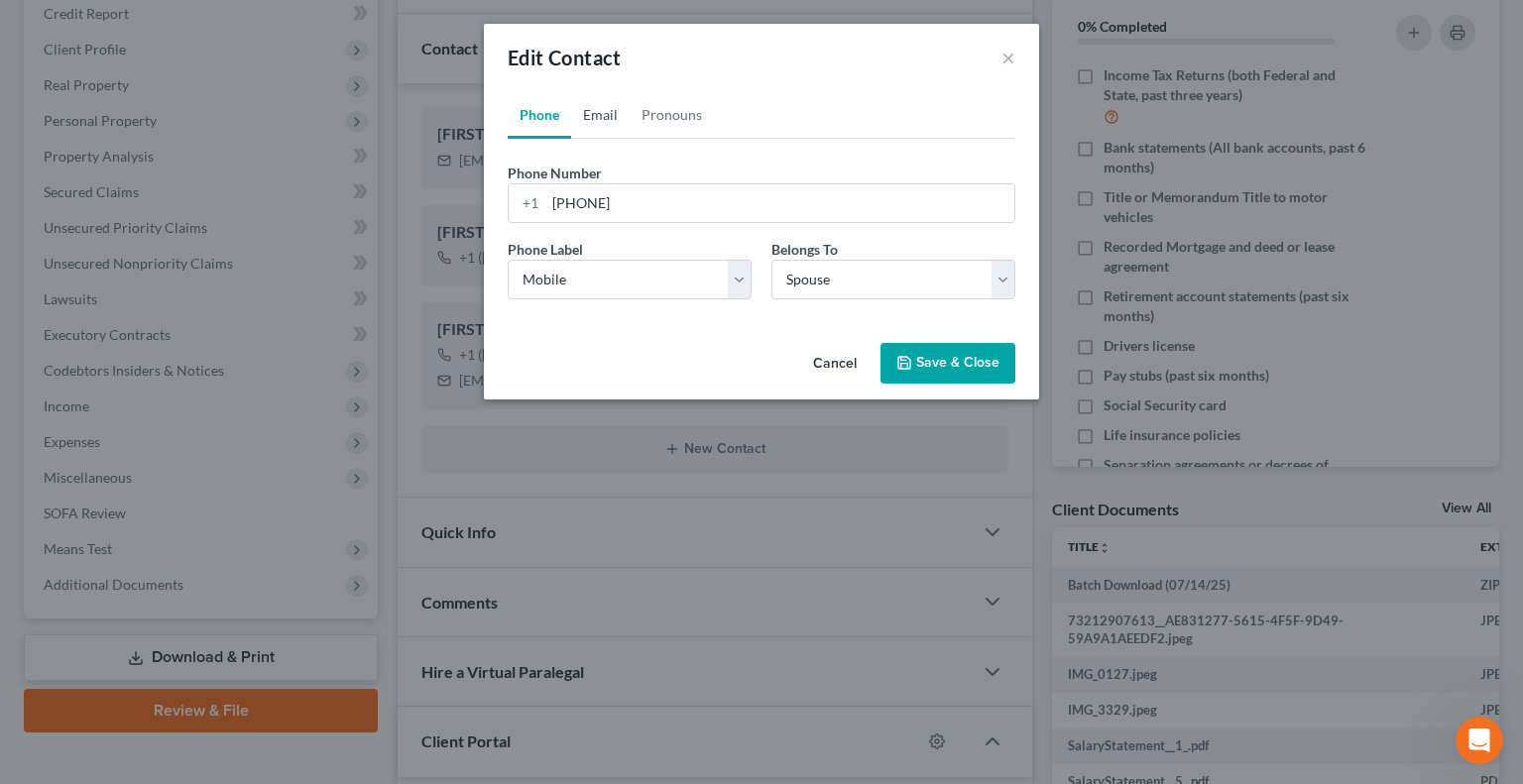 click on "Email" at bounding box center [600, 115] 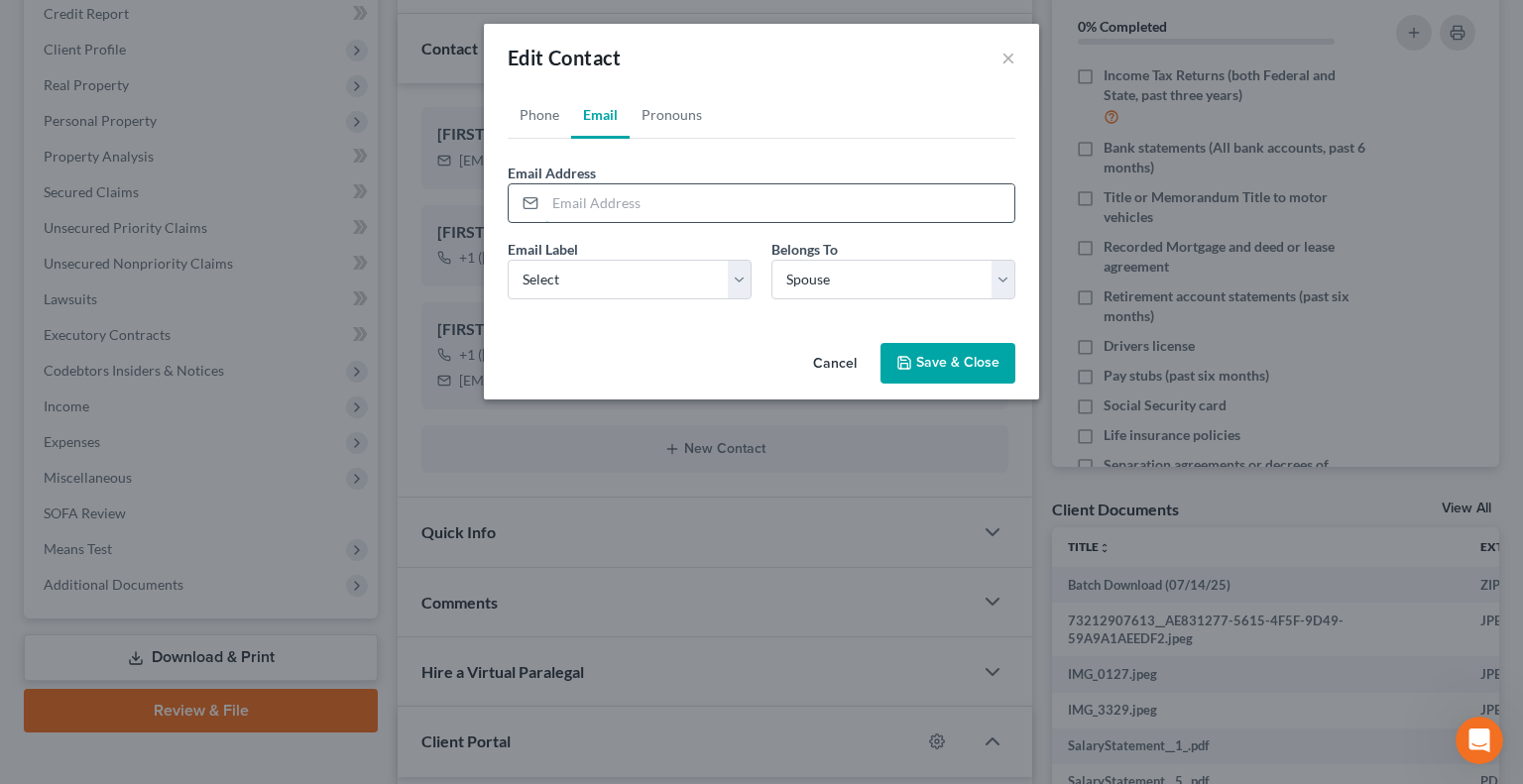 click at bounding box center [779, 203] 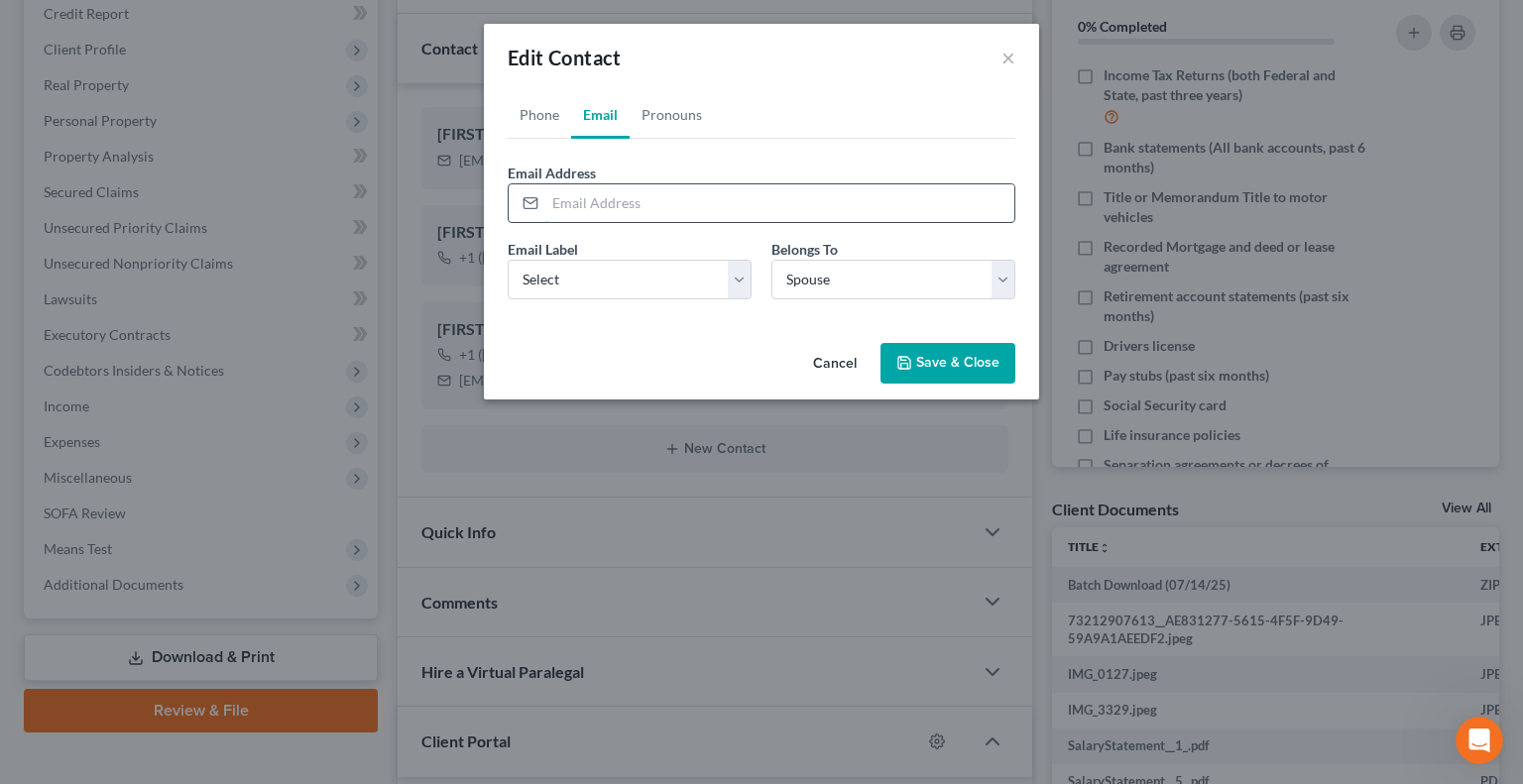 paste on "jenny.brown@ky.gov" 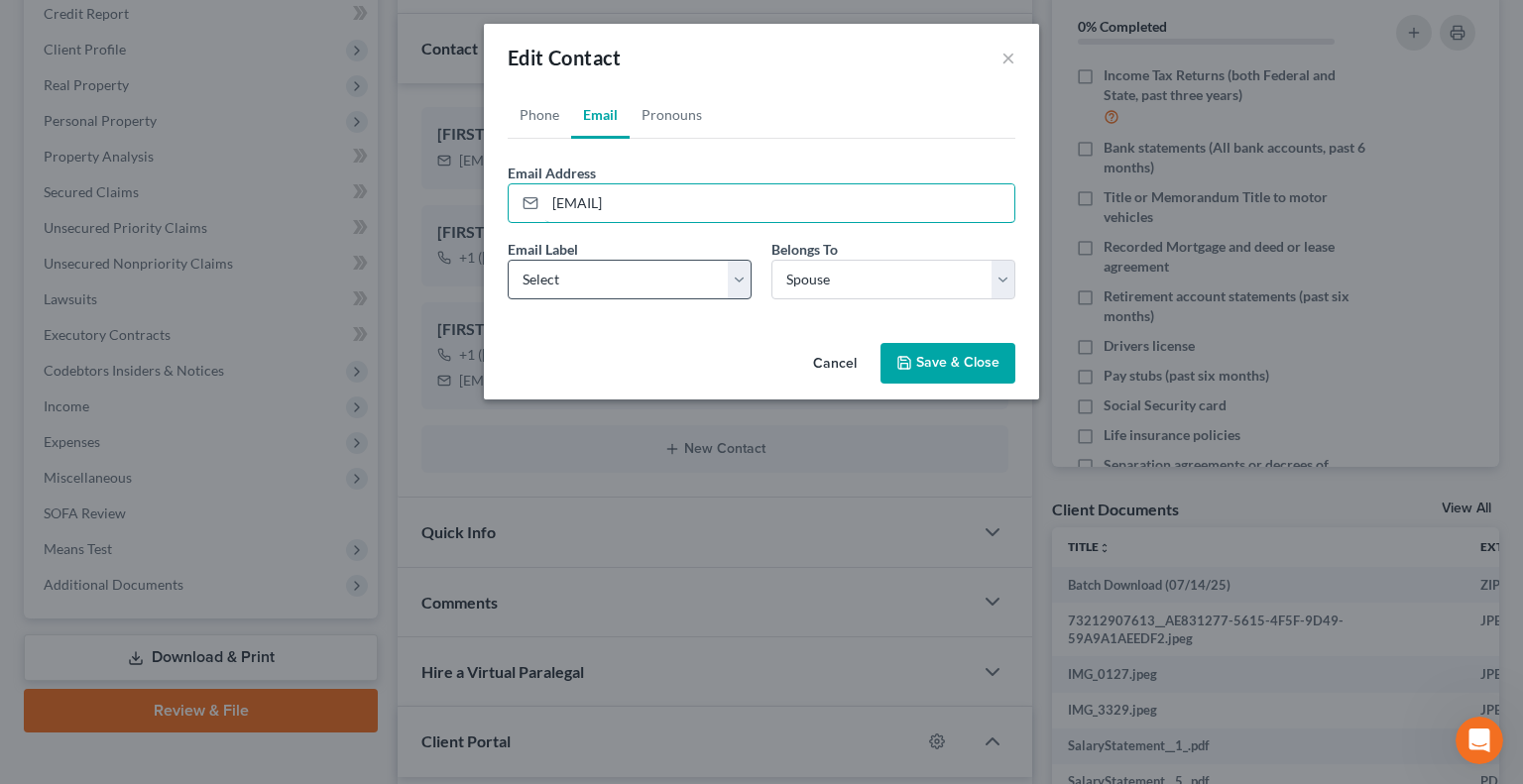 type on "jenny.brown@ky.gov" 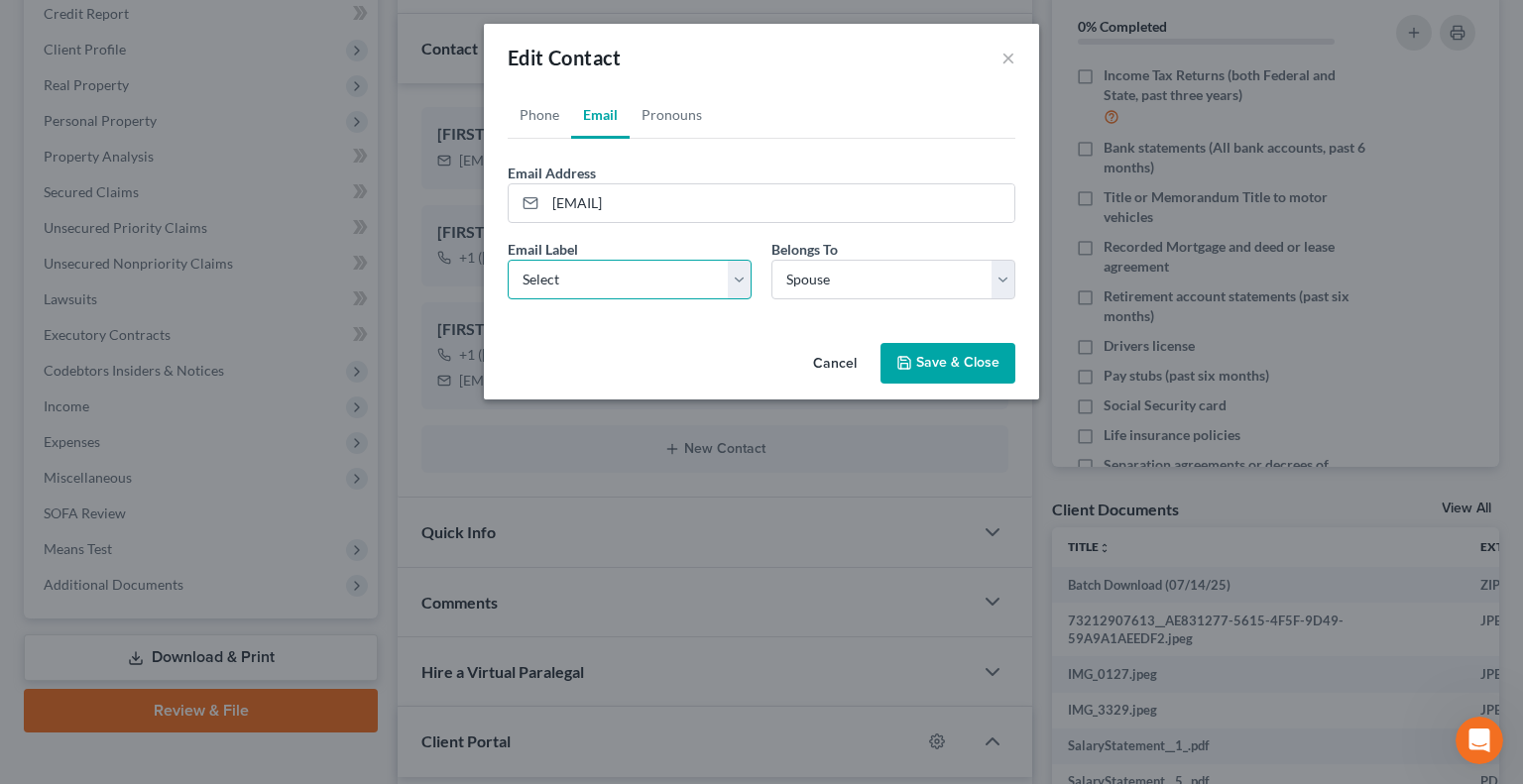 click on "Select Home Work Other" at bounding box center [630, 280] 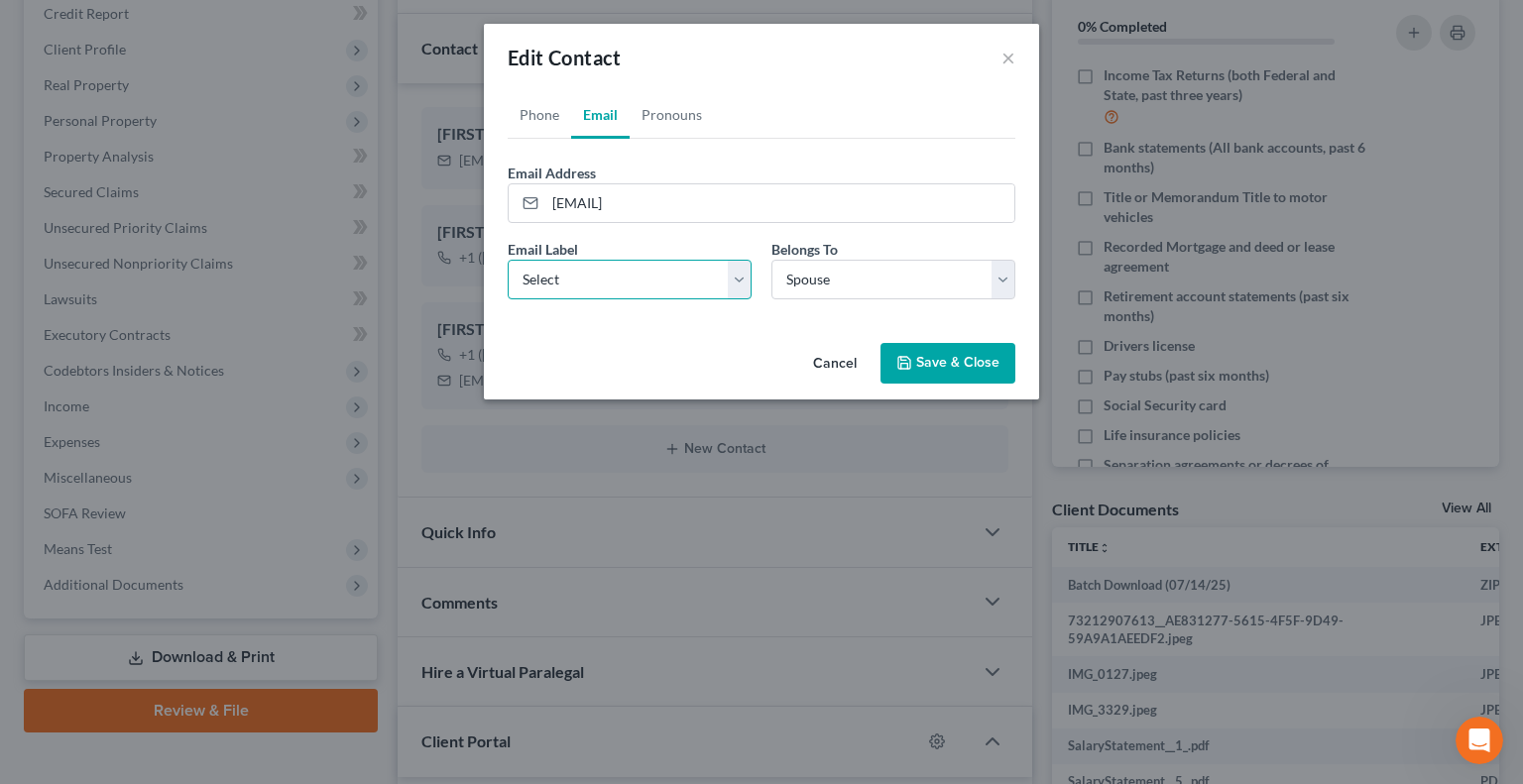 select on "1" 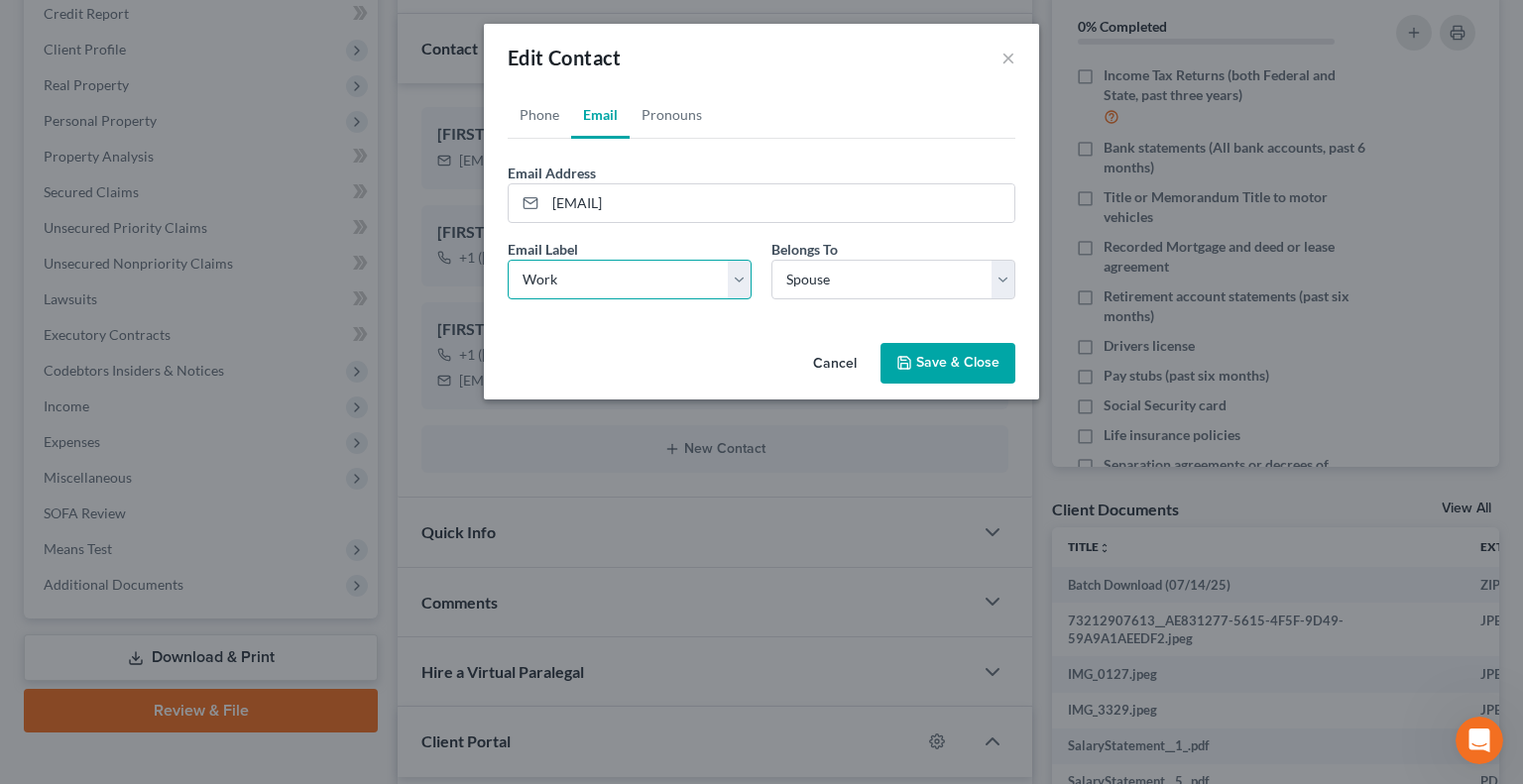 click on "Select Home Work Other" at bounding box center (630, 280) 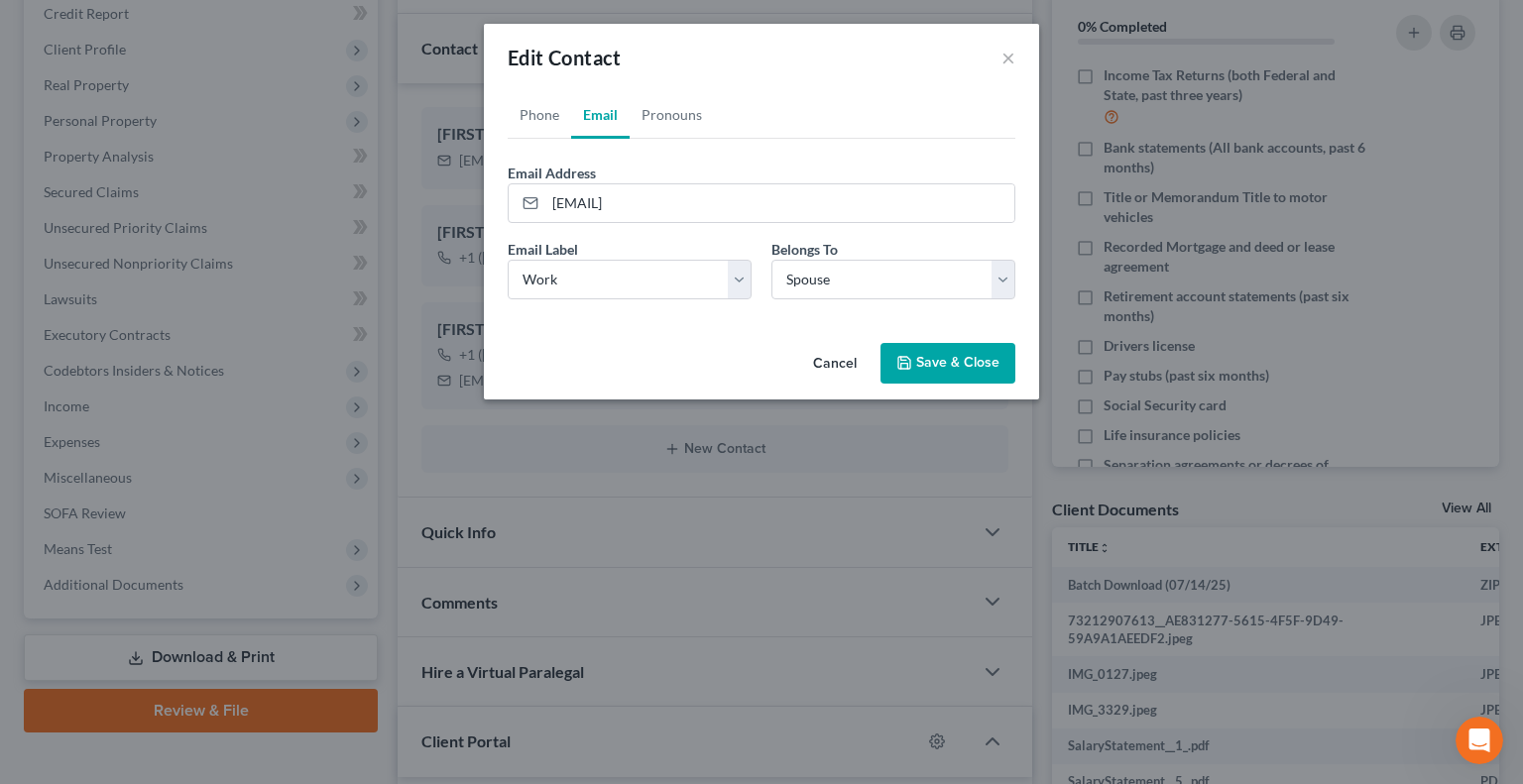 click on "Save & Close" at bounding box center (948, 364) 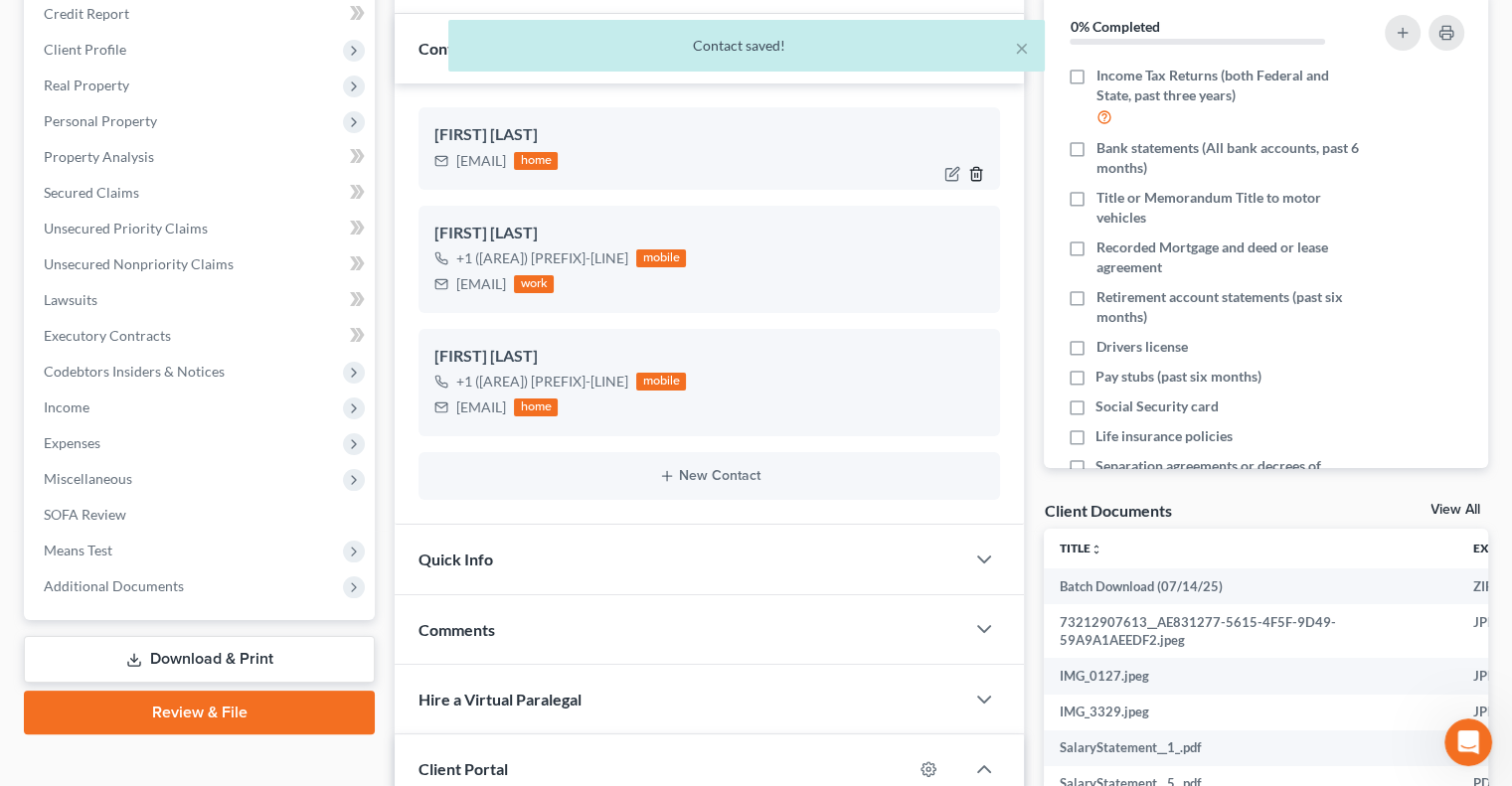 click 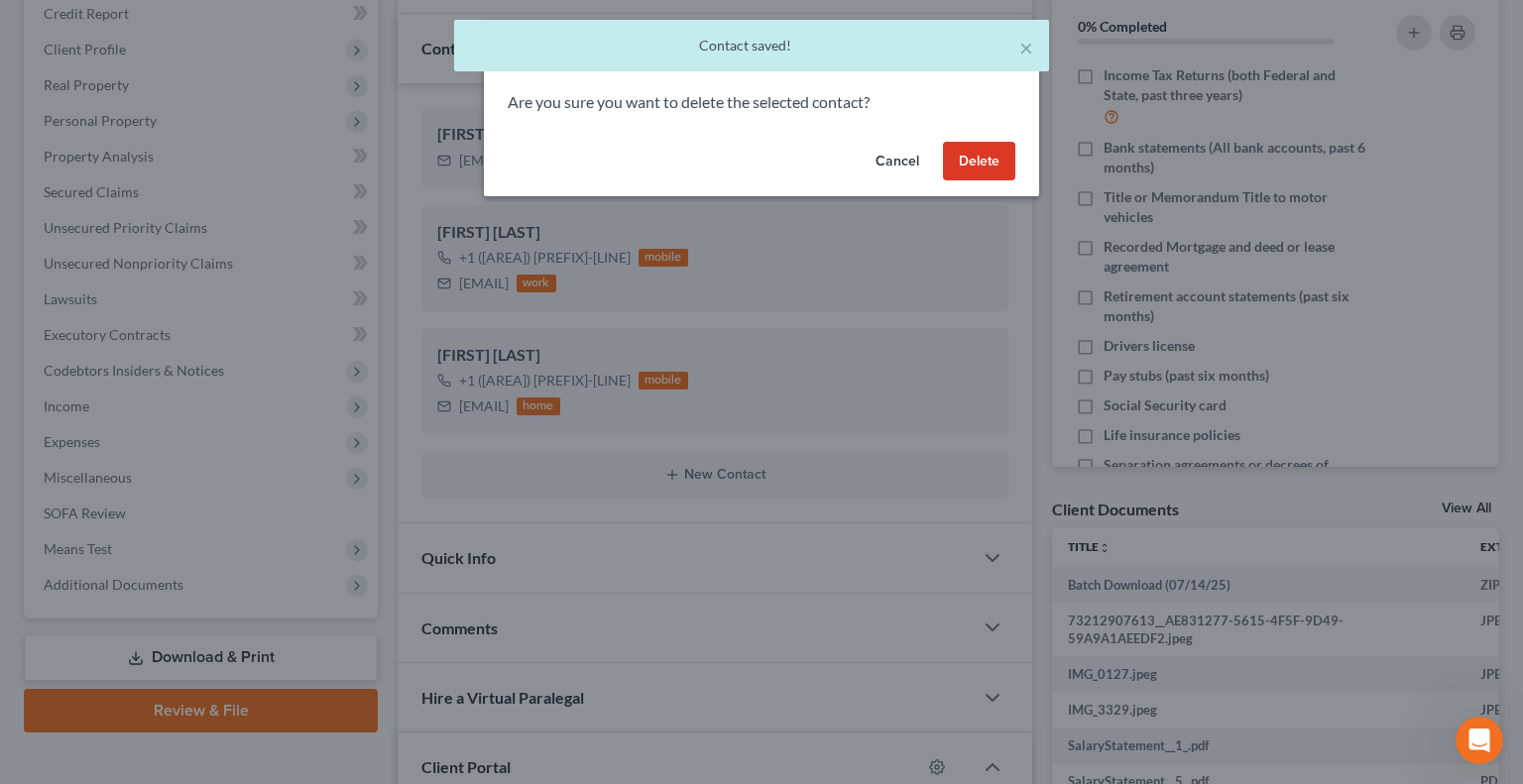 click on "Delete" at bounding box center [979, 162] 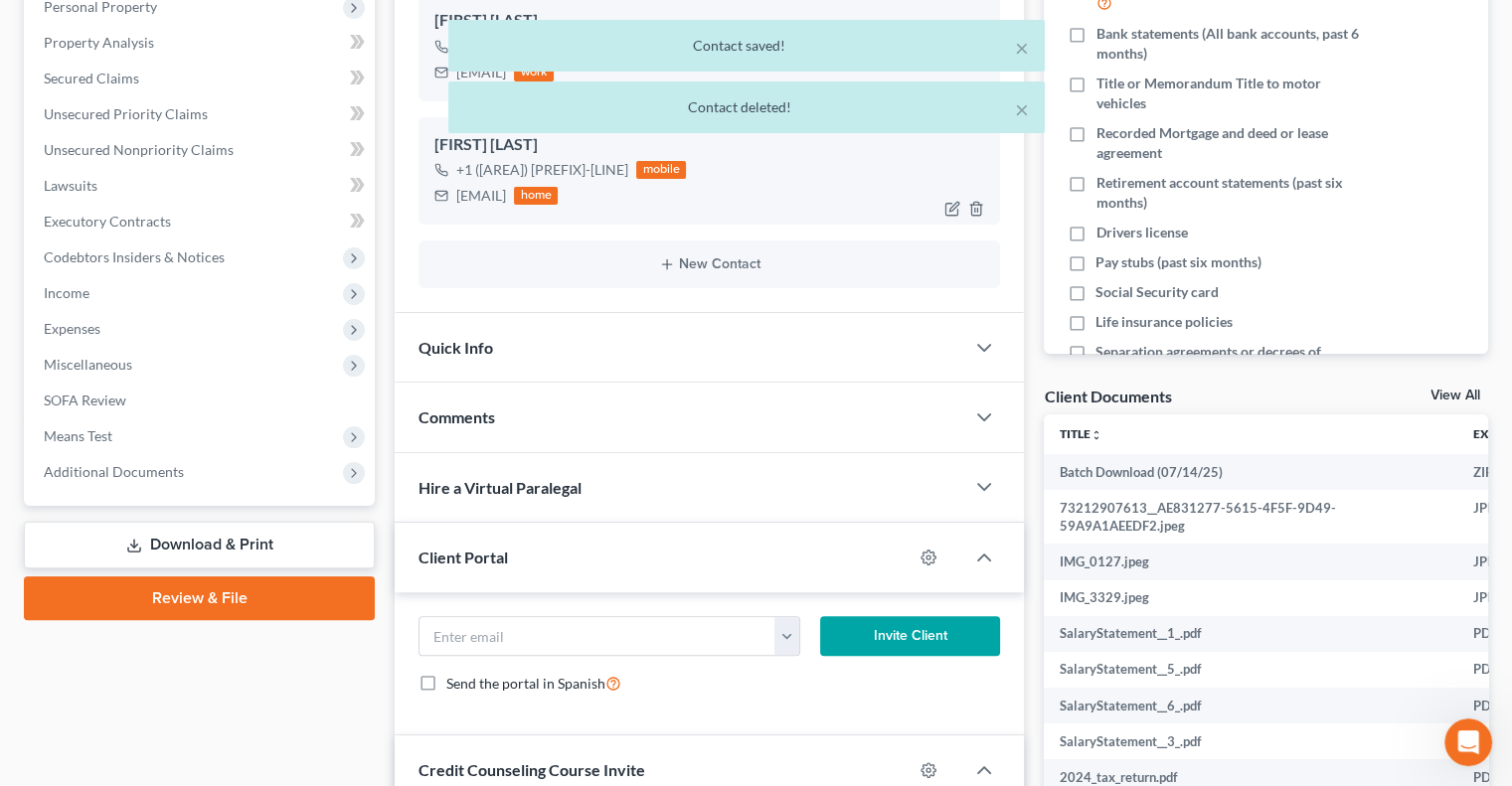 scroll, scrollTop: 366, scrollLeft: 0, axis: vertical 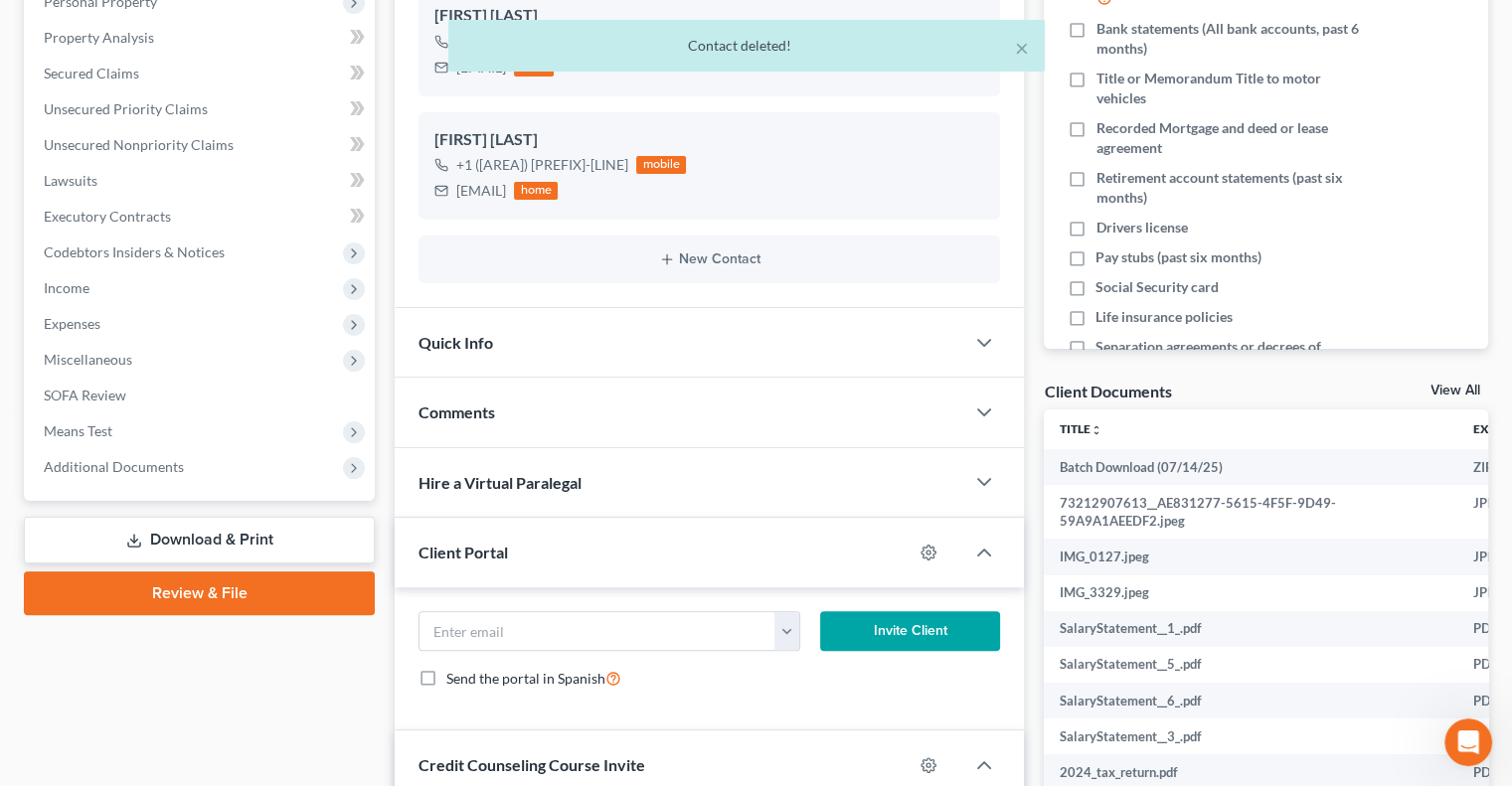 click on "Quick Info" at bounding box center (679, 342) 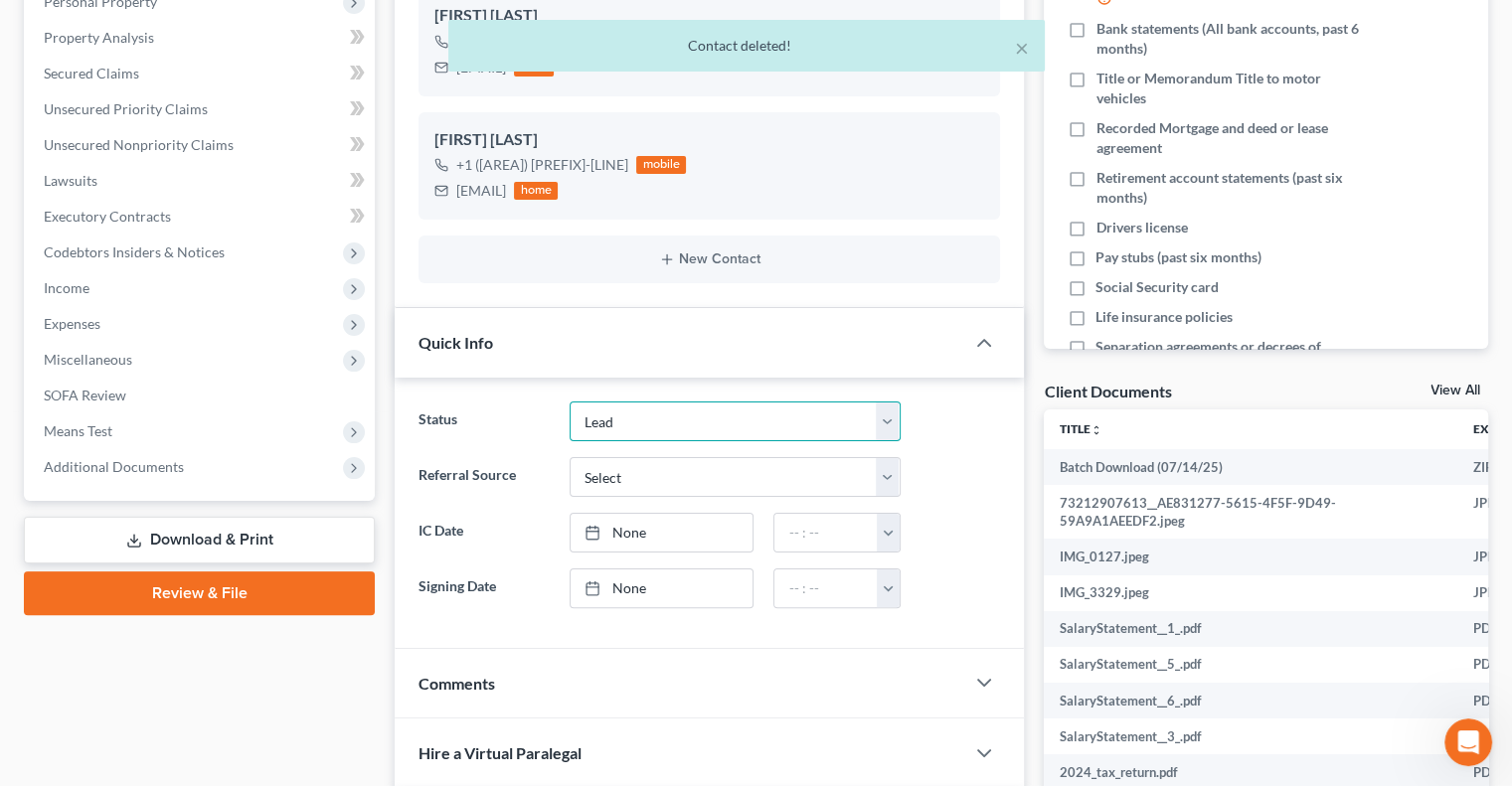 click on "Discharged Dismissed Filed In Progress Lead Lost Lead On Hold Ready to File Ready to Review" at bounding box center (735, 421) 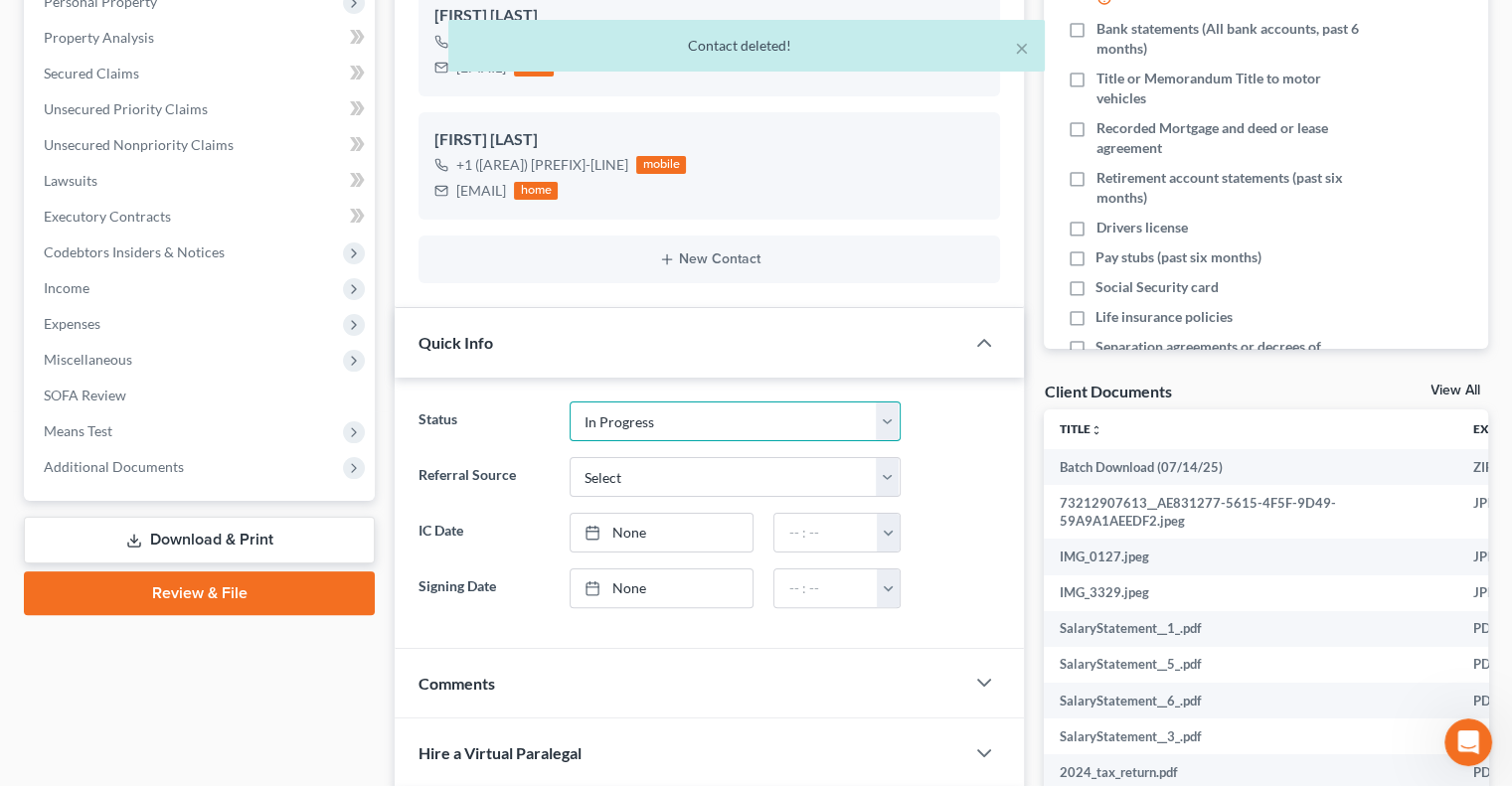 click on "Discharged Dismissed Filed In Progress Lead Lost Lead On Hold Ready to File Ready to Review" at bounding box center (735, 421) 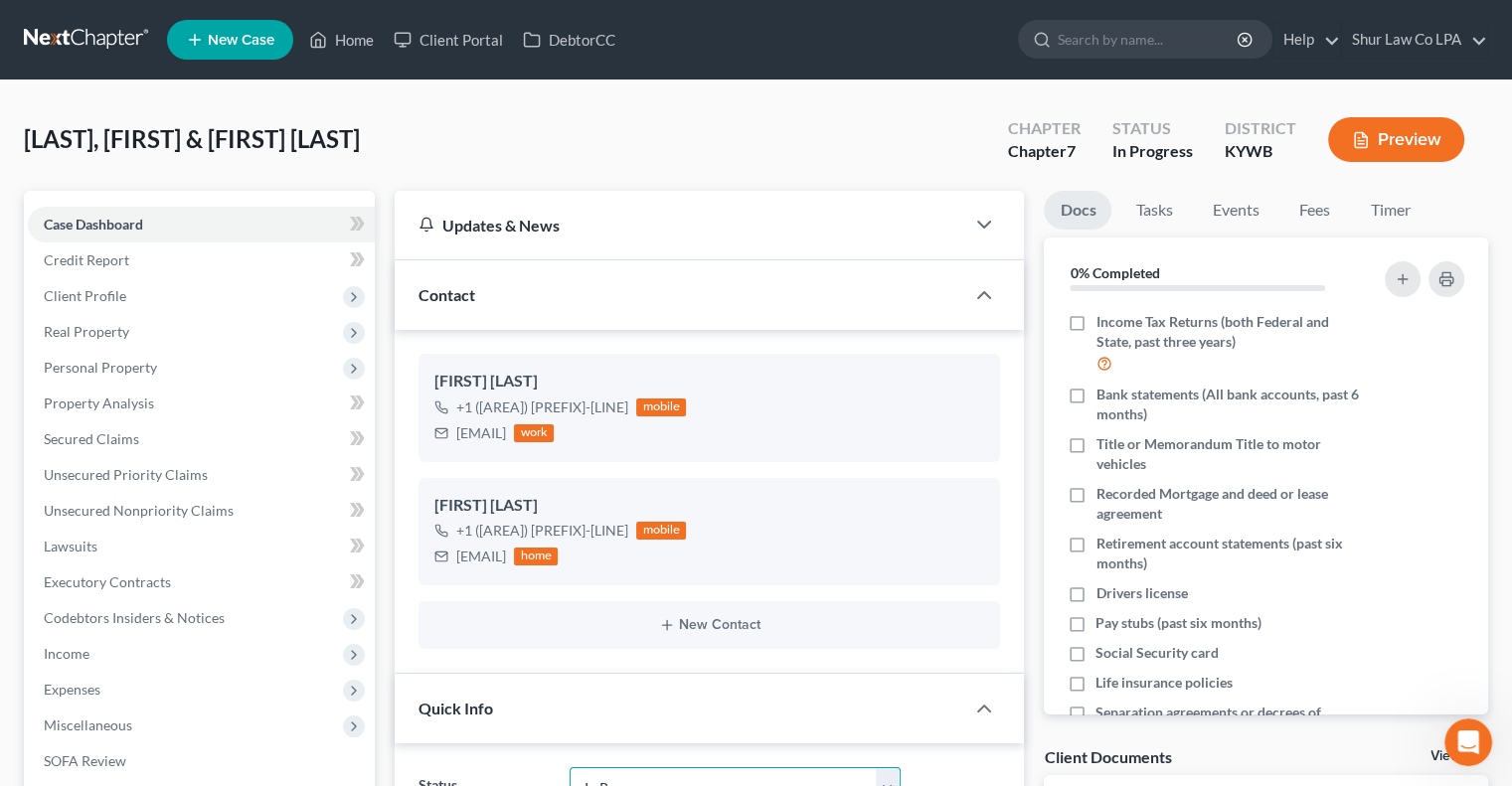 scroll, scrollTop: 0, scrollLeft: 0, axis: both 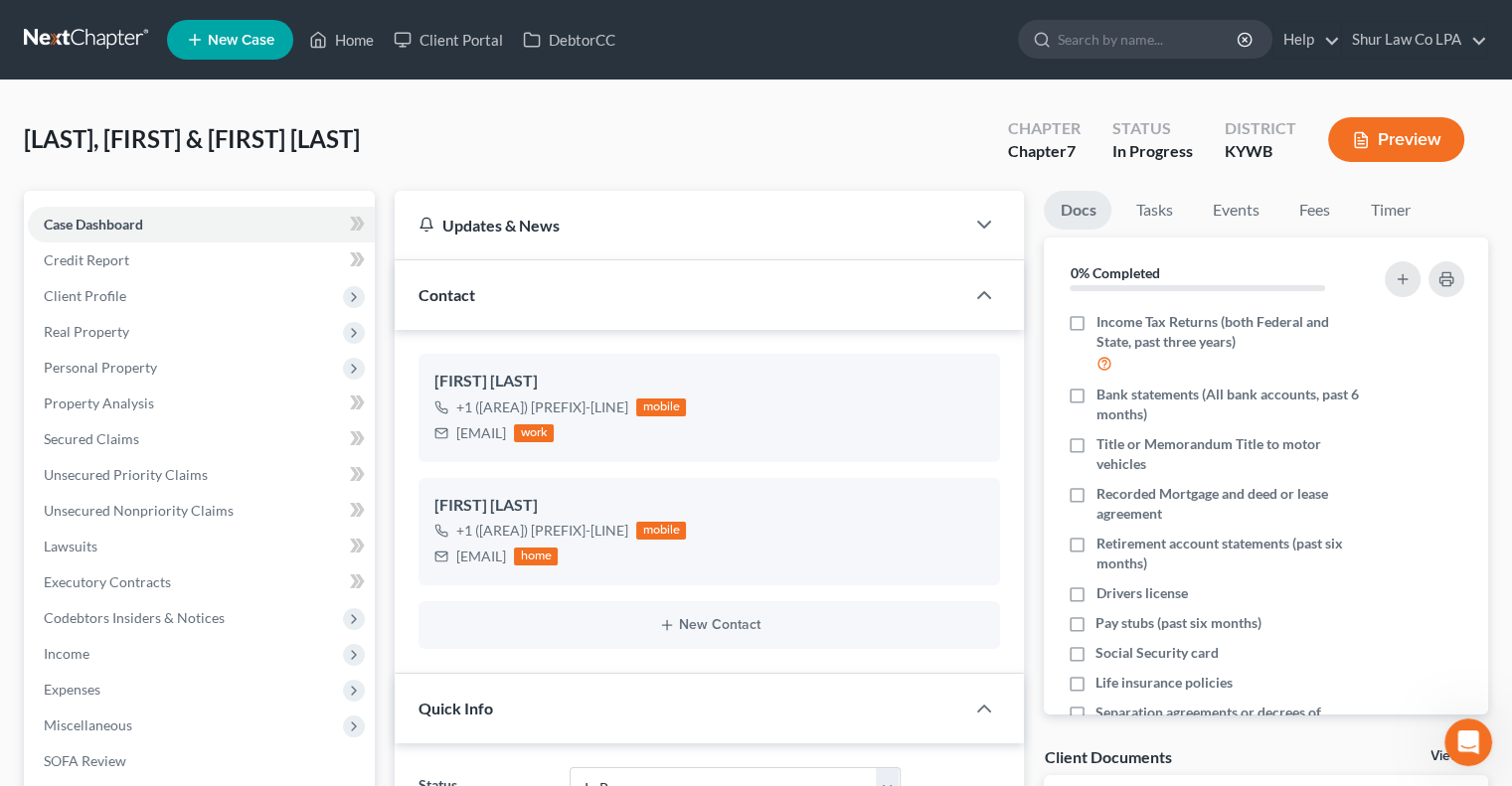 click at bounding box center [87, 40] 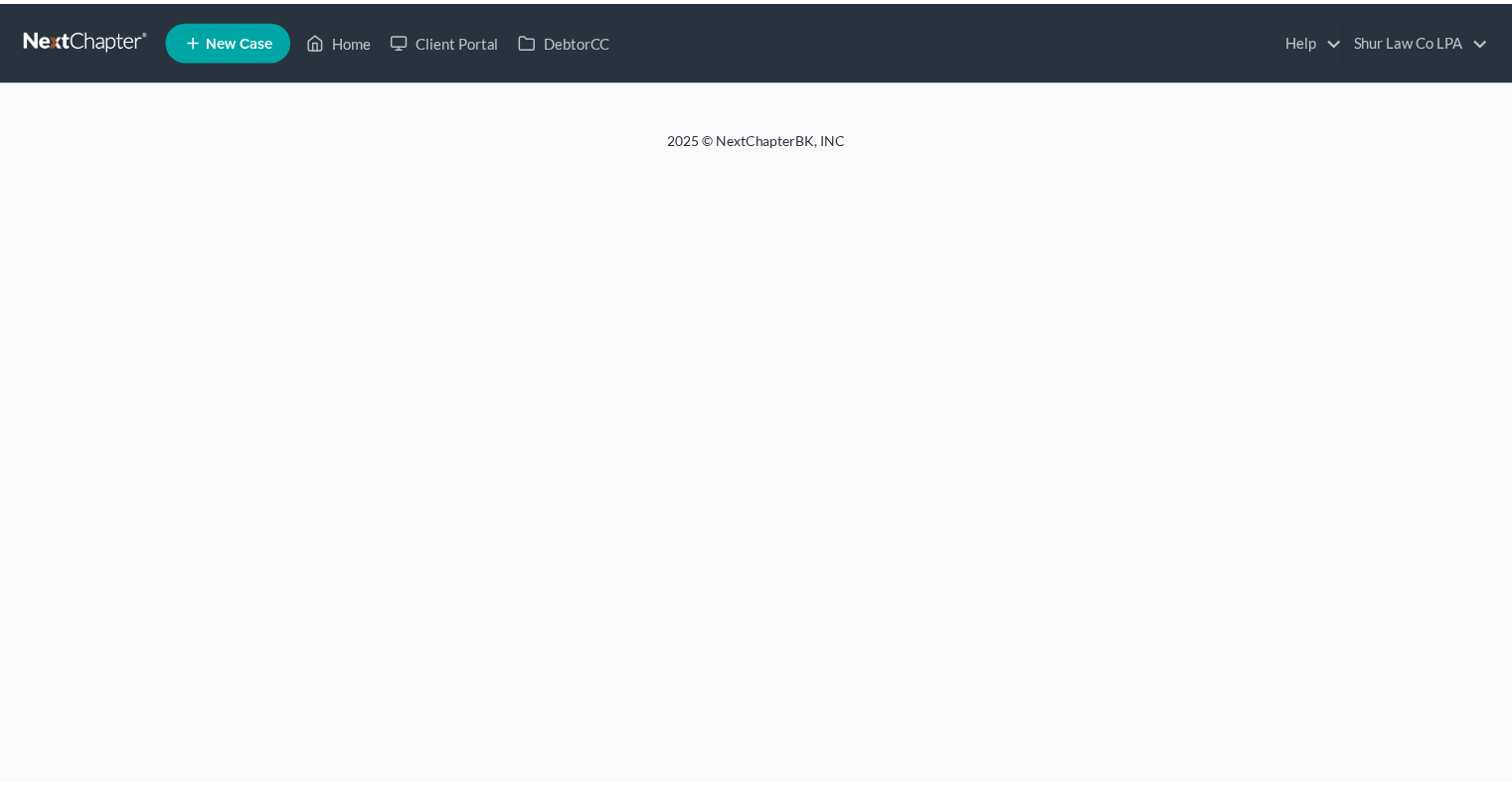 scroll, scrollTop: 0, scrollLeft: 0, axis: both 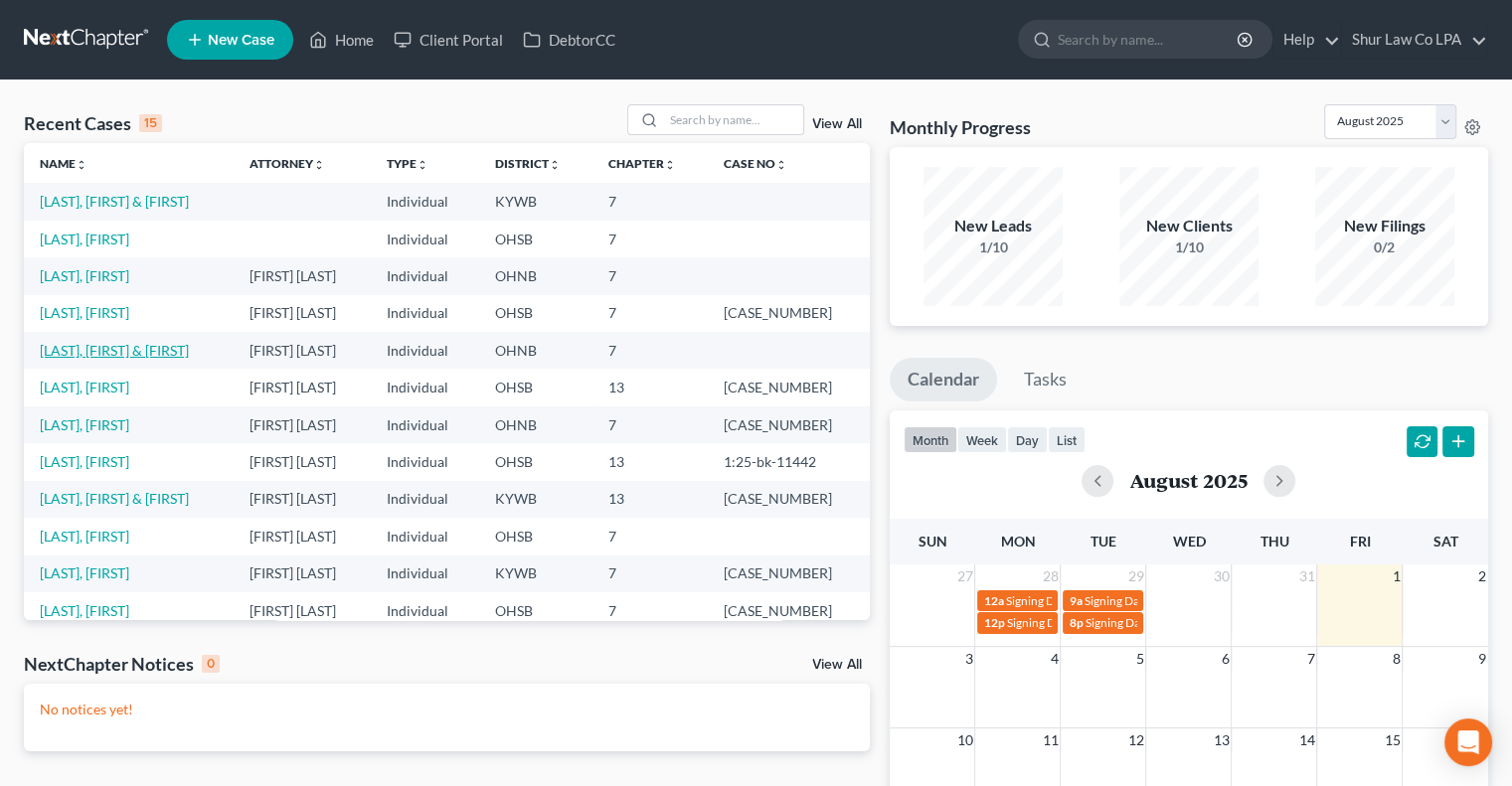 click on "Gibson, Emily & Christopher" at bounding box center [114, 350] 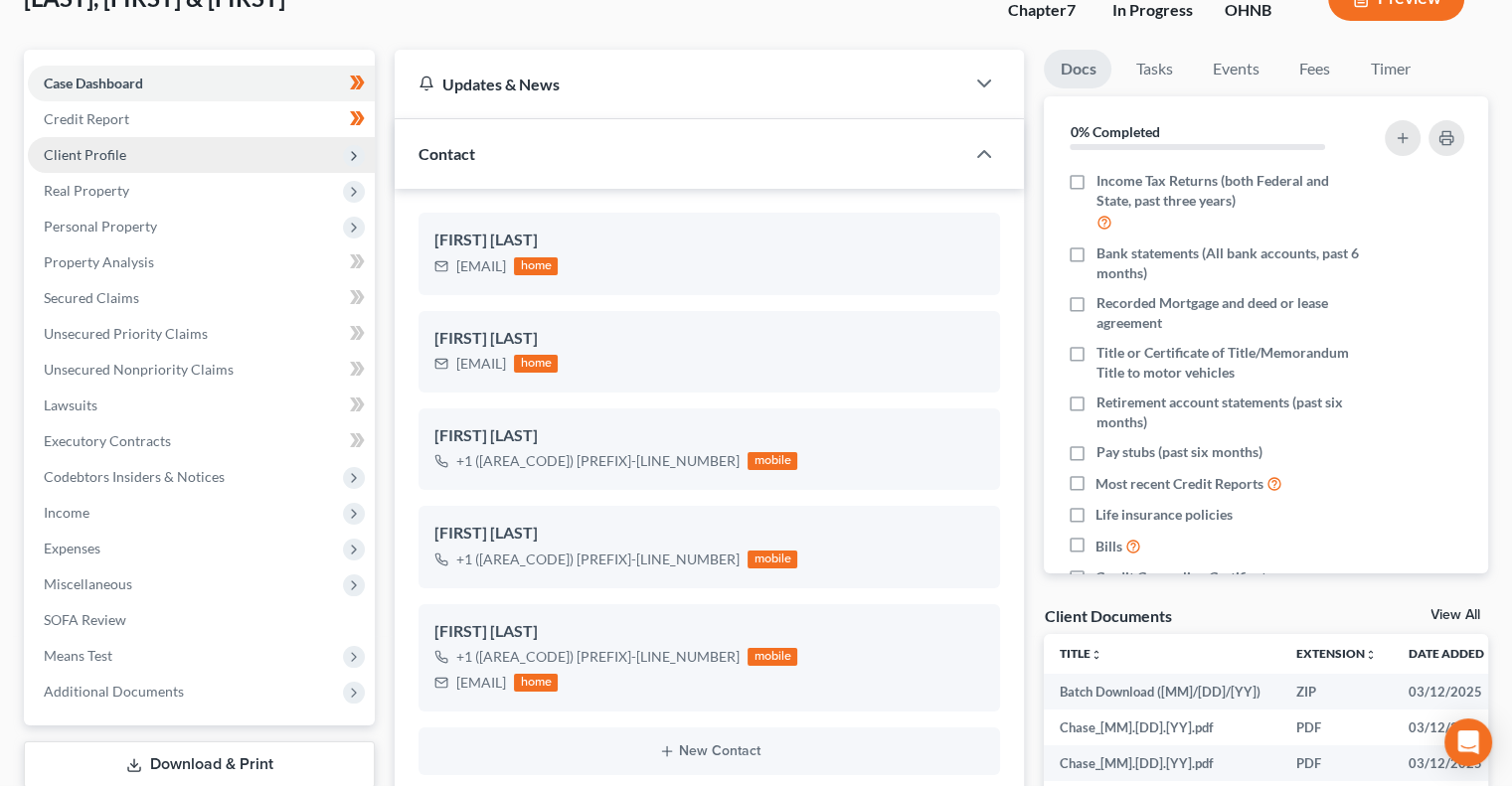 scroll, scrollTop: 195, scrollLeft: 0, axis: vertical 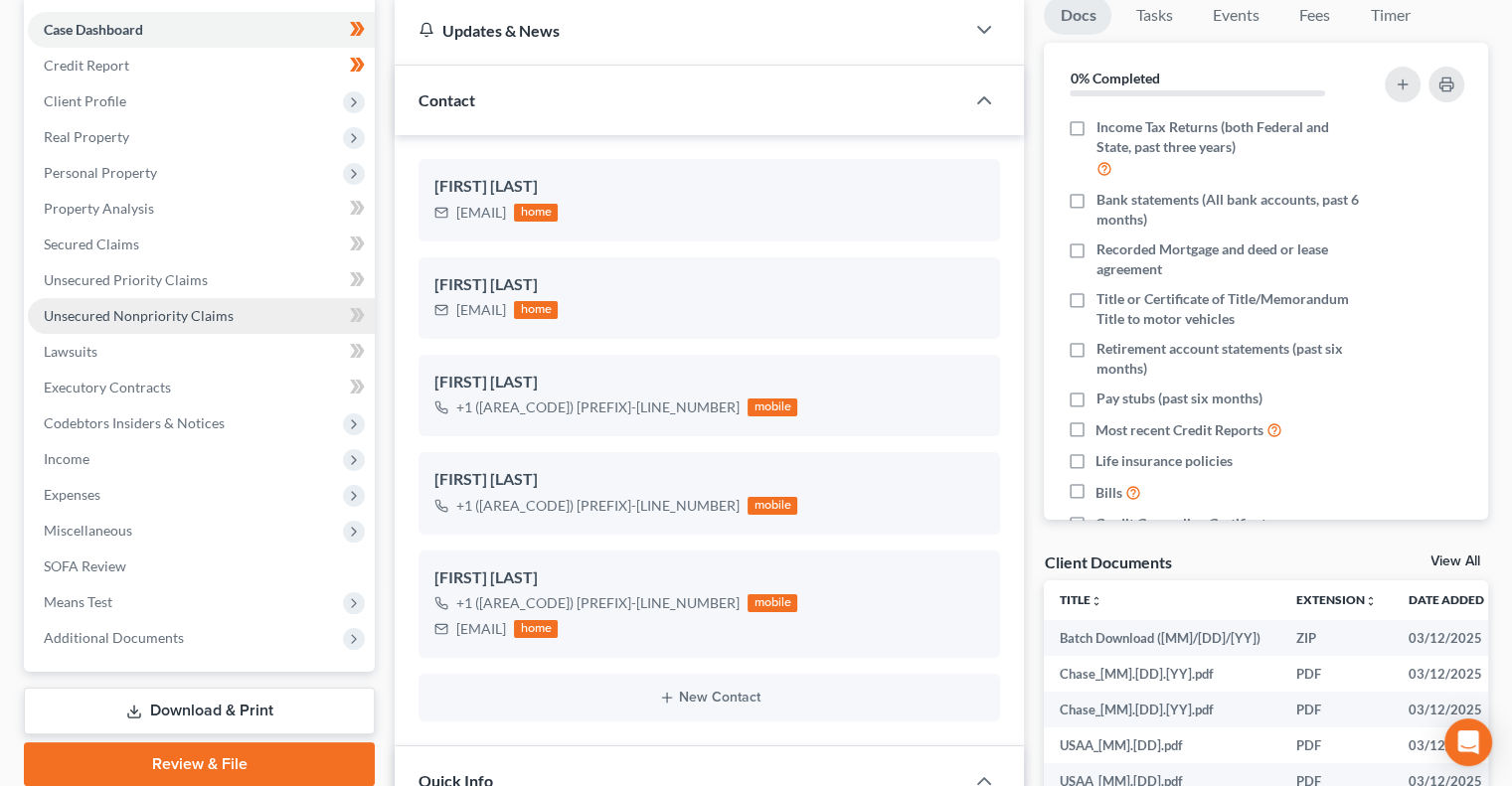 click on "Unsecured Nonpriority Claims" at bounding box center (138, 315) 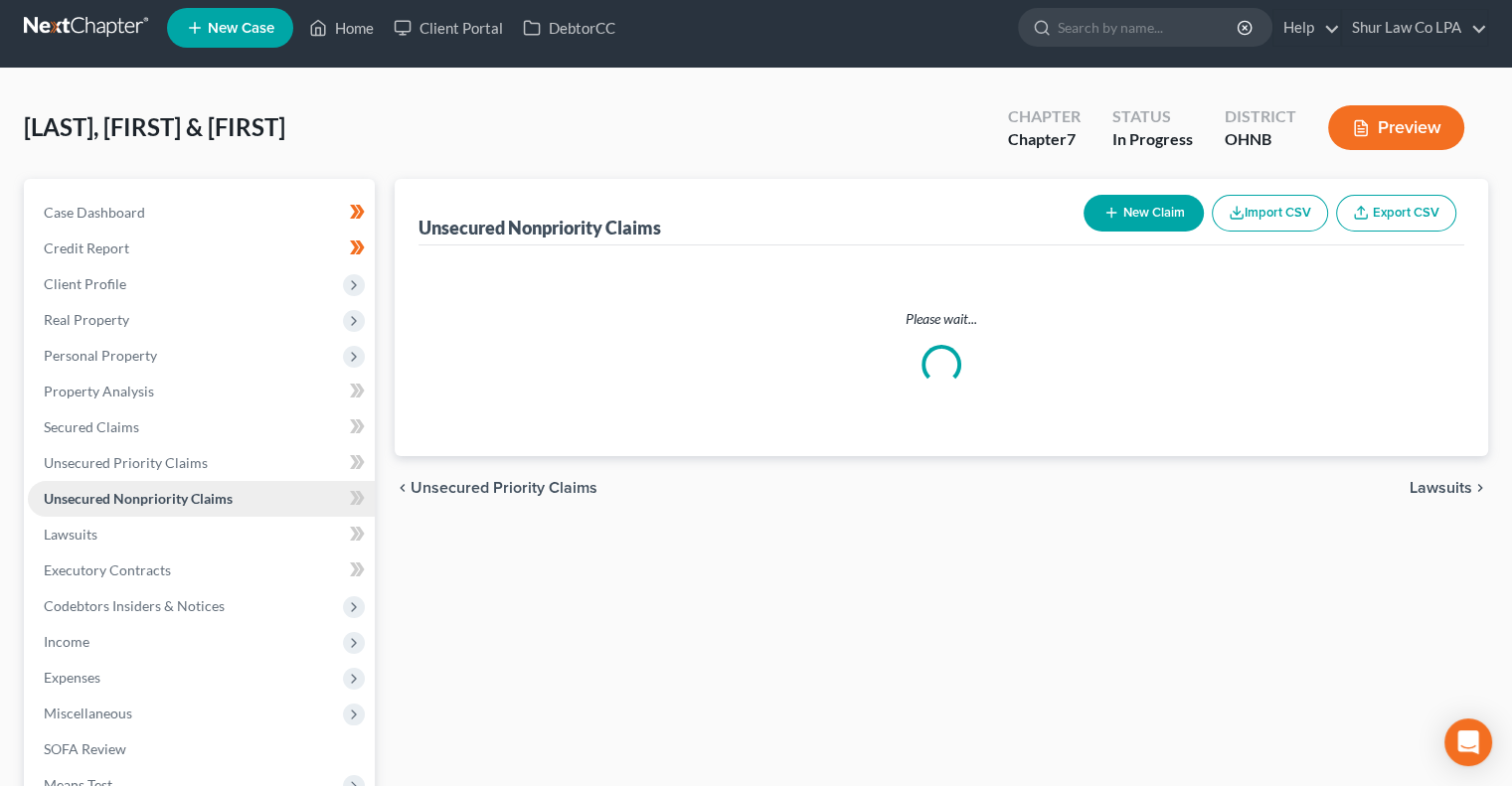 scroll, scrollTop: 0, scrollLeft: 0, axis: both 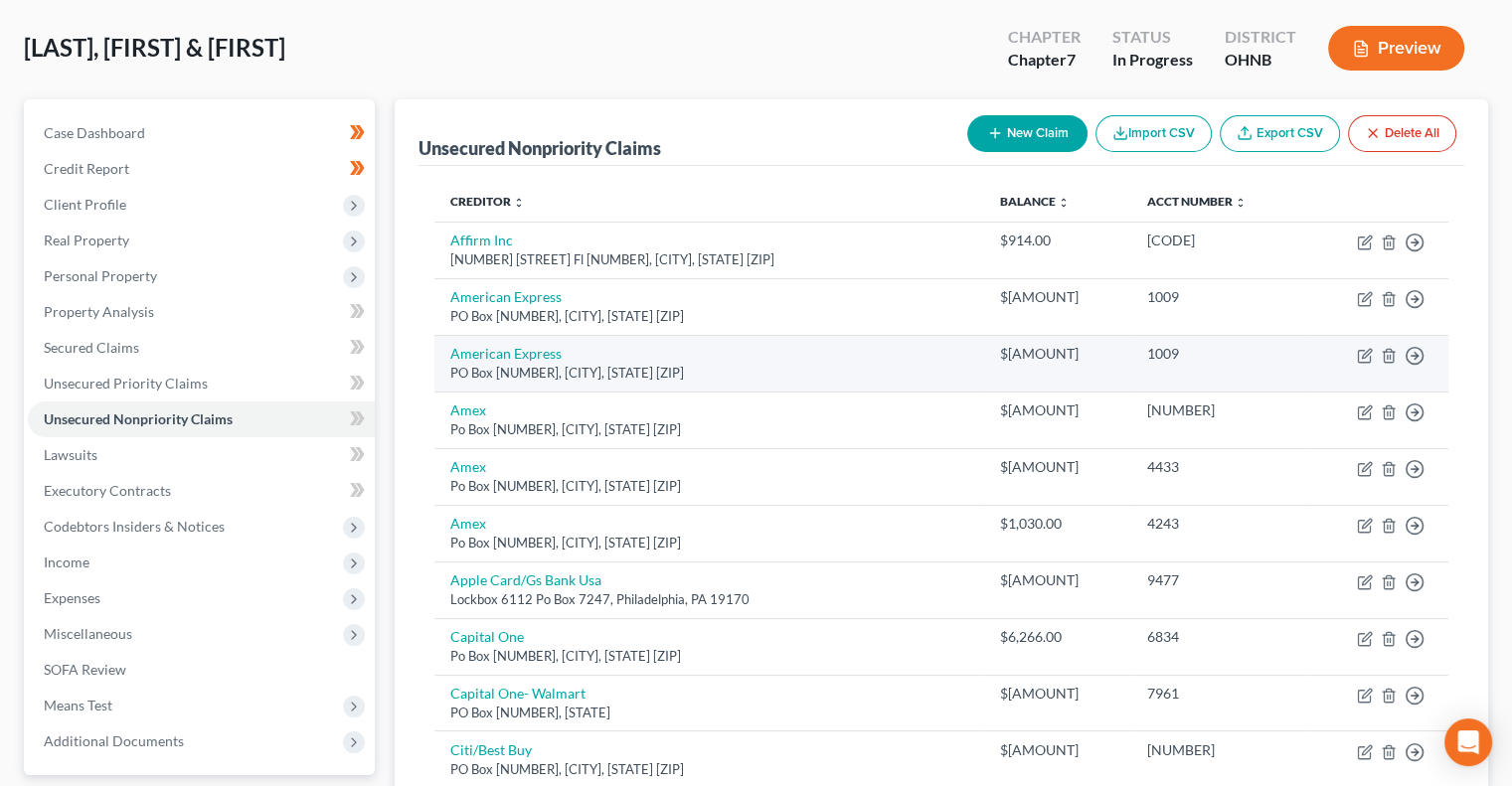 click on "American Express PO Box 120, Newark, NJ 07101" at bounding box center (709, 363) 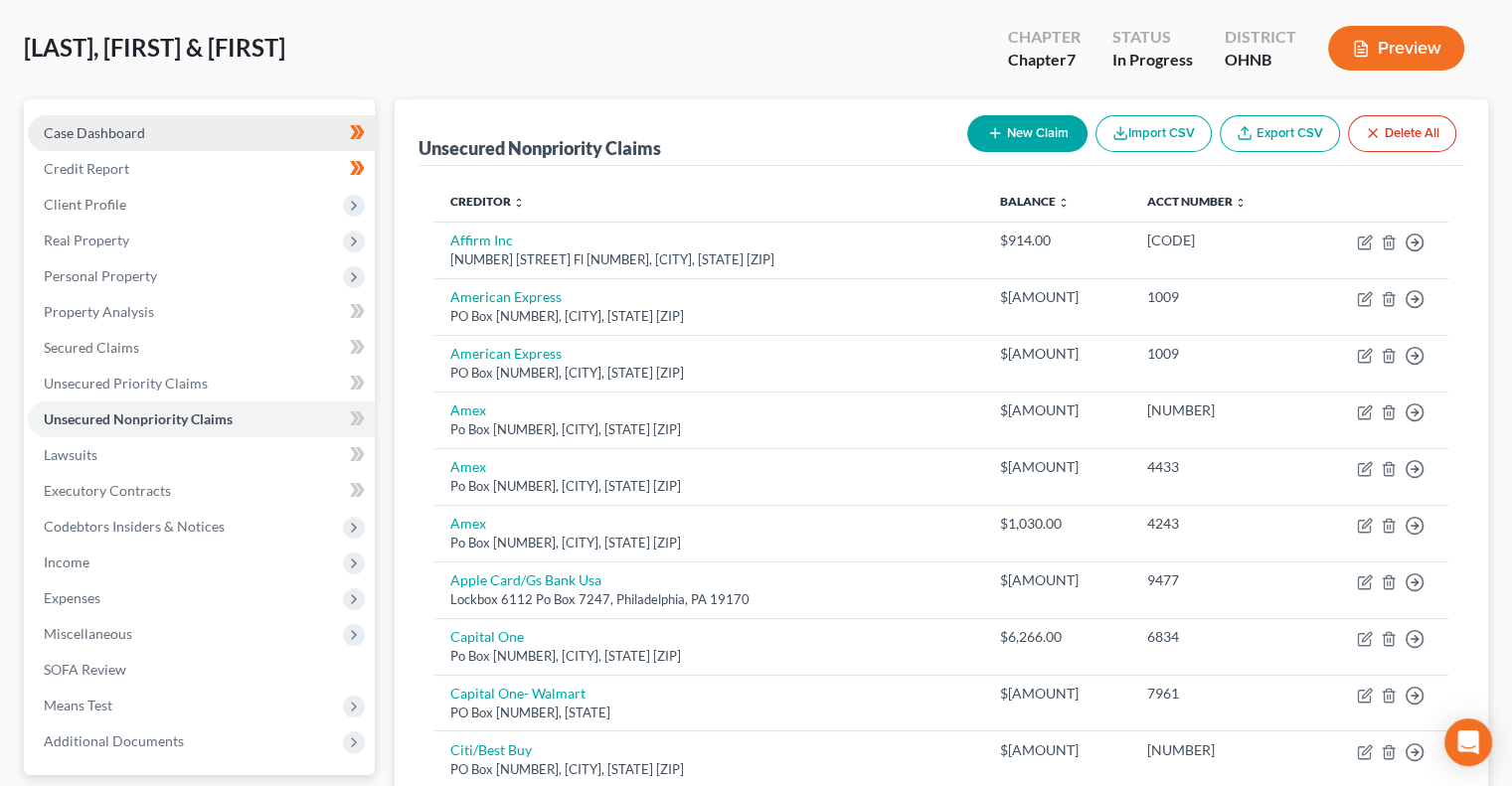 click on "Case Dashboard" at bounding box center (201, 133) 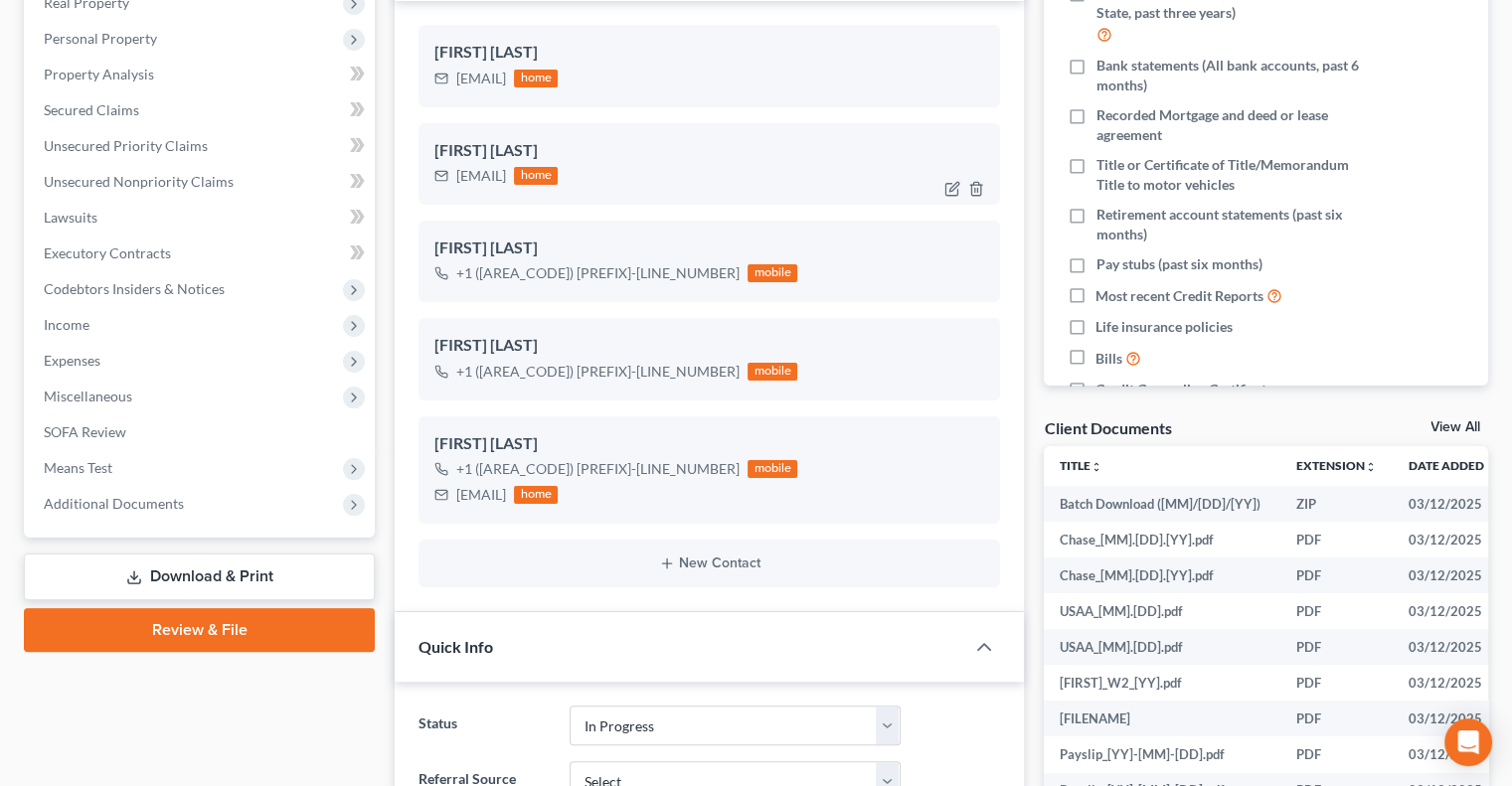scroll, scrollTop: 314, scrollLeft: 0, axis: vertical 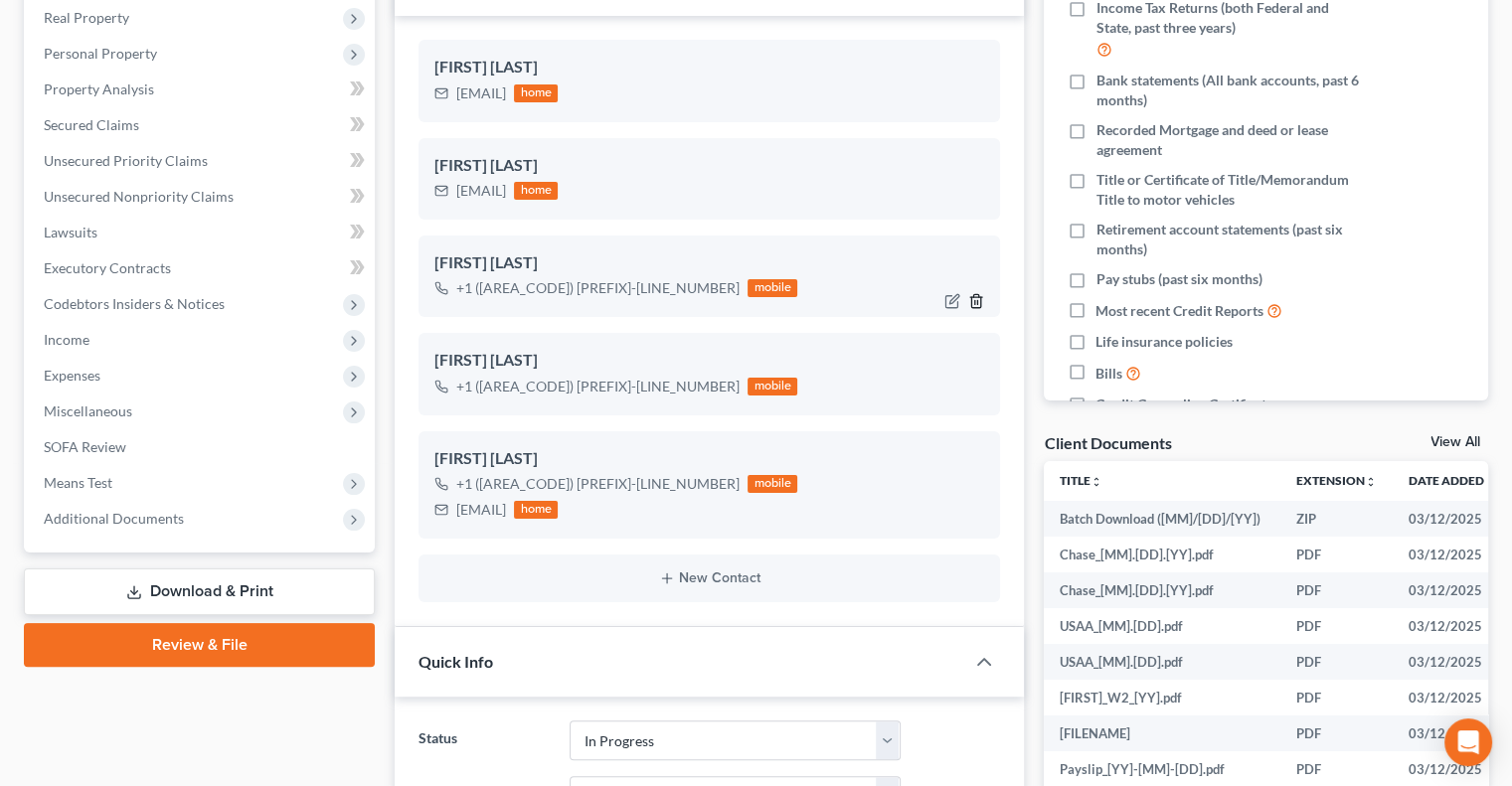click 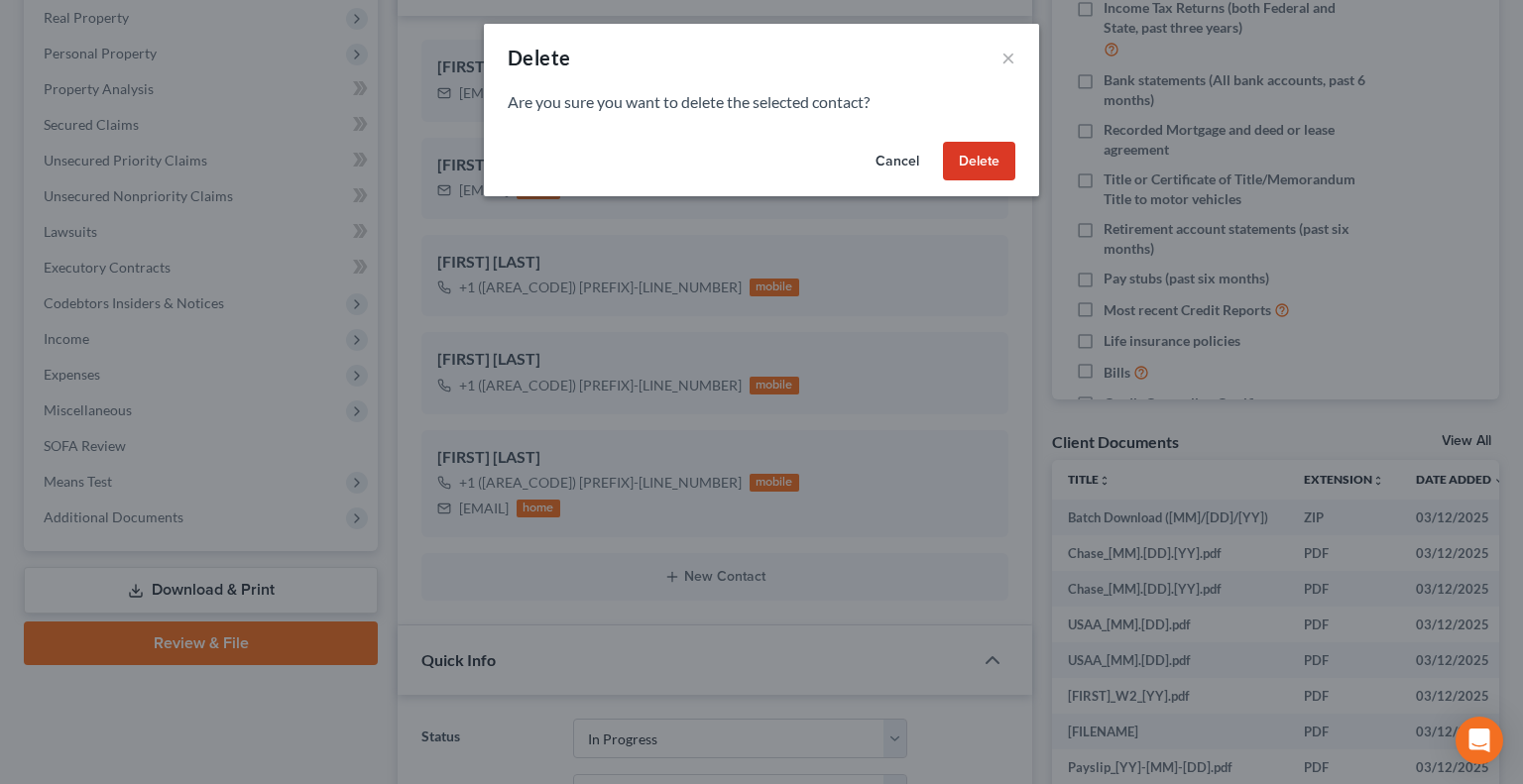 click on "Delete" at bounding box center (979, 162) 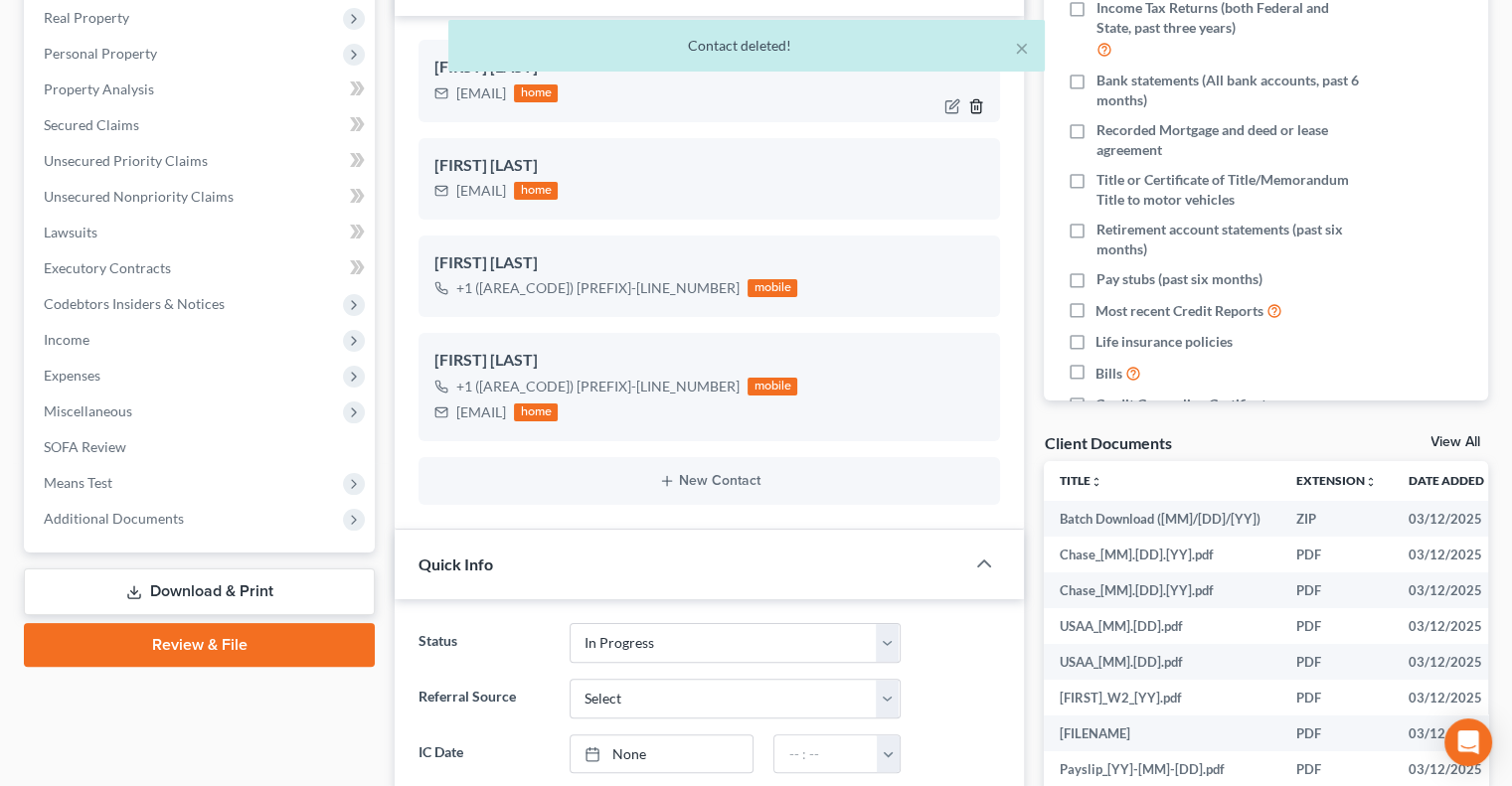 click 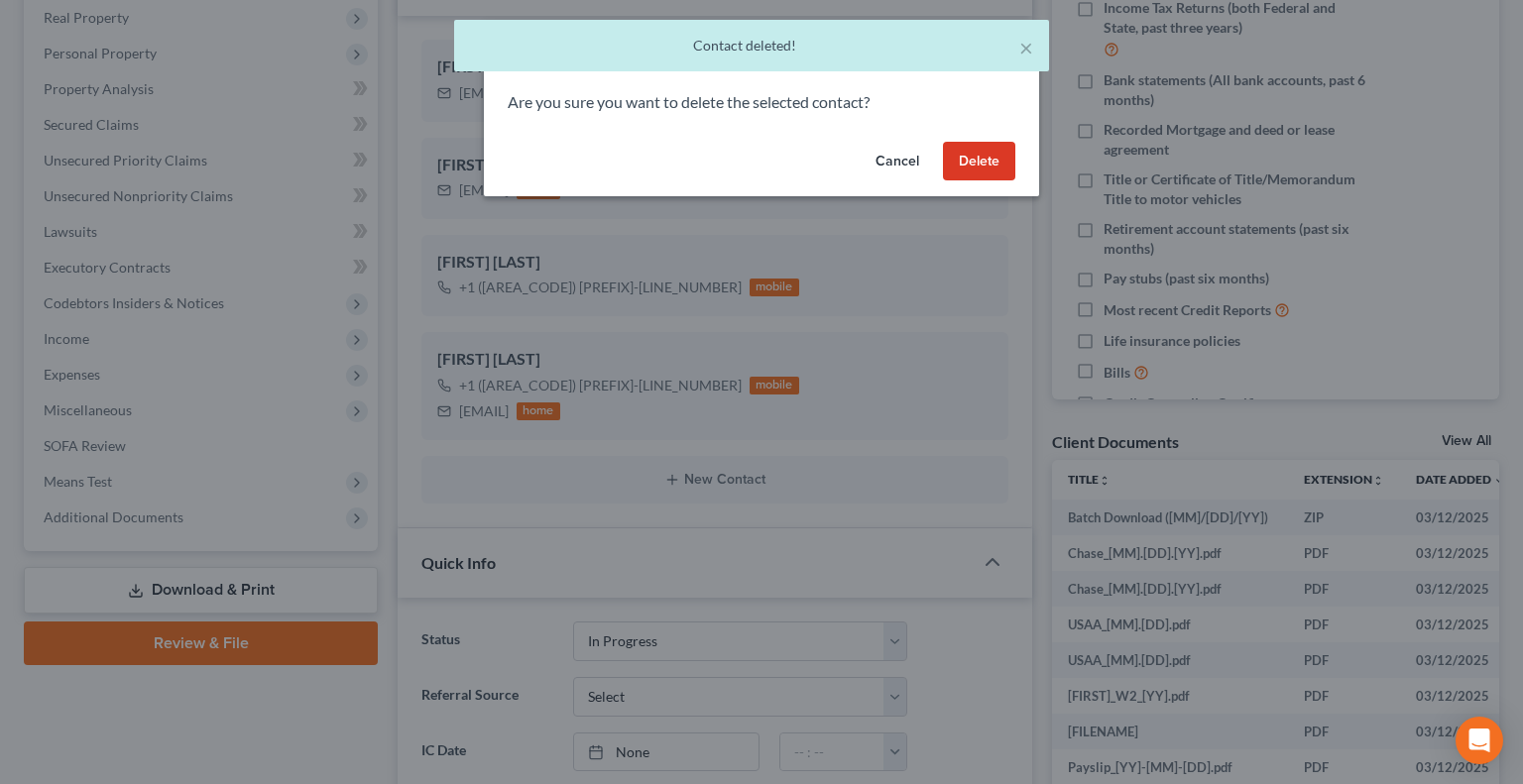click on "Delete" at bounding box center (979, 162) 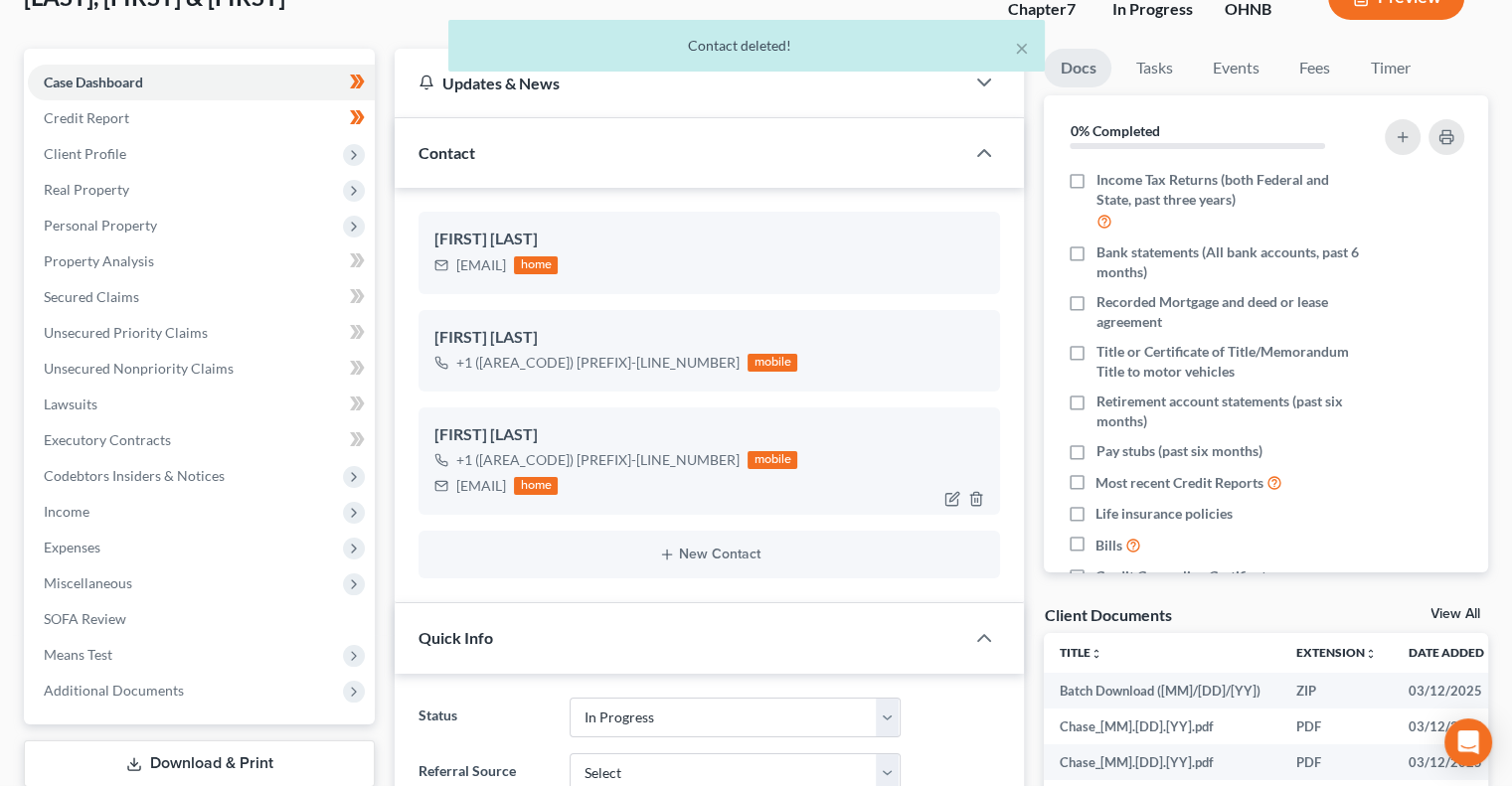 scroll, scrollTop: 135, scrollLeft: 0, axis: vertical 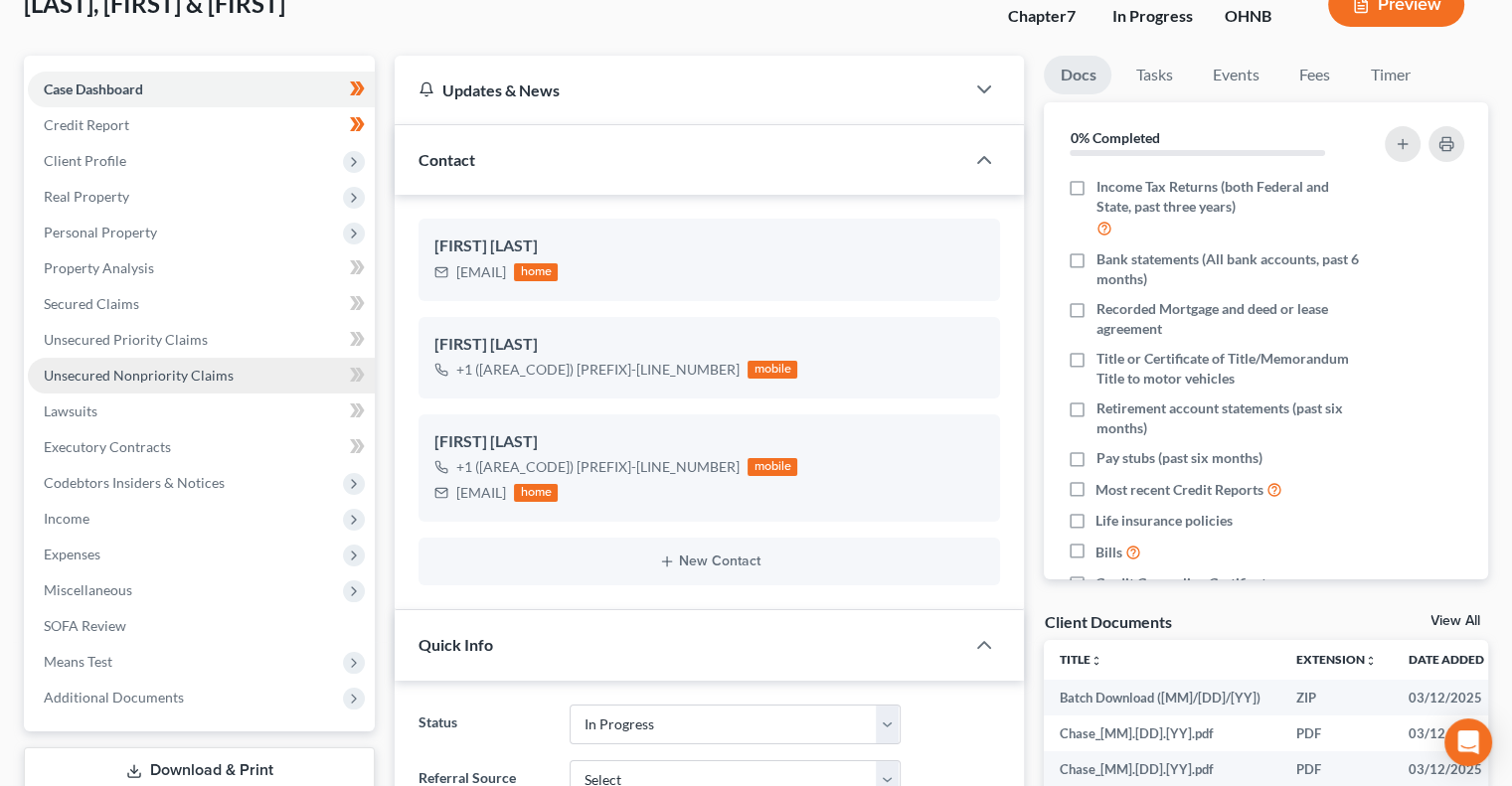 click on "Unsecured Nonpriority Claims" at bounding box center (138, 375) 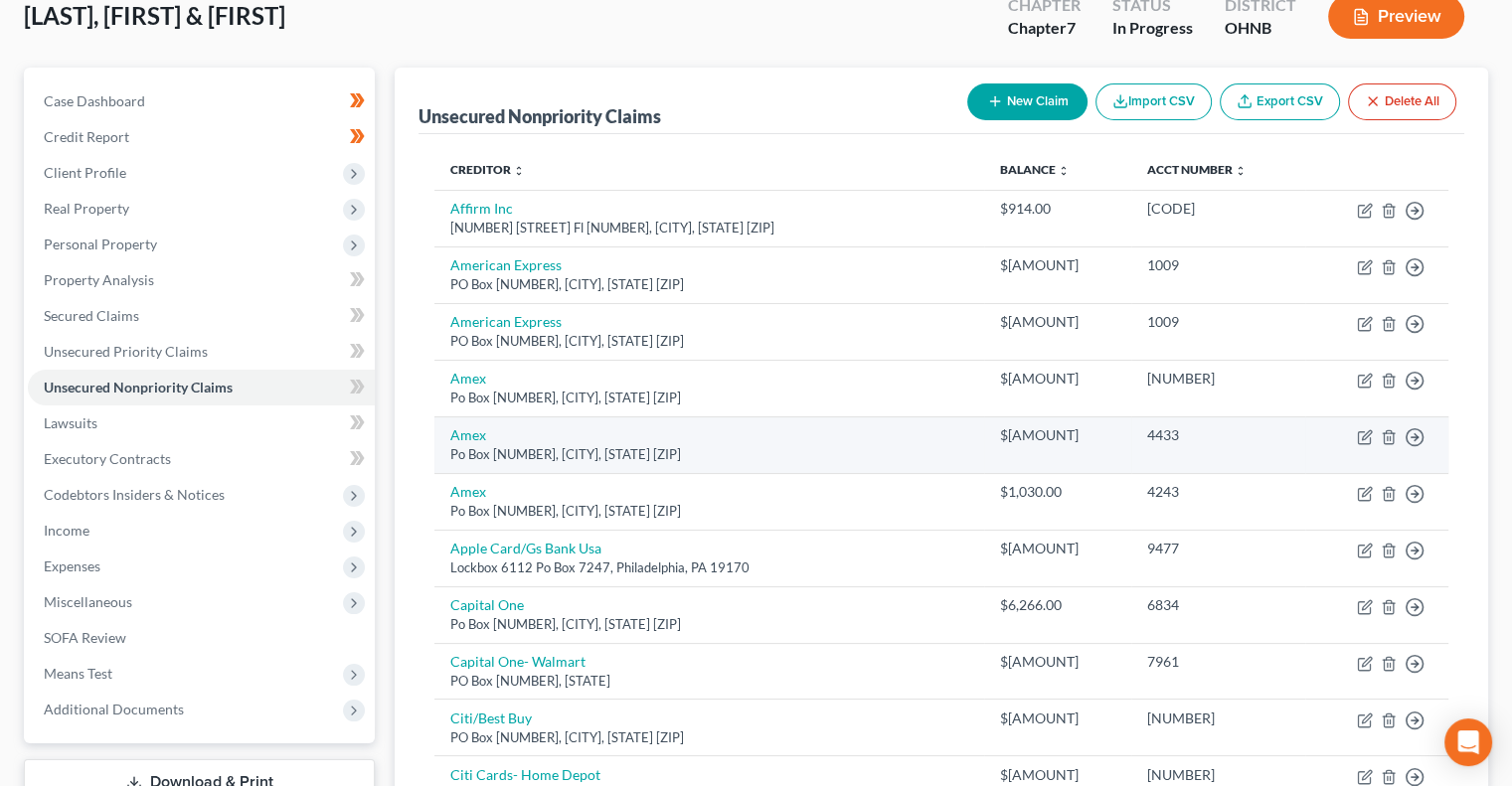 scroll, scrollTop: 123, scrollLeft: 0, axis: vertical 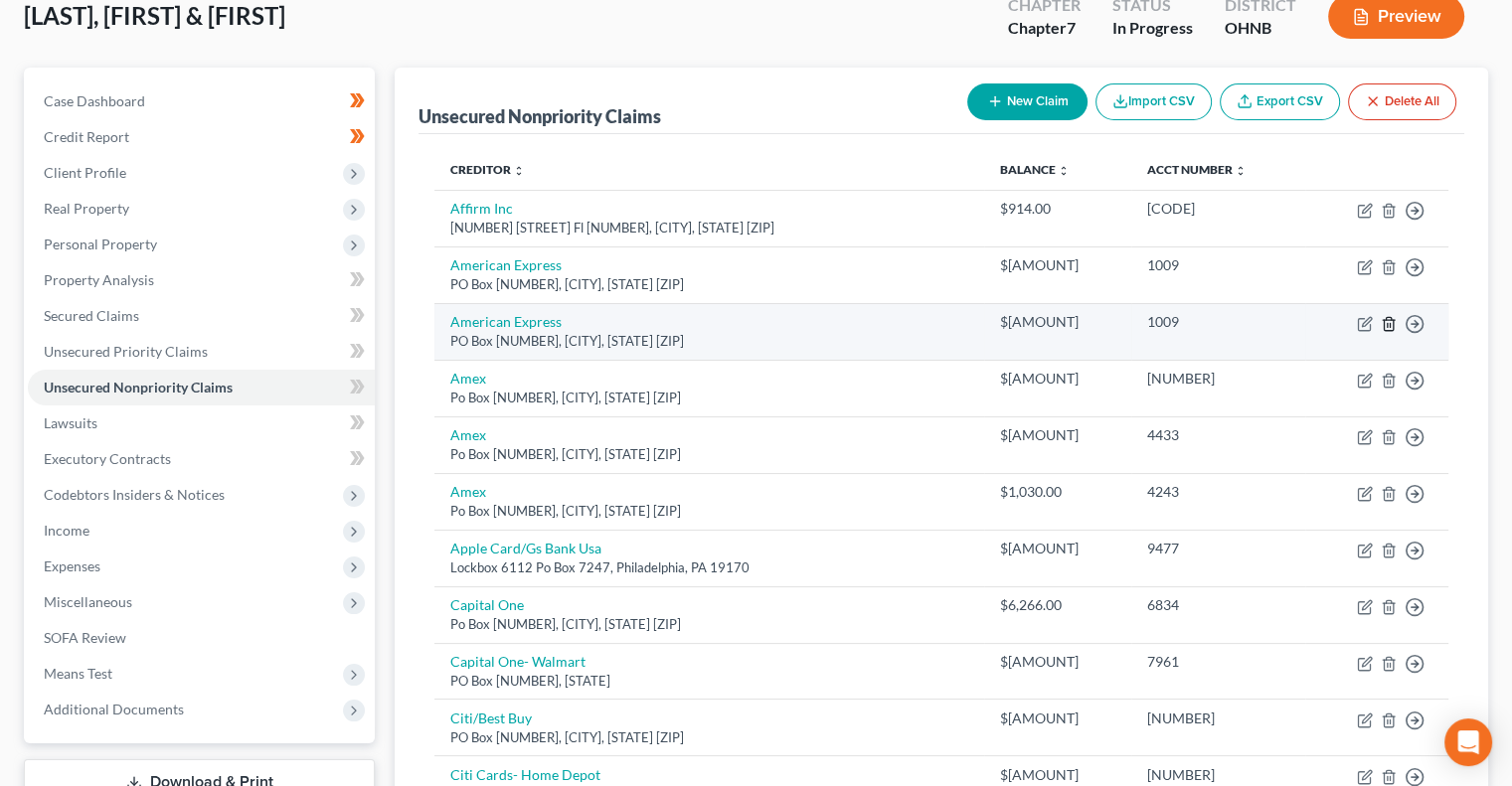 click 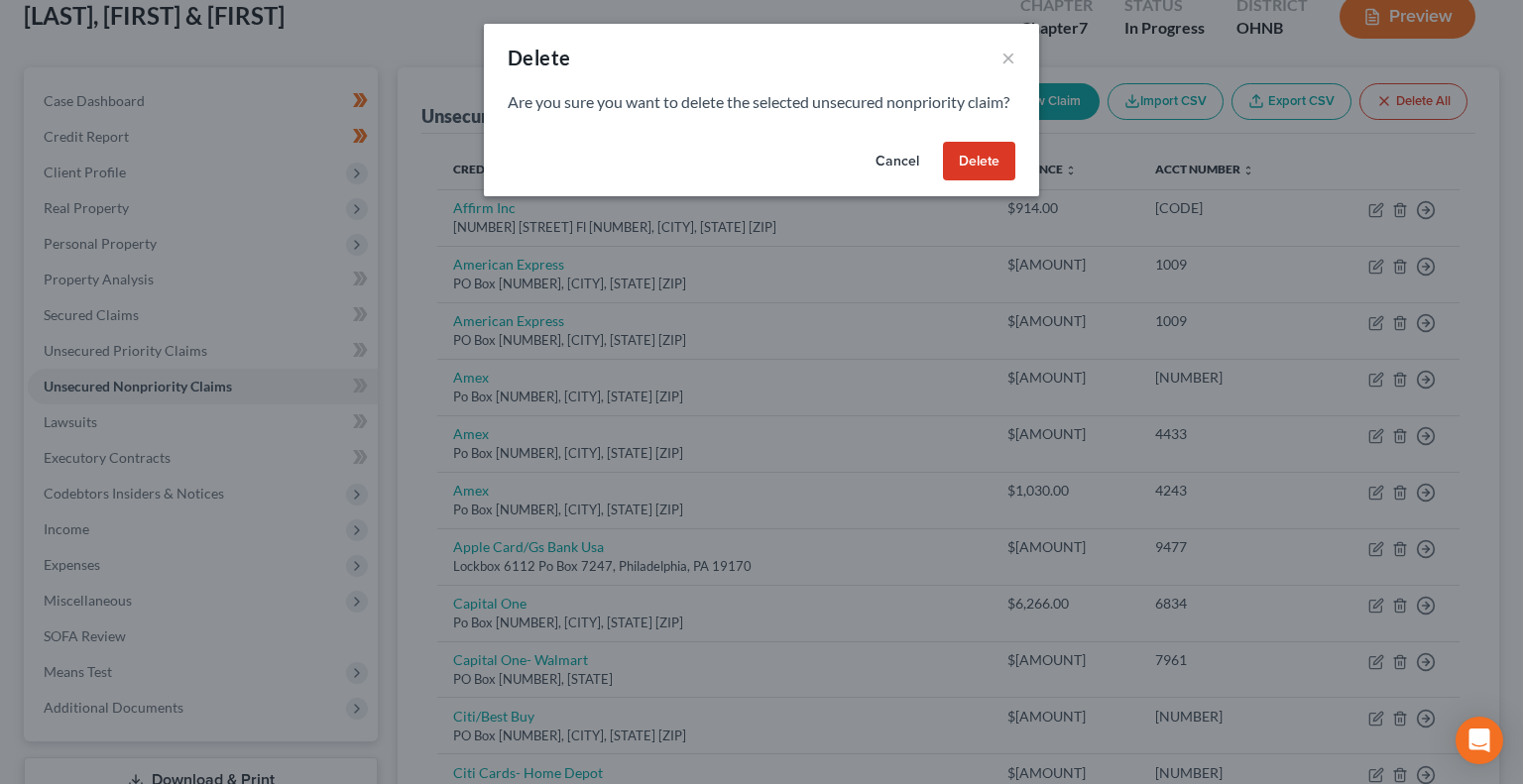 click on "Delete" at bounding box center (979, 162) 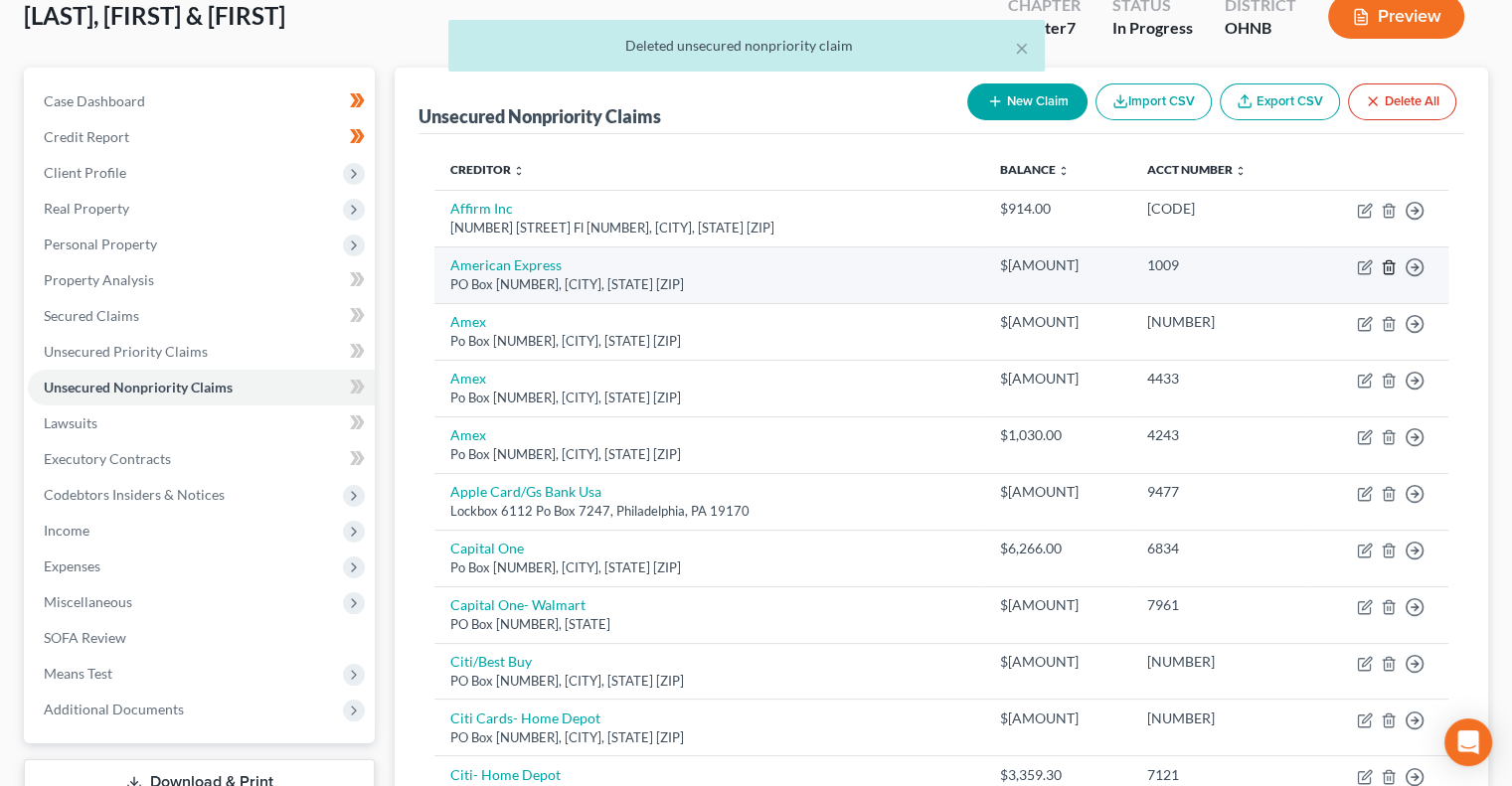 click 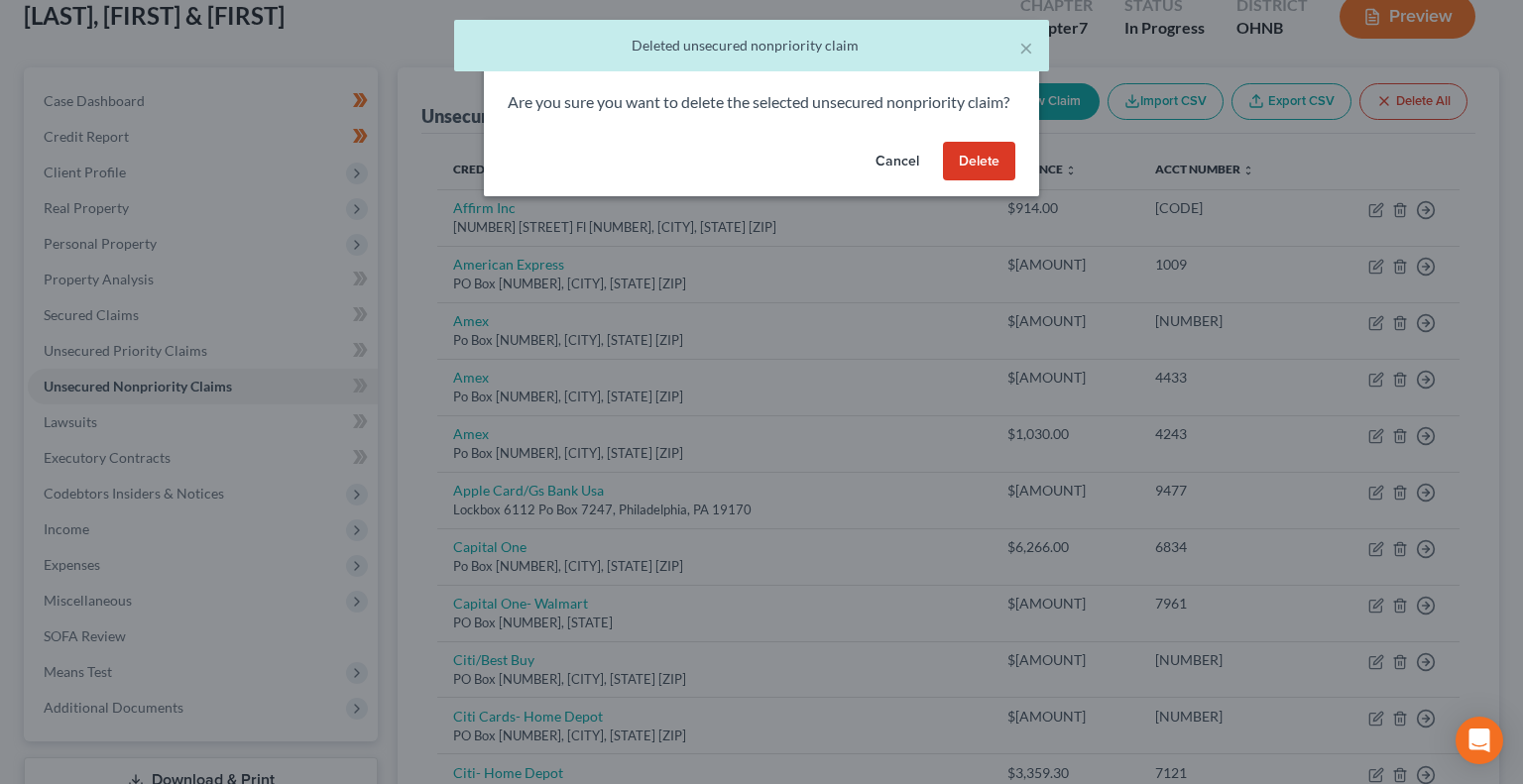 click on "Delete" at bounding box center (979, 162) 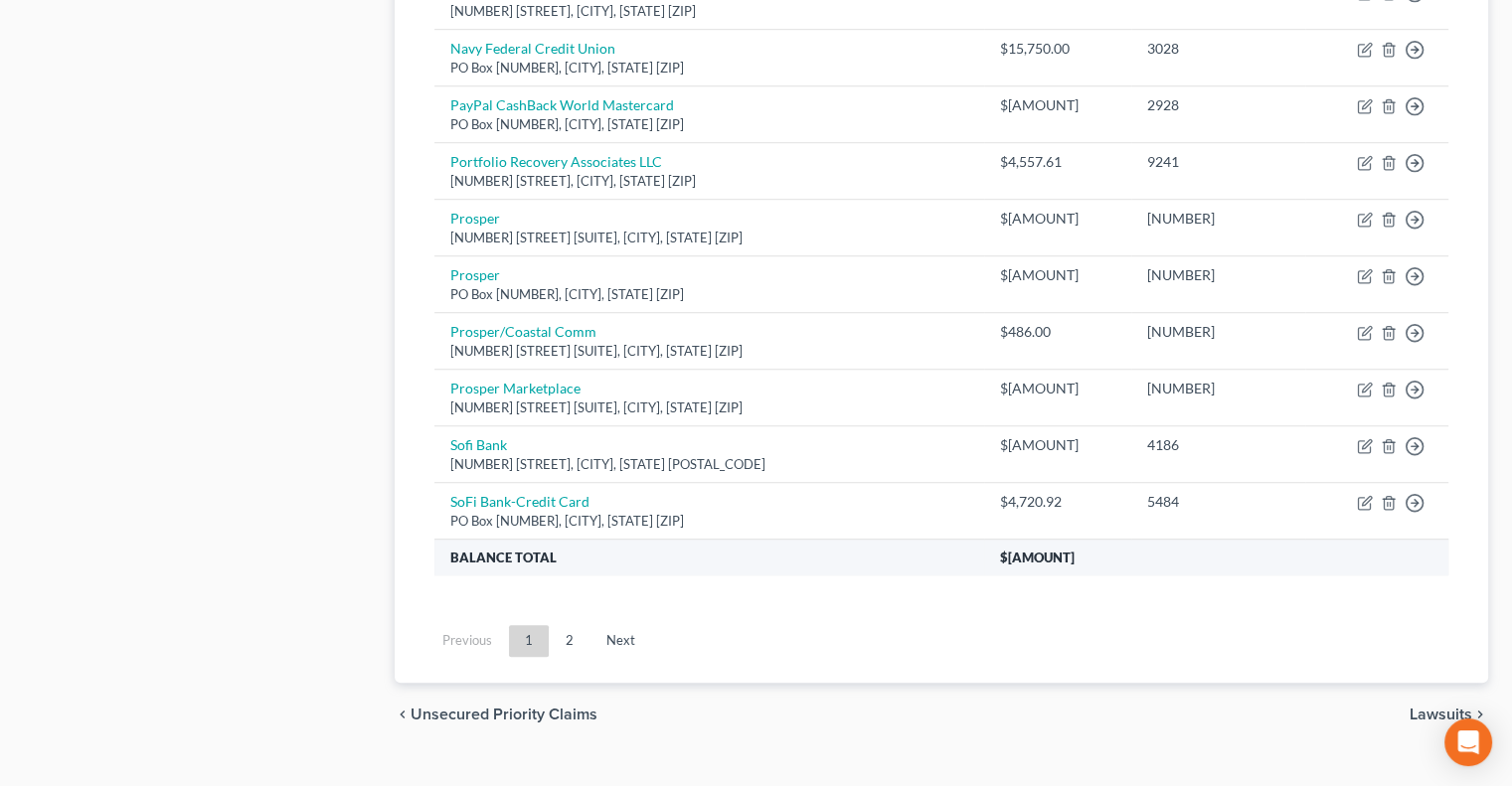 scroll, scrollTop: 1360, scrollLeft: 0, axis: vertical 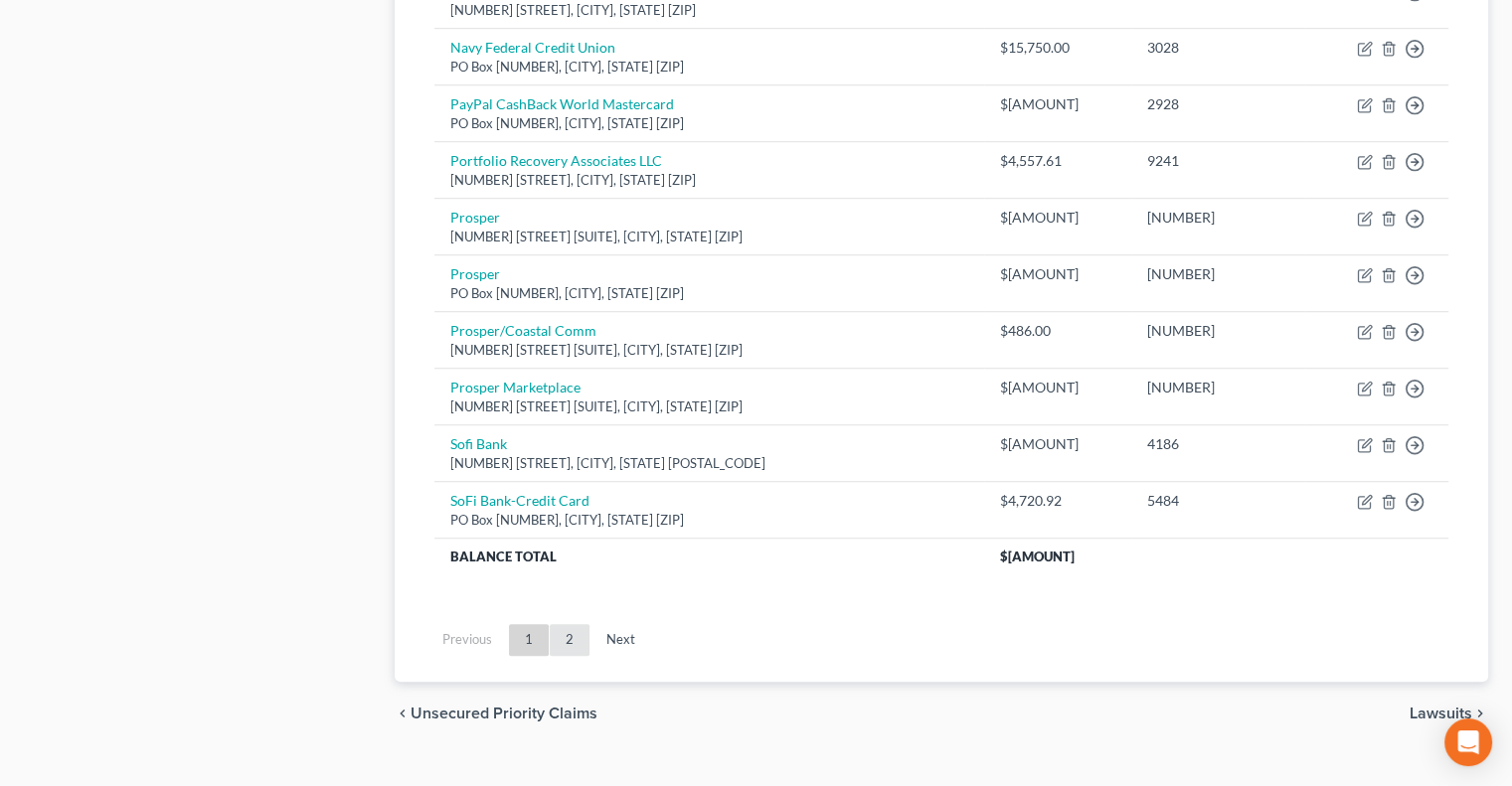 click on "2" at bounding box center (570, 640) 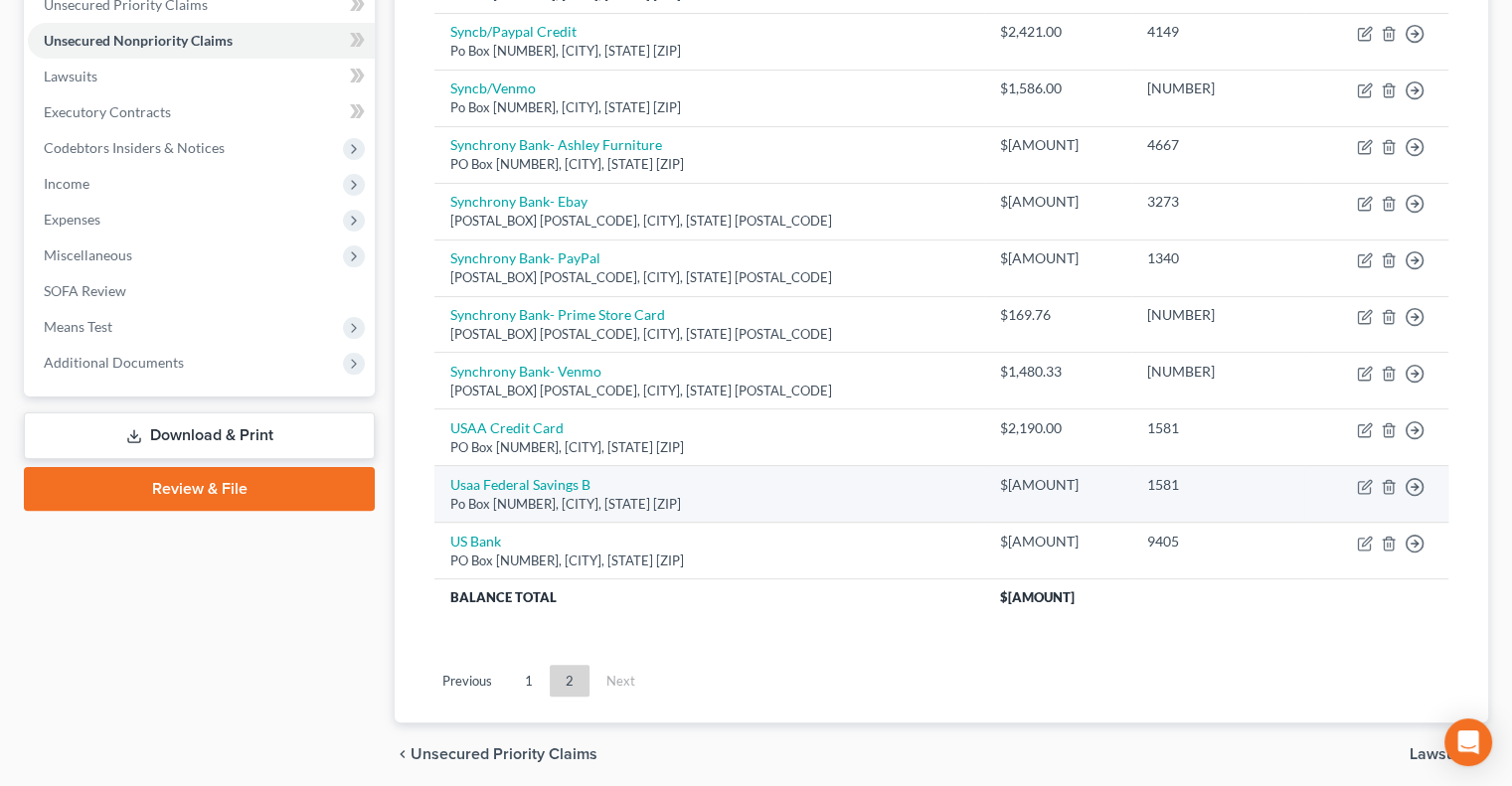scroll, scrollTop: 544, scrollLeft: 0, axis: vertical 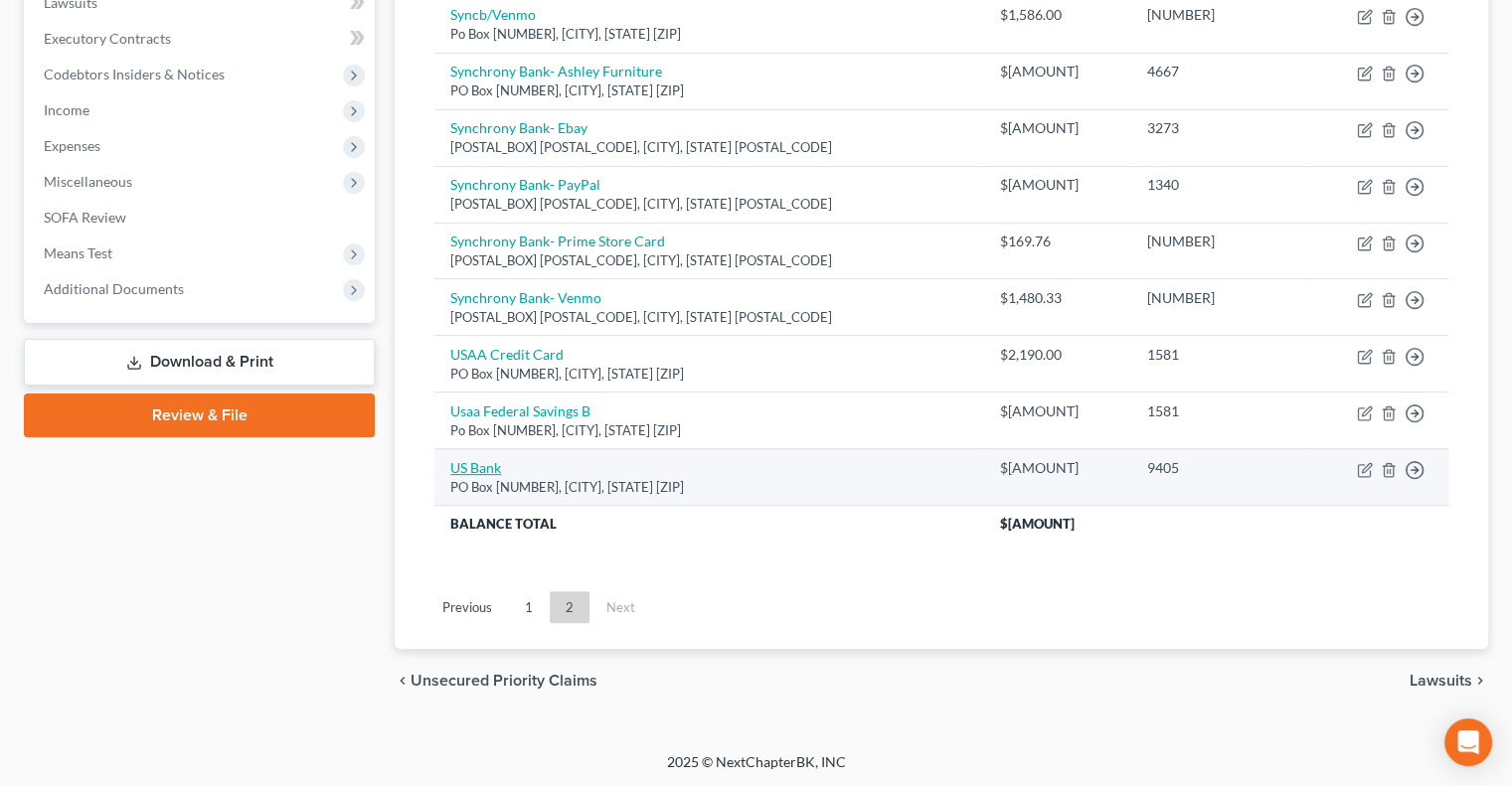 click on "US Bank" at bounding box center [475, 467] 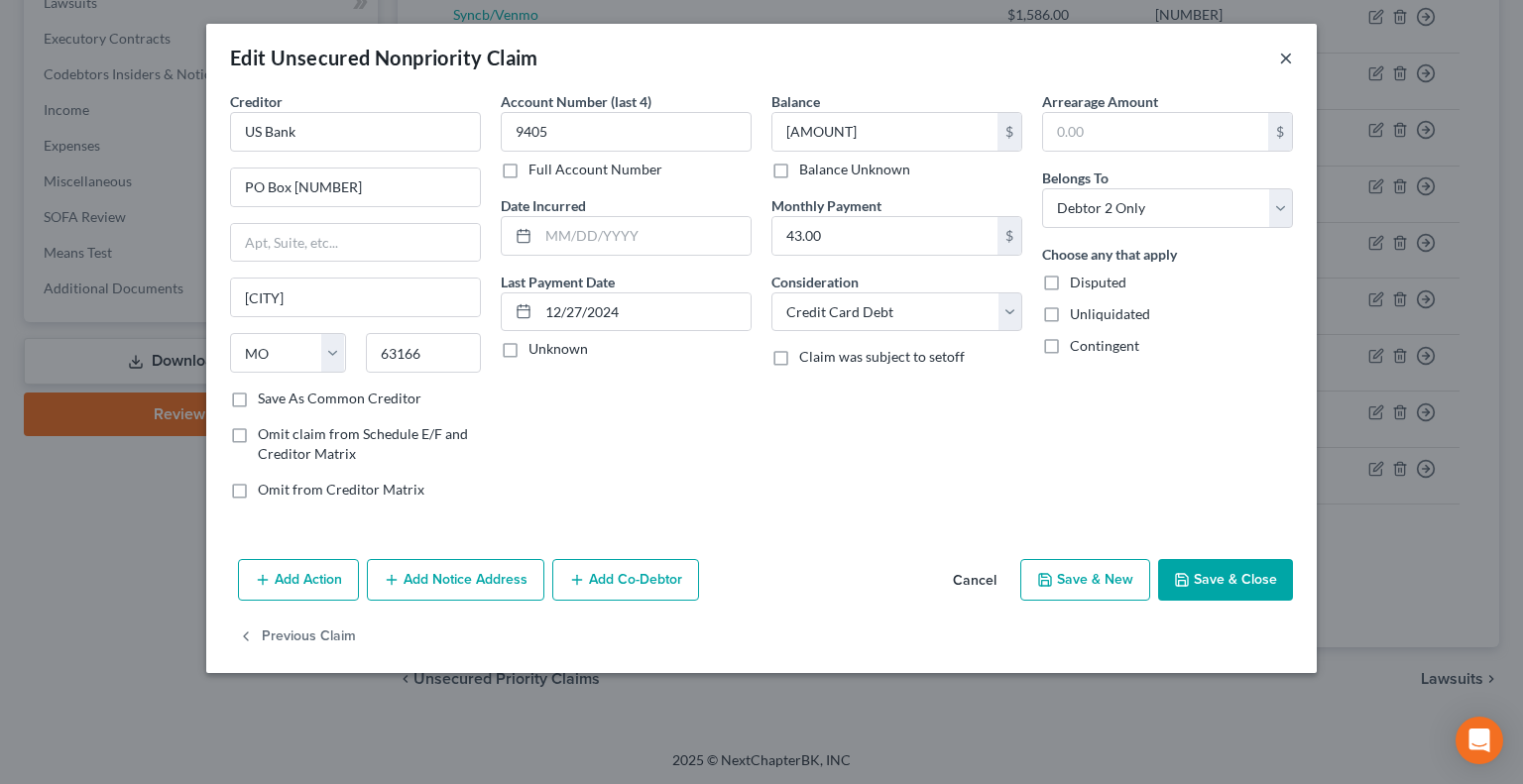 click on "×" at bounding box center (1286, 57) 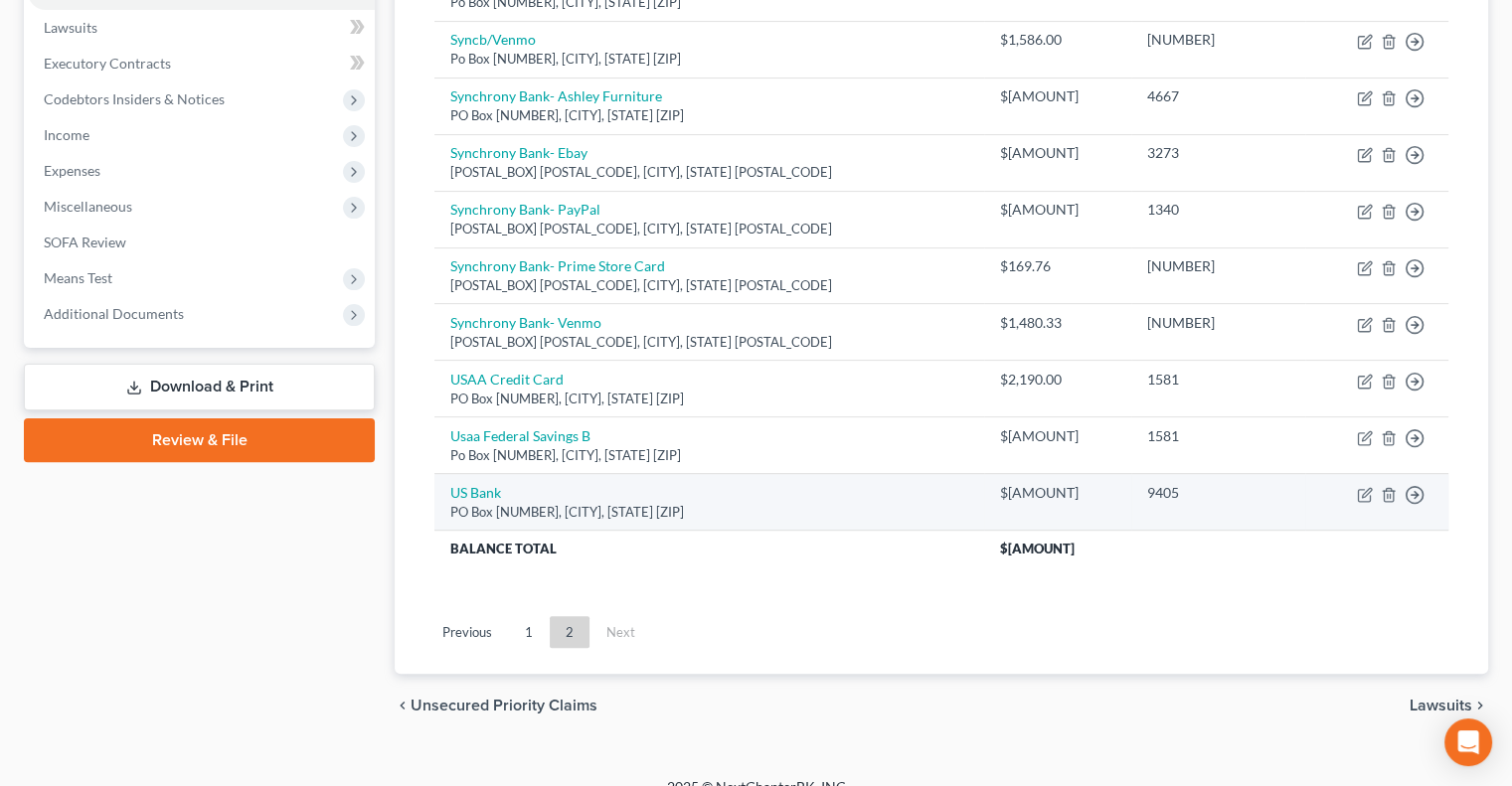 scroll, scrollTop: 544, scrollLeft: 0, axis: vertical 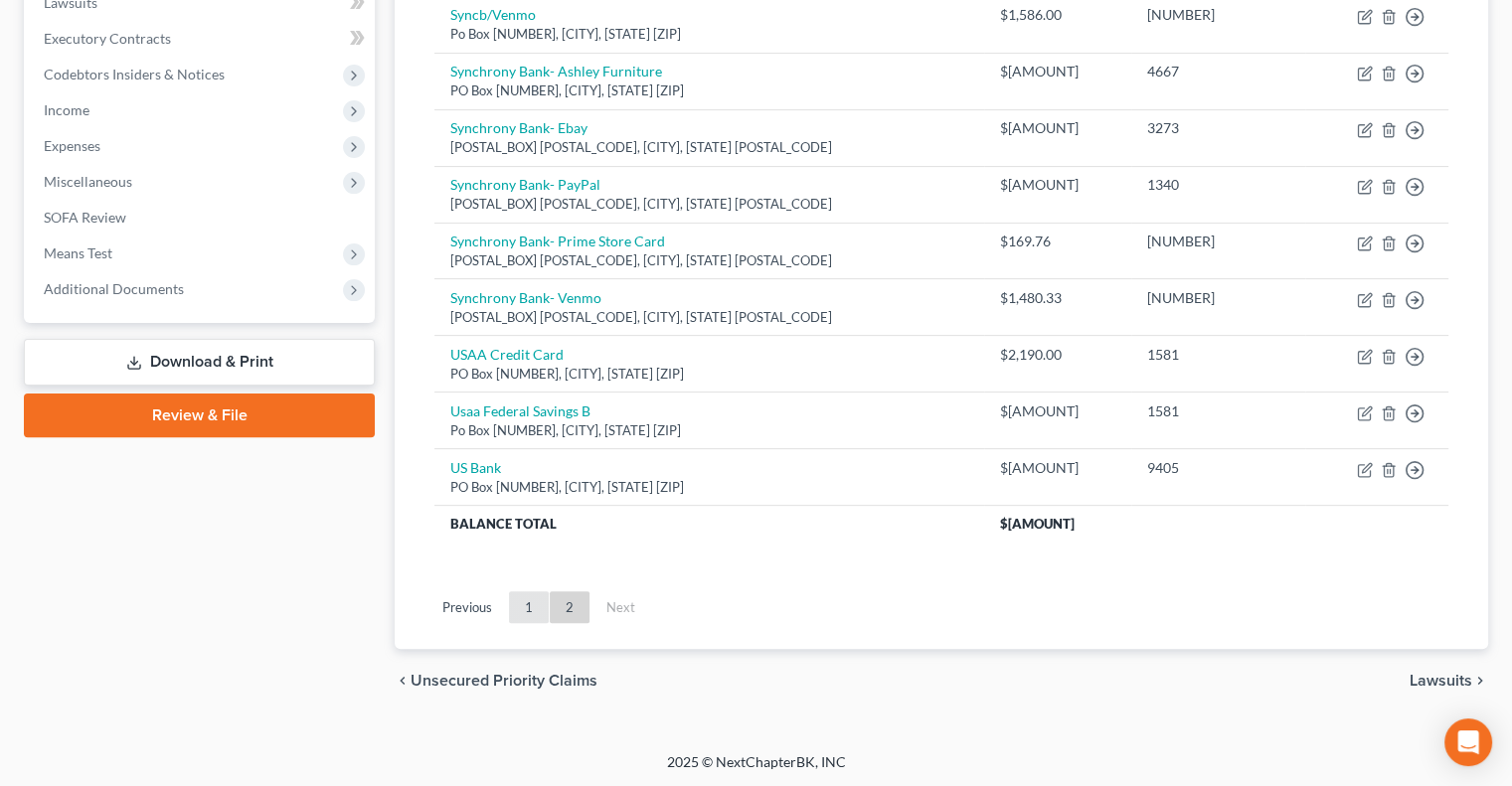 click on "1" at bounding box center (529, 607) 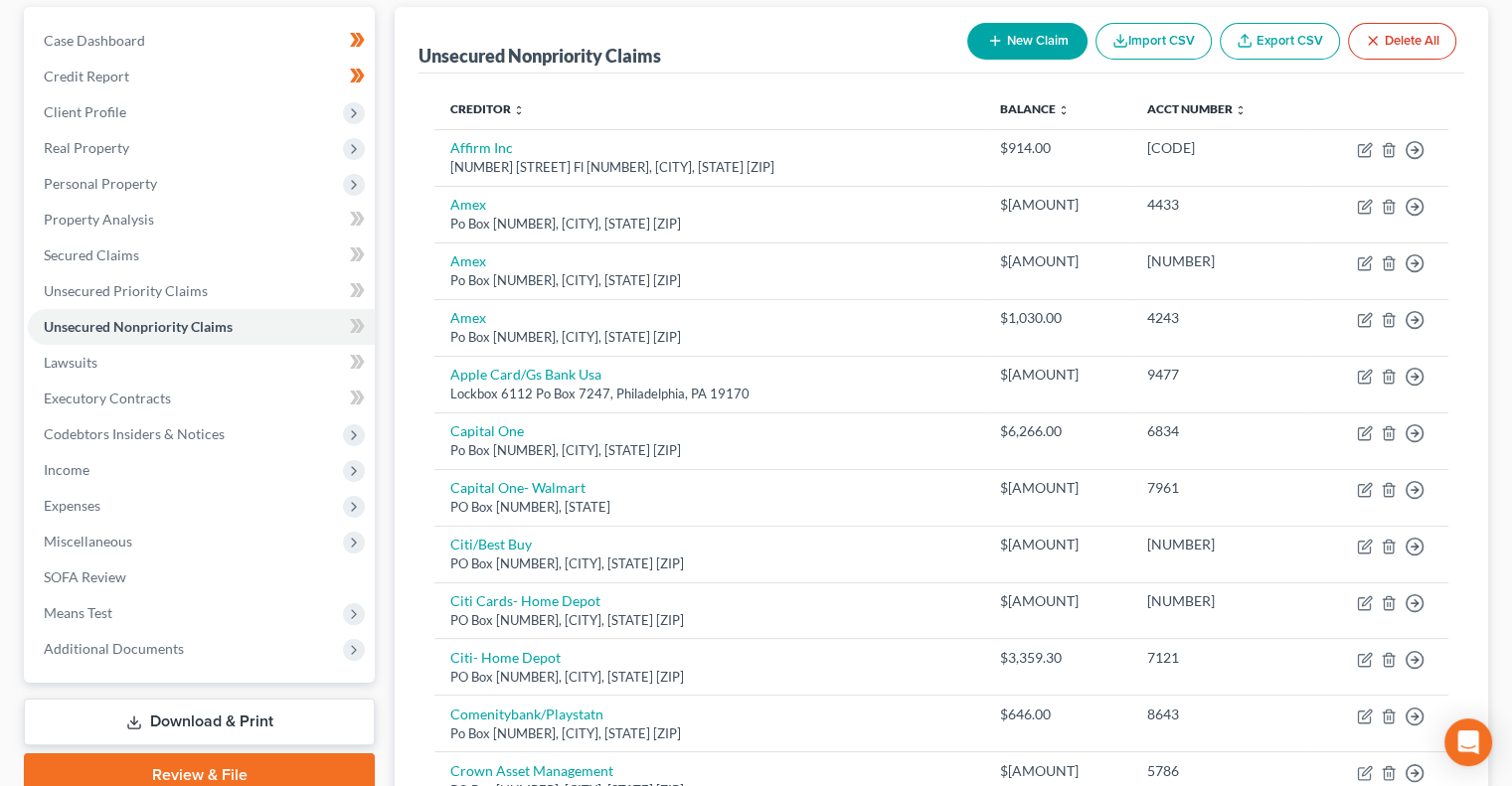 scroll, scrollTop: 183, scrollLeft: 0, axis: vertical 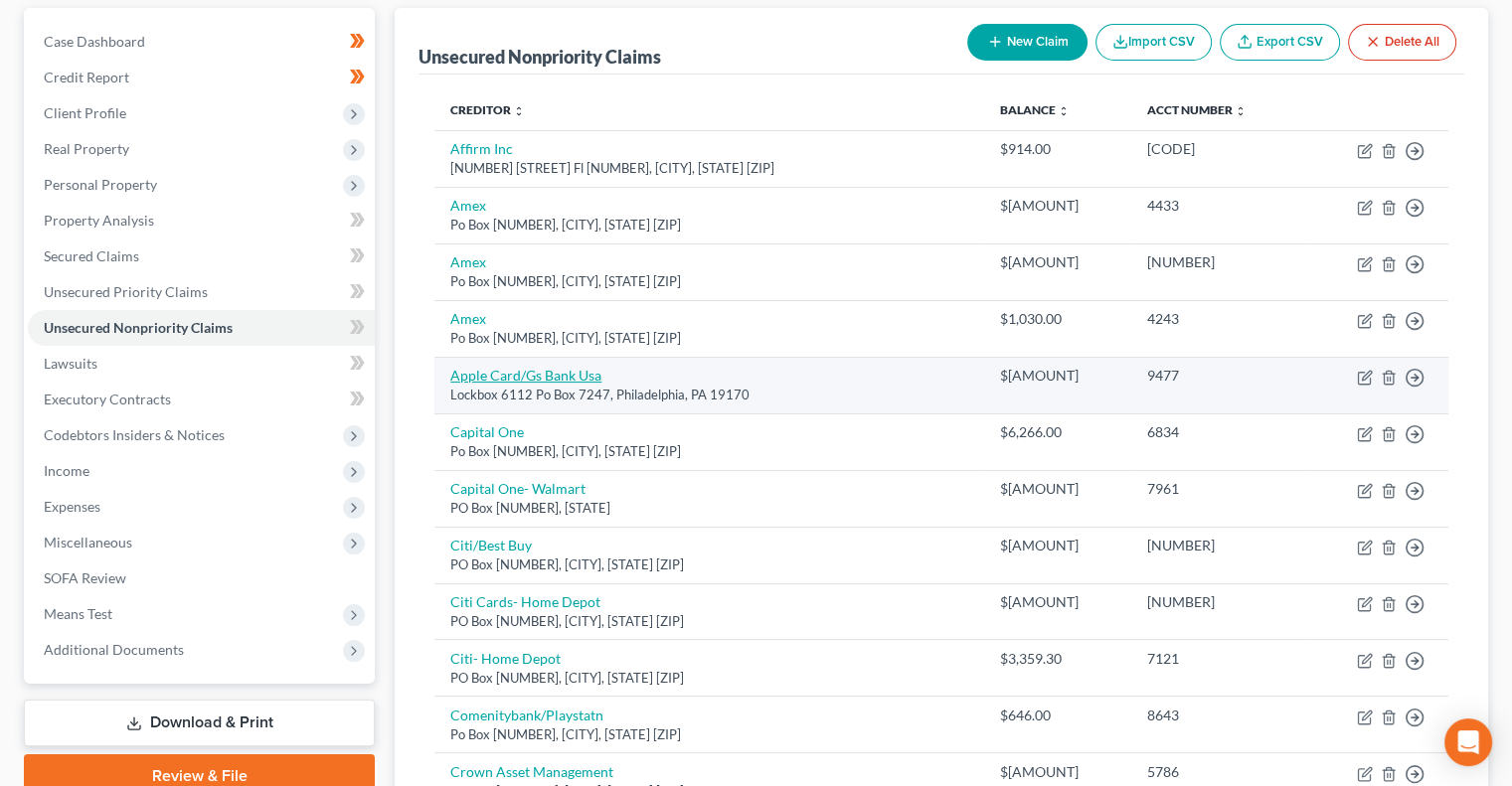 click on "Apple Card/Gs Bank Usa" at bounding box center [526, 375] 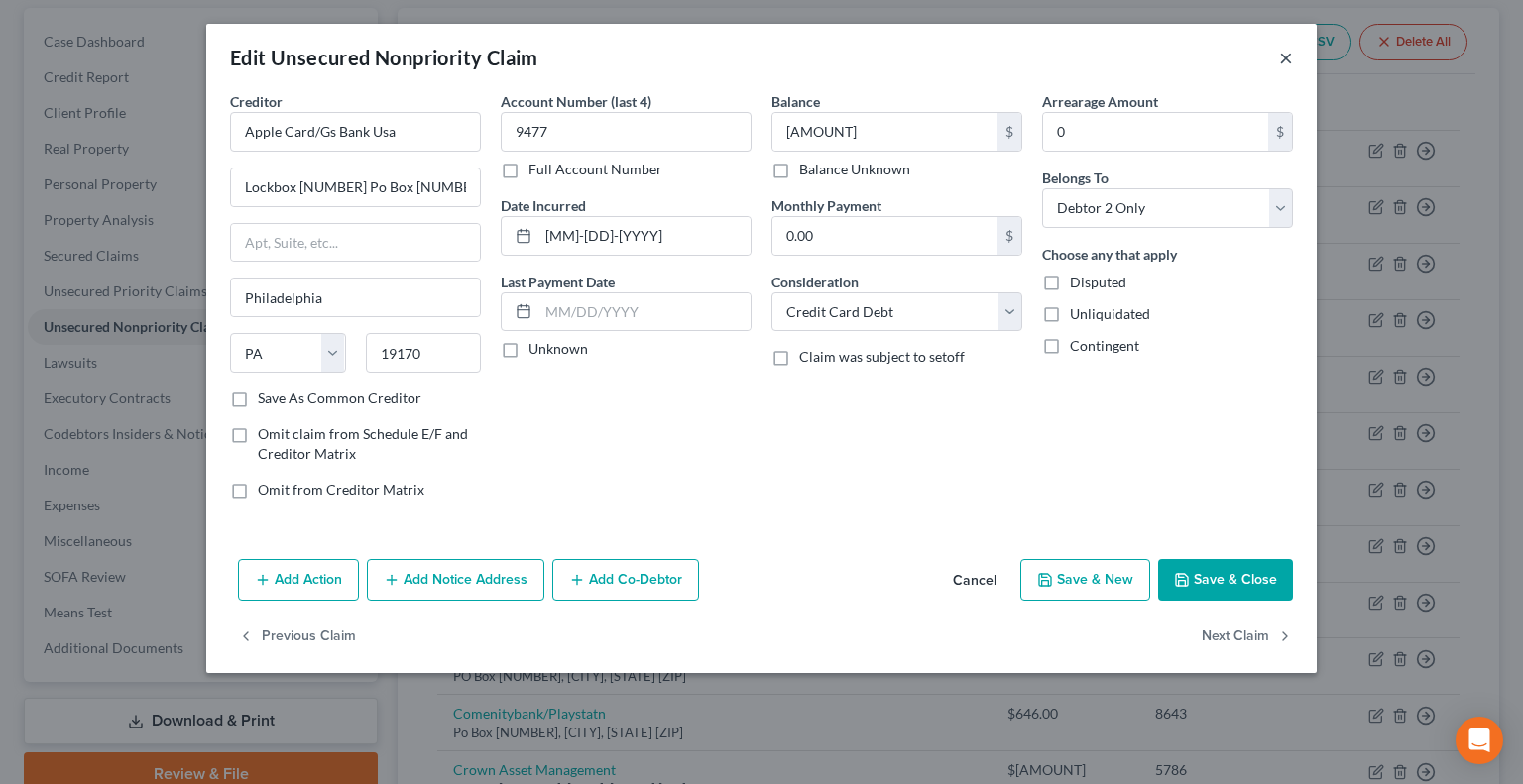 click on "×" at bounding box center [1286, 57] 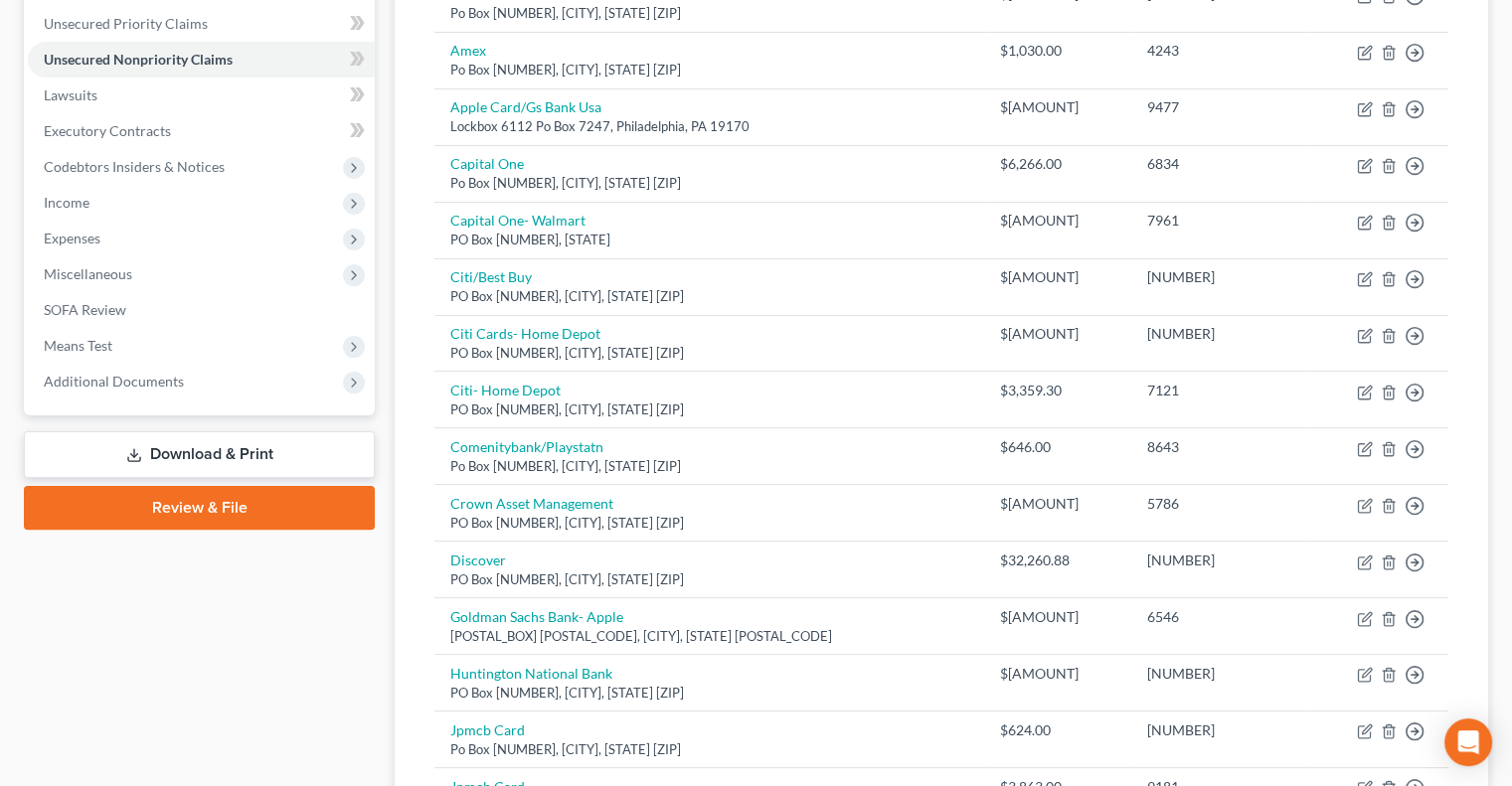 scroll, scrollTop: 458, scrollLeft: 0, axis: vertical 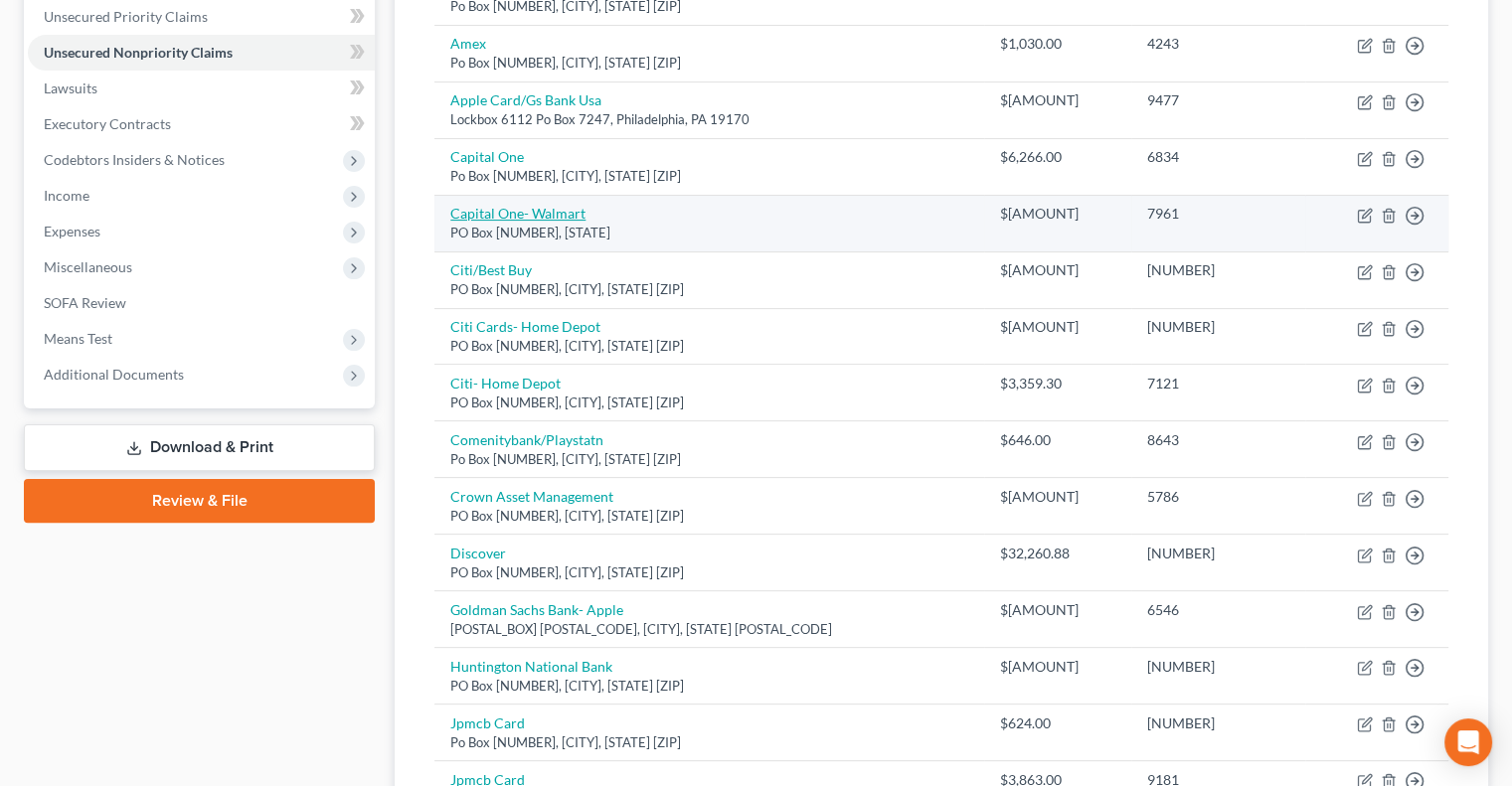 click on "Capital One- Walmart" at bounding box center [518, 213] 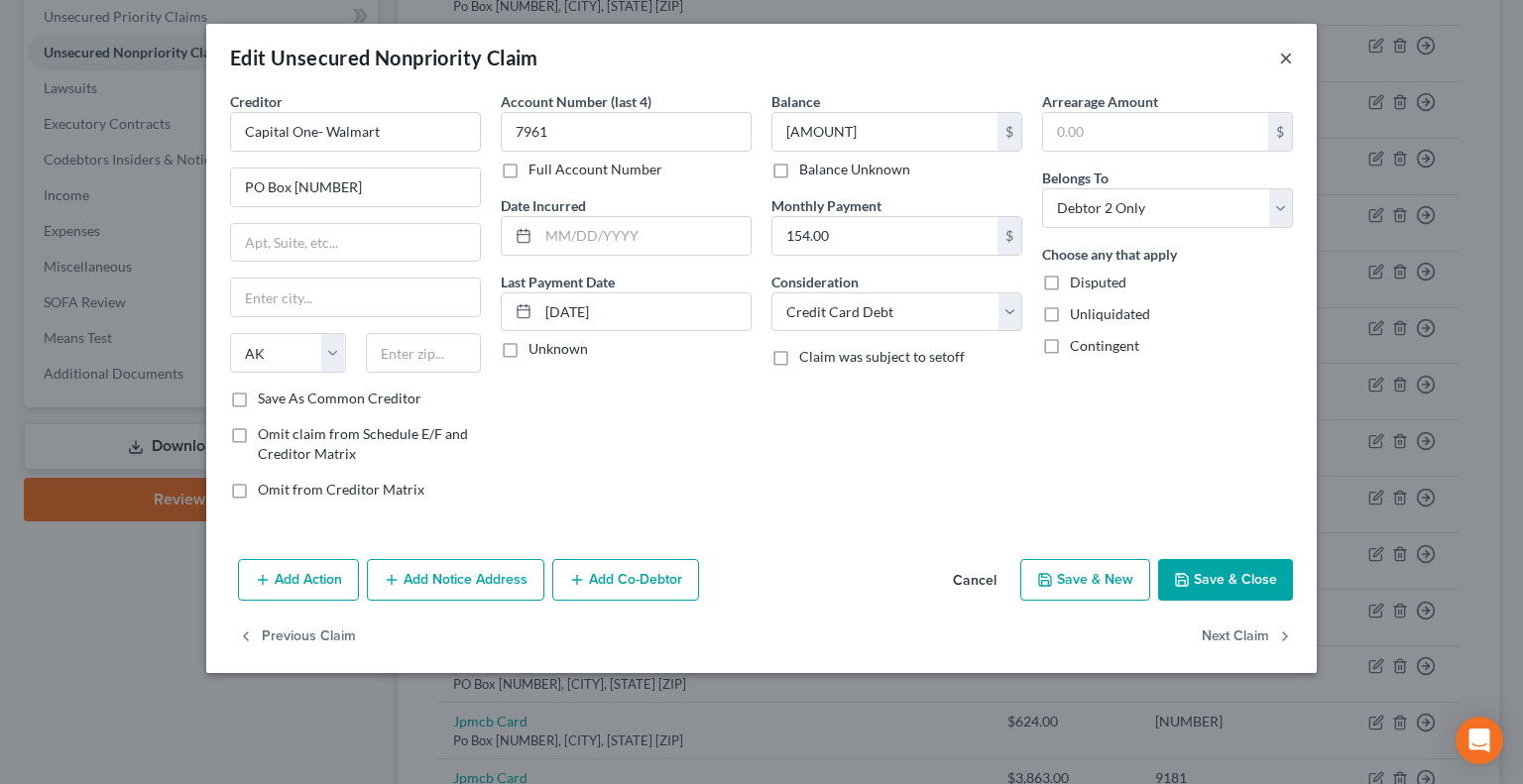 click on "×" at bounding box center (1286, 57) 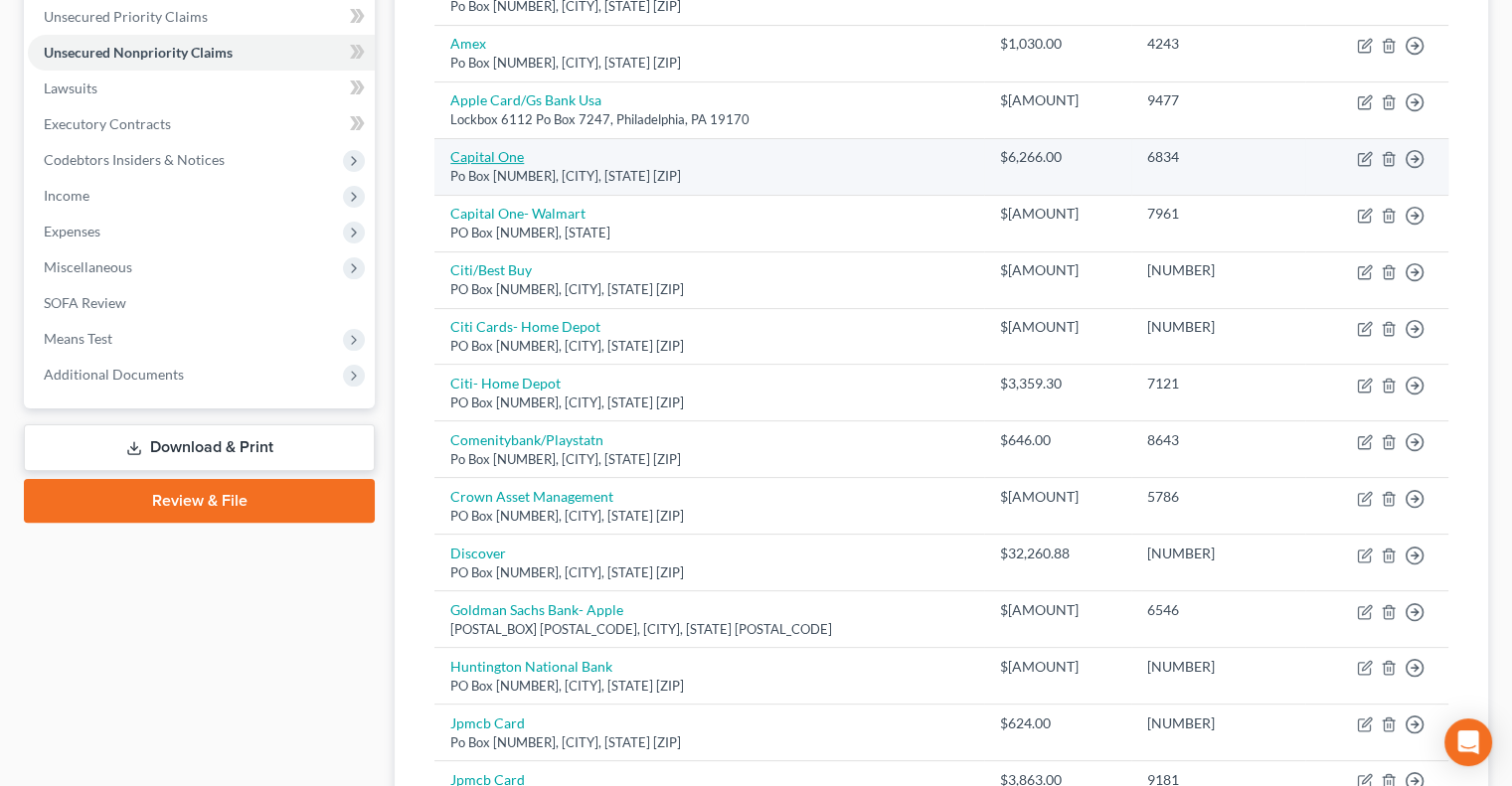 click on "Capital One" at bounding box center (487, 156) 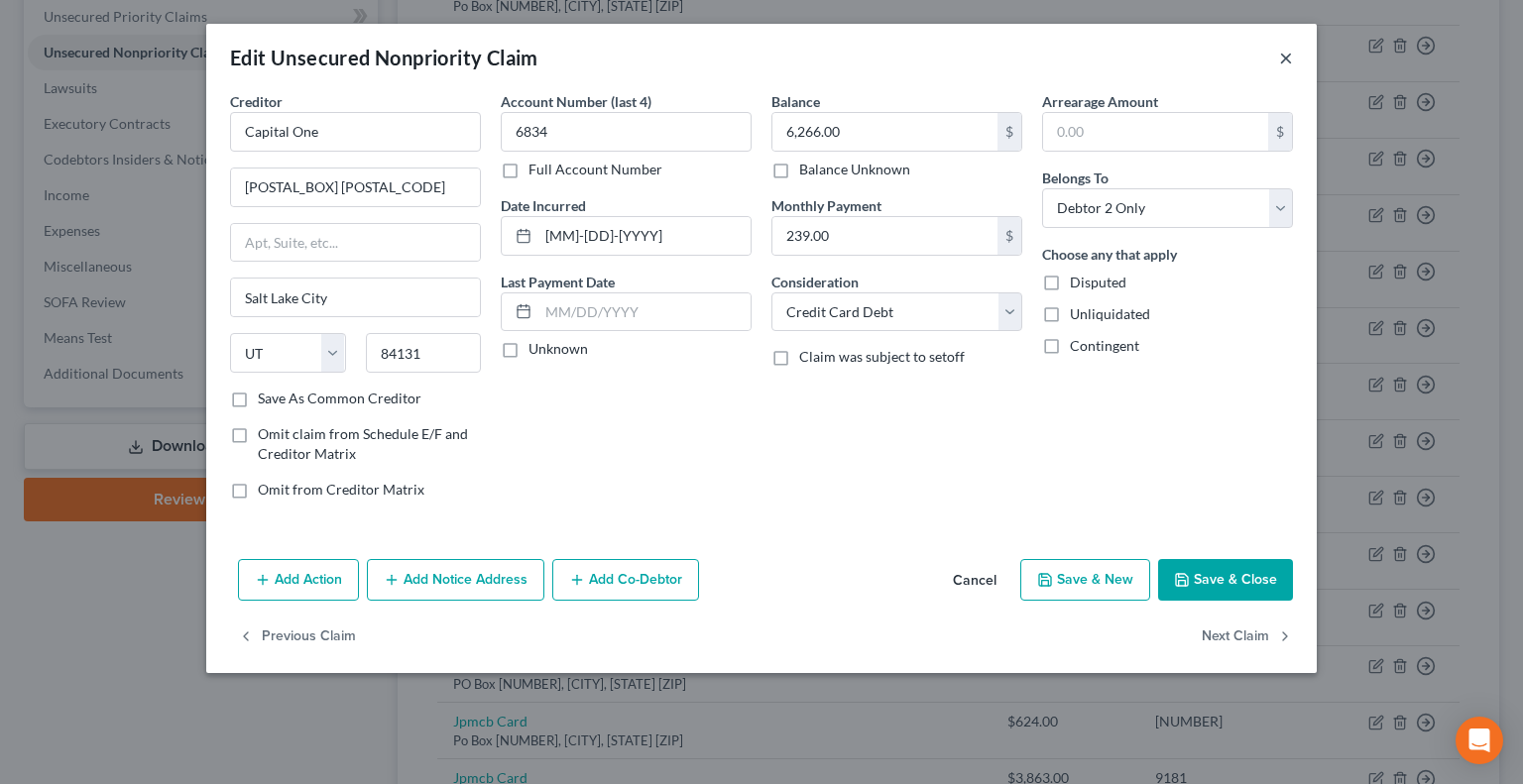 click on "×" at bounding box center [1286, 57] 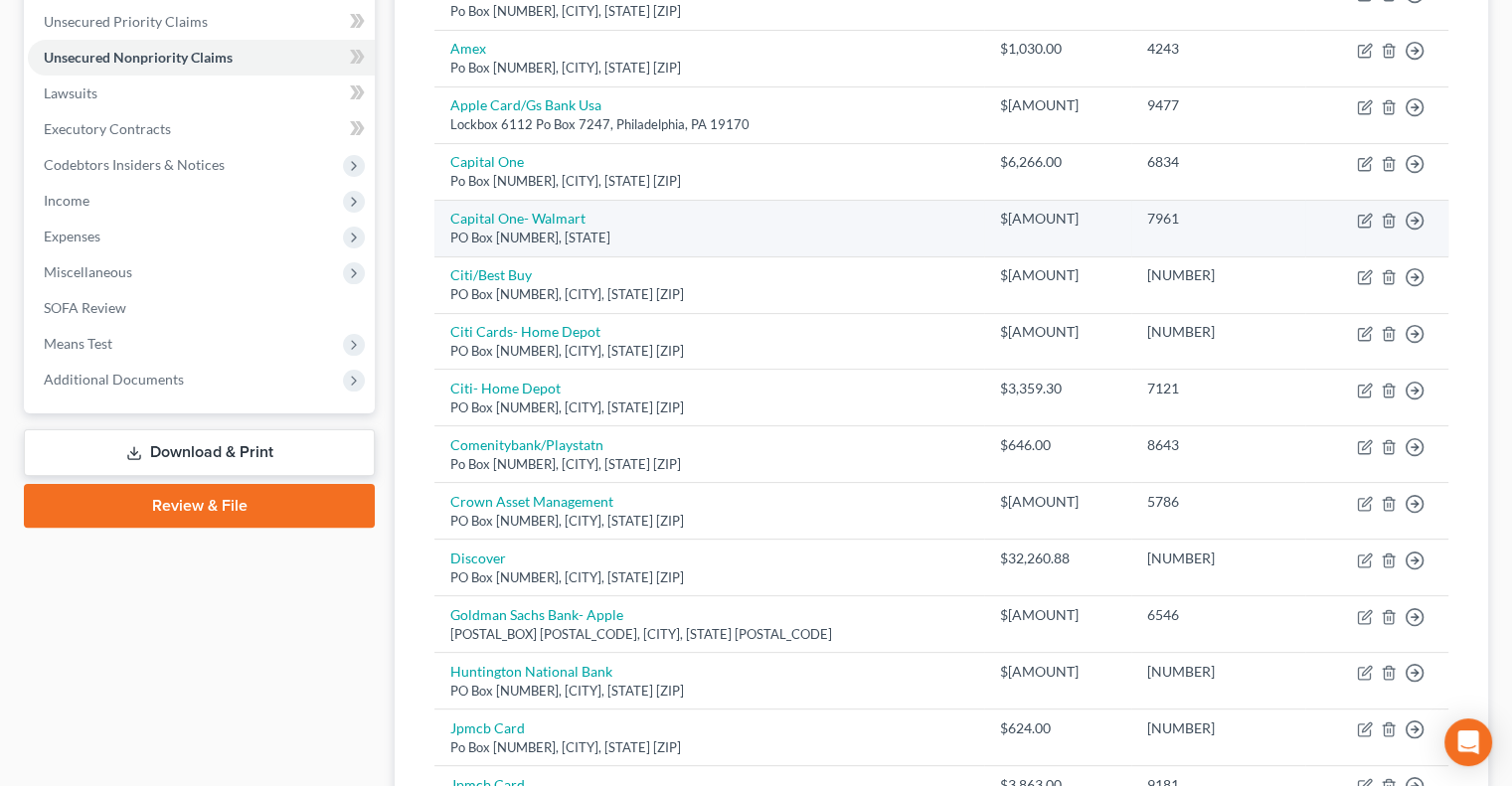 scroll, scrollTop: 452, scrollLeft: 0, axis: vertical 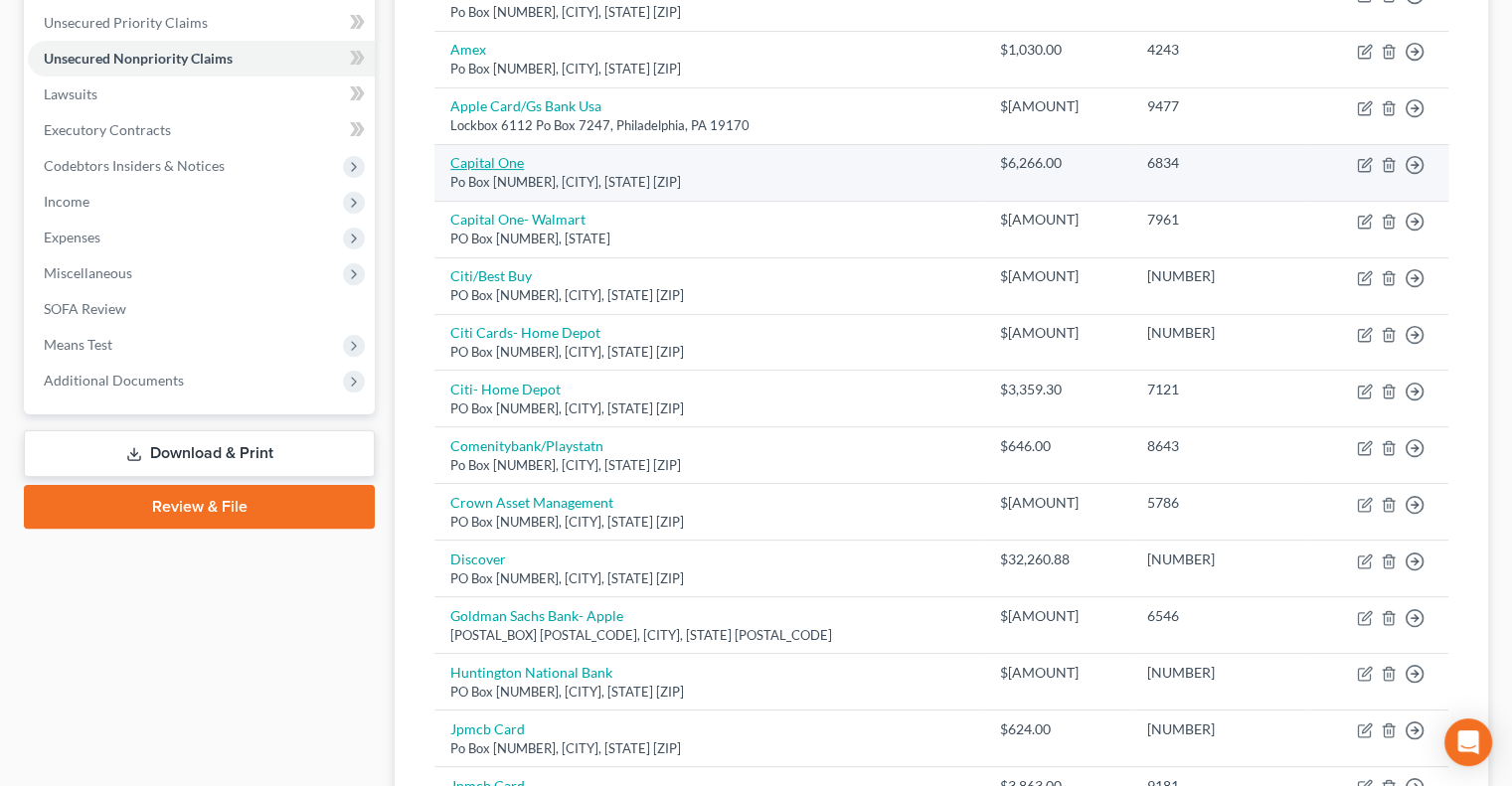 click on "Capital One" at bounding box center (487, 162) 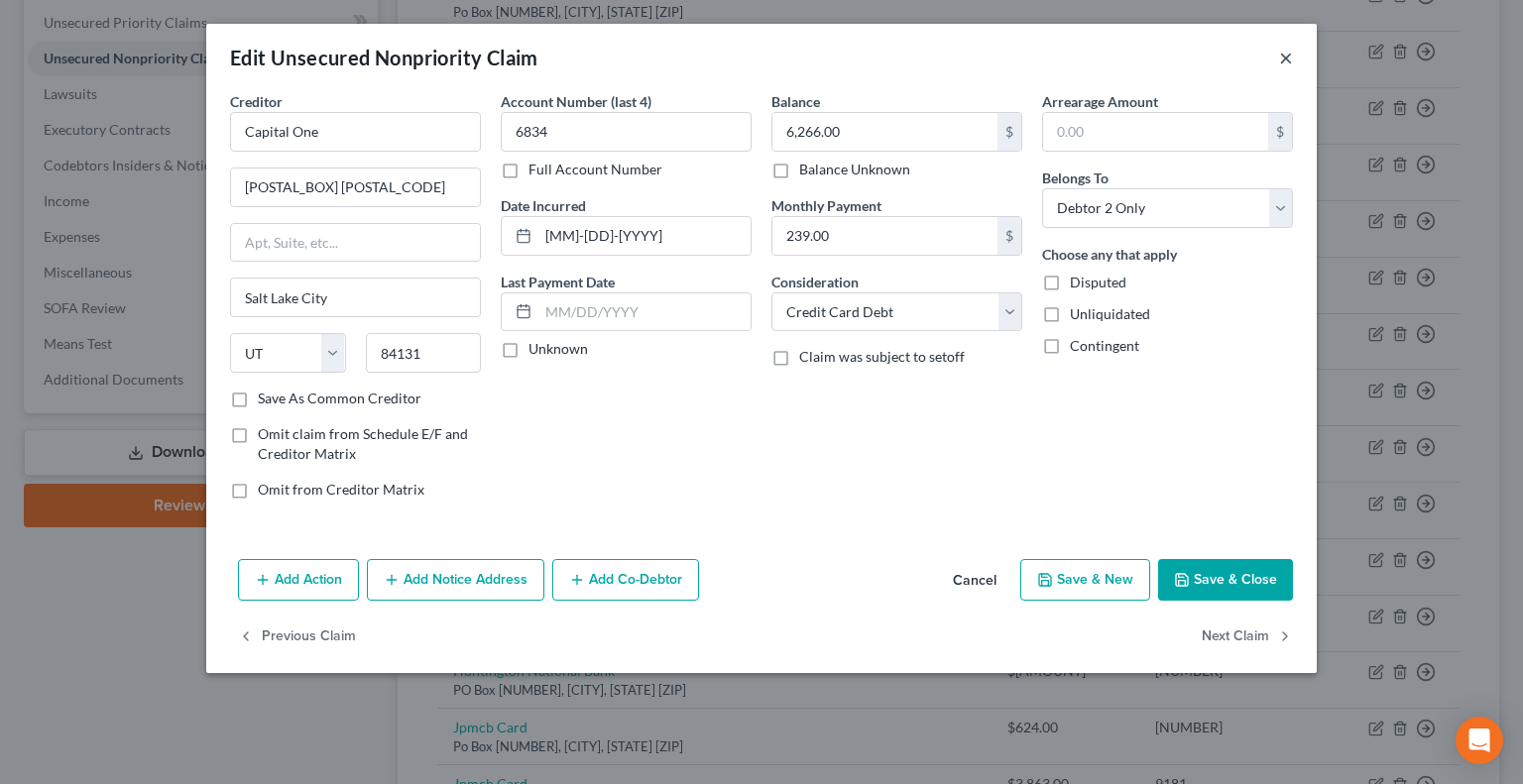click on "×" at bounding box center [1286, 57] 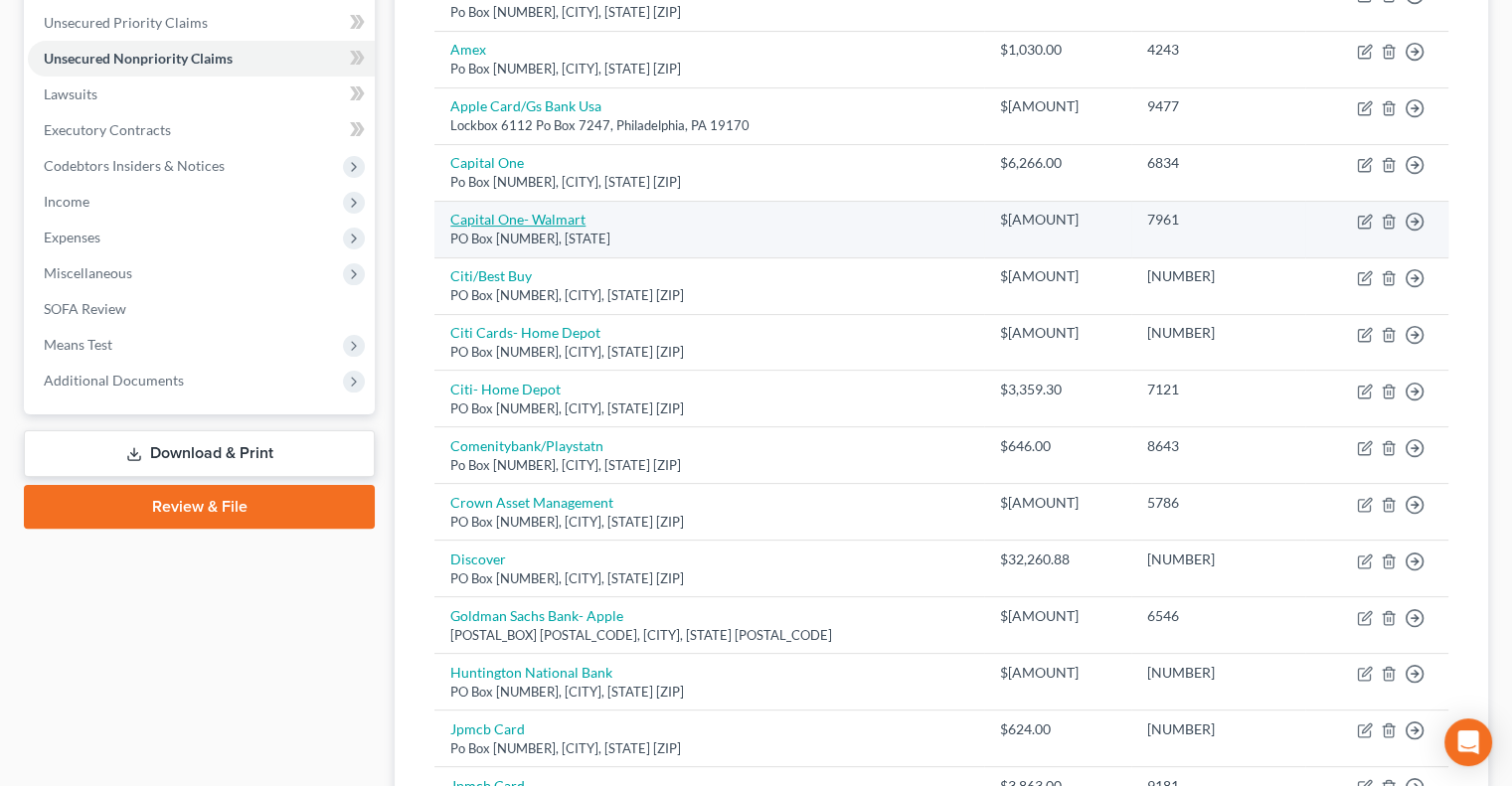 click on "Capital One- Walmart" at bounding box center (518, 219) 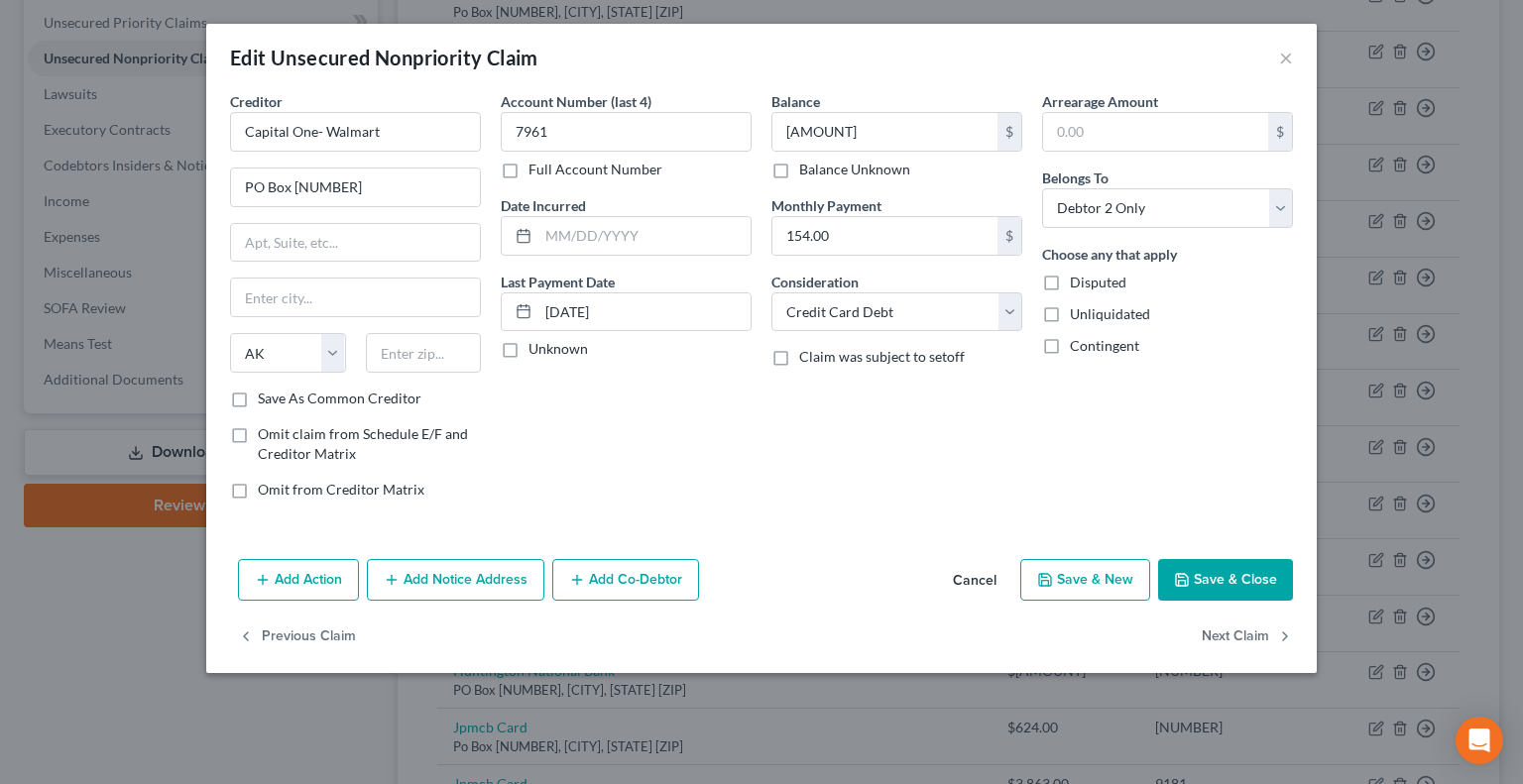 click on "Balance
4,856.39 $
Balance Unknown
Balance Undetermined
4,856.39 $
Balance Unknown
Monthly Payment 154.00 $ Consideration Select Cable / Satellite Services Collection Agency Credit Card Debt Debt Counseling / Attorneys Deficiency Balance Domestic Support Obligations Home / Car Repairs Income Taxes Judgment Liens Medical Services Monies Loaned / Advanced Mortgage Obligation From Divorce Or Separation Obligation To Pensions Other Overdrawn Bank Account Promised To Help Pay Creditors Student Loans Suppliers And Vendors Telephone / Internet Services Utility Services Claim was subject to setoff" at bounding box center (896, 303) 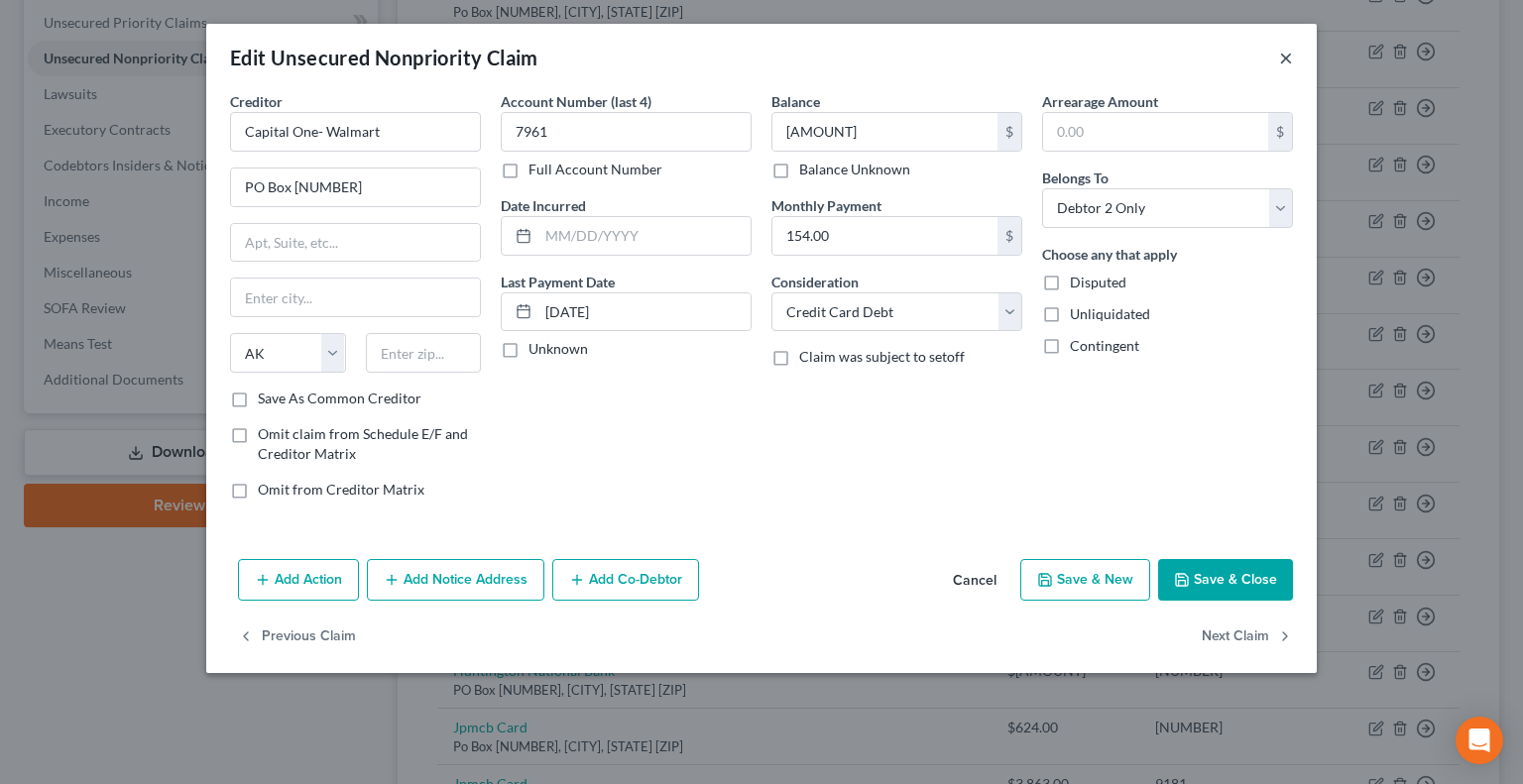 click on "×" at bounding box center [1286, 57] 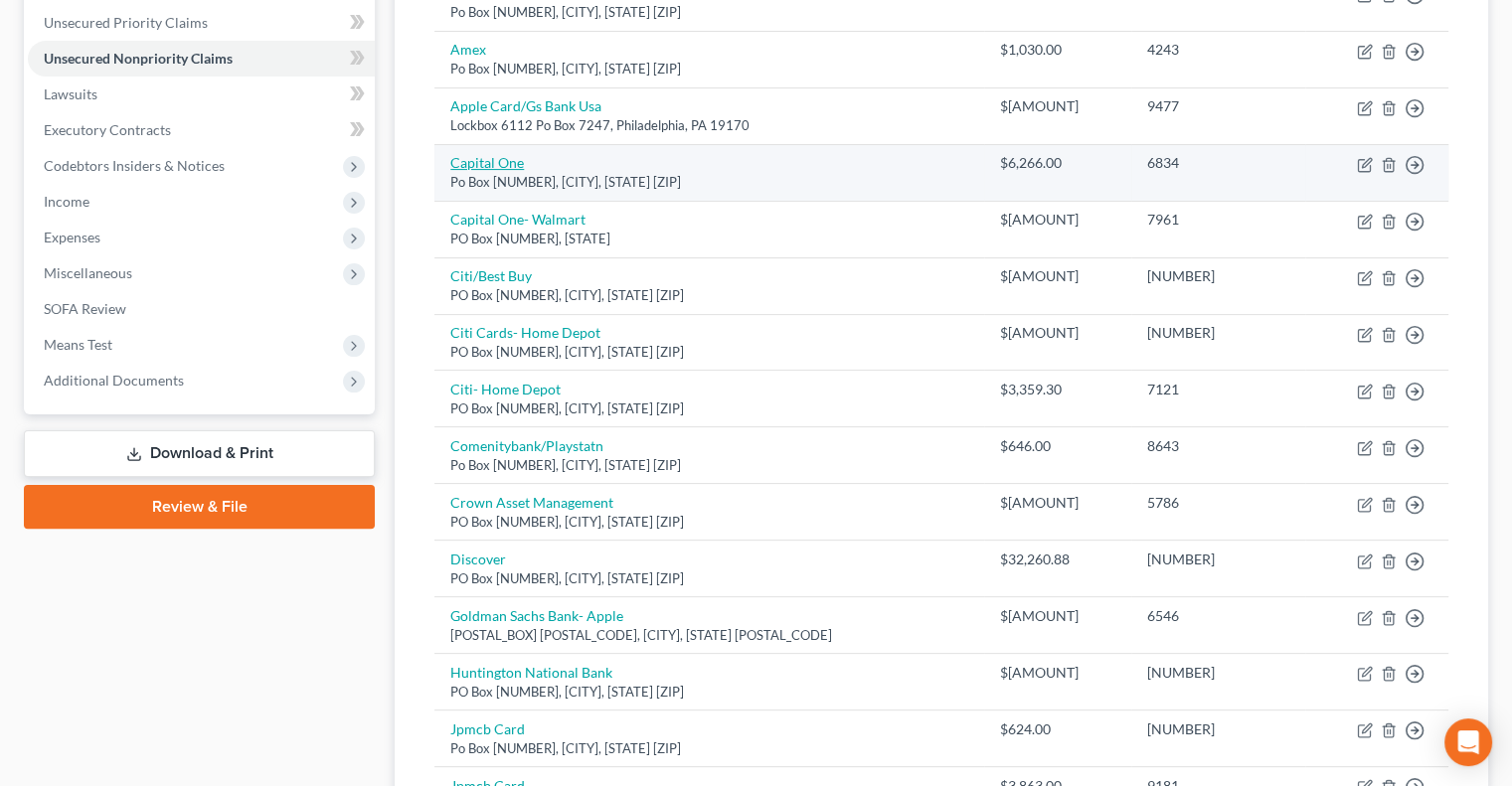 click on "Capital One" at bounding box center [487, 162] 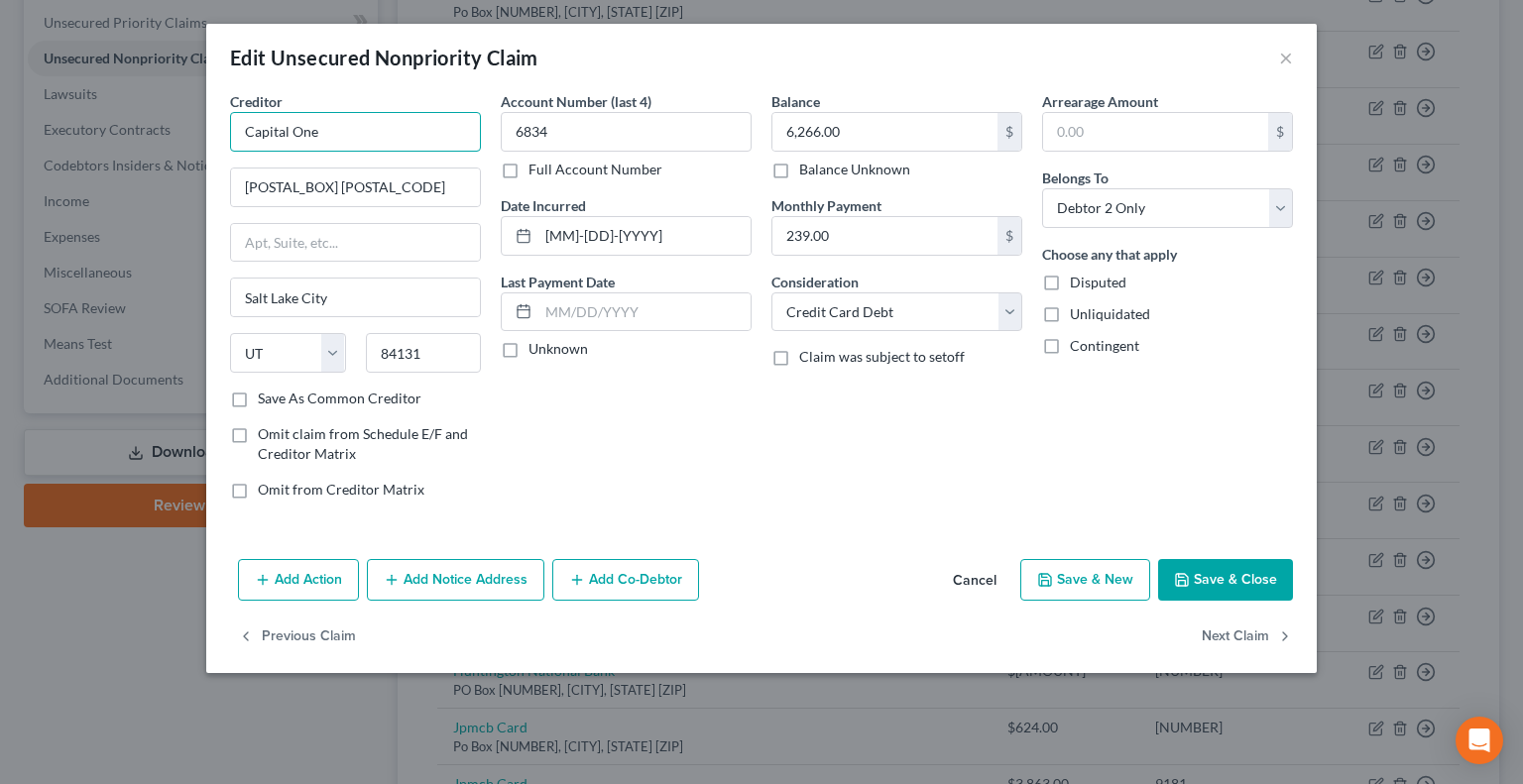 click on "Capital One" at bounding box center [355, 132] 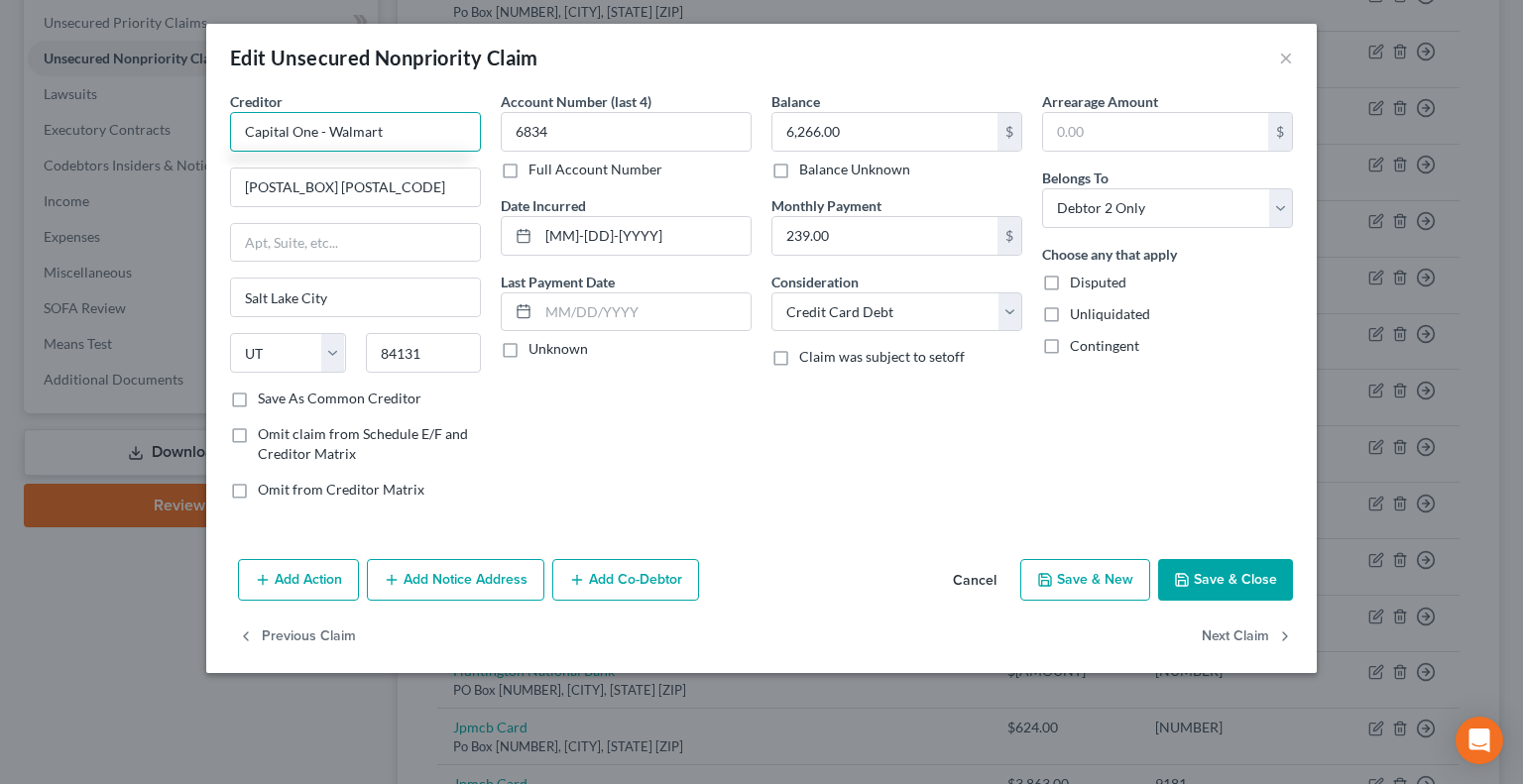 type on "Capital One - Walmart" 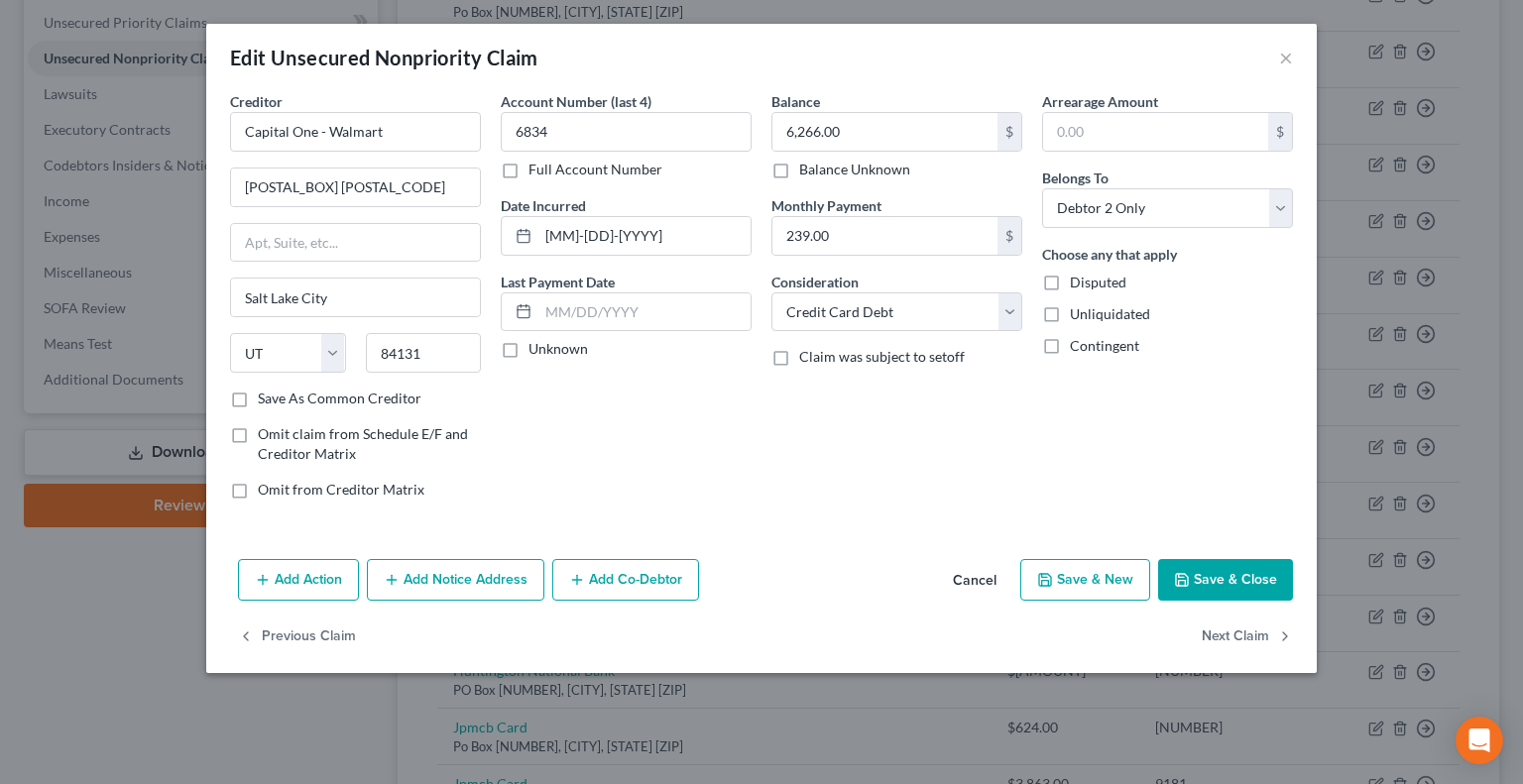 click on "Save & Close" at bounding box center [1226, 580] 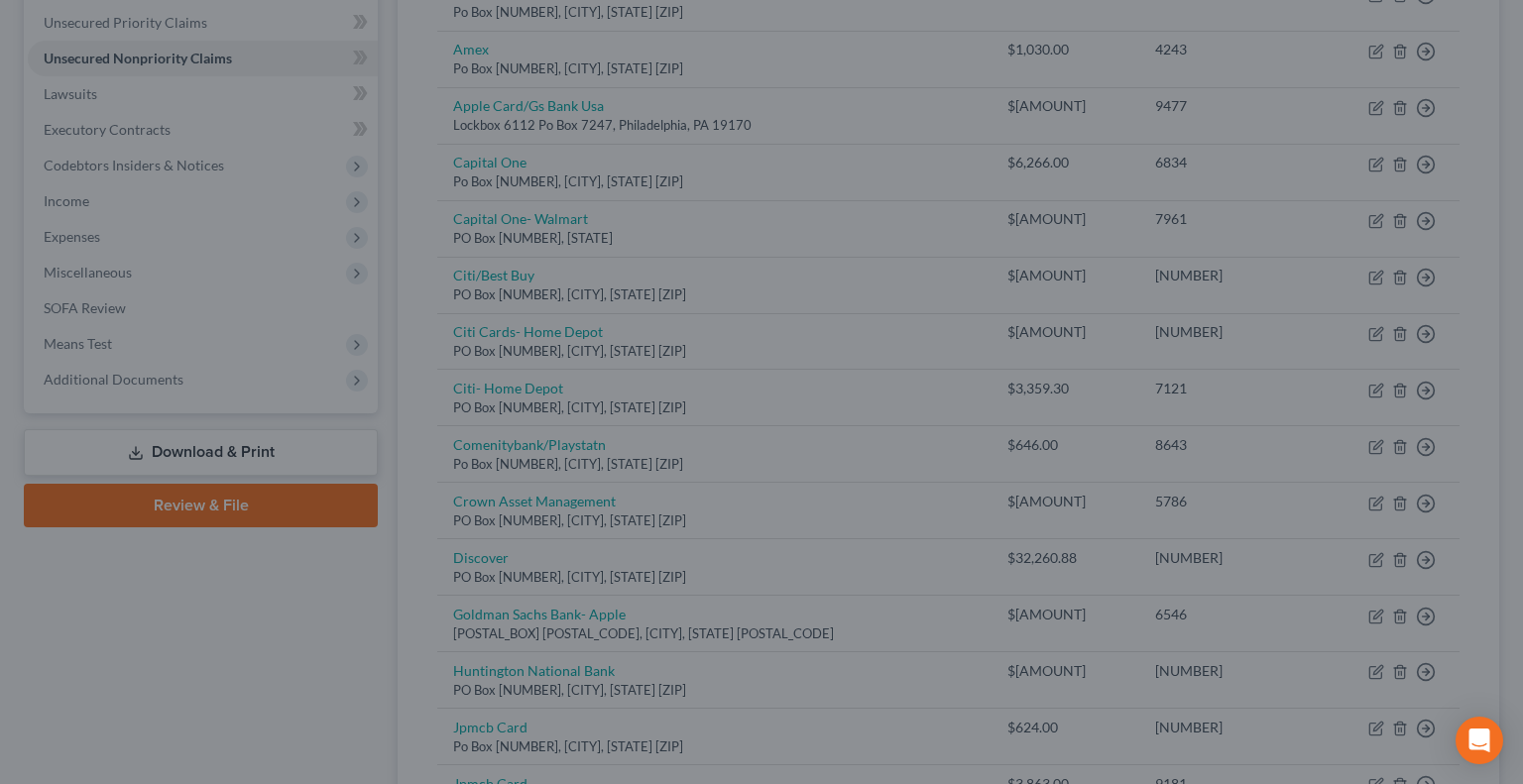 type on "0" 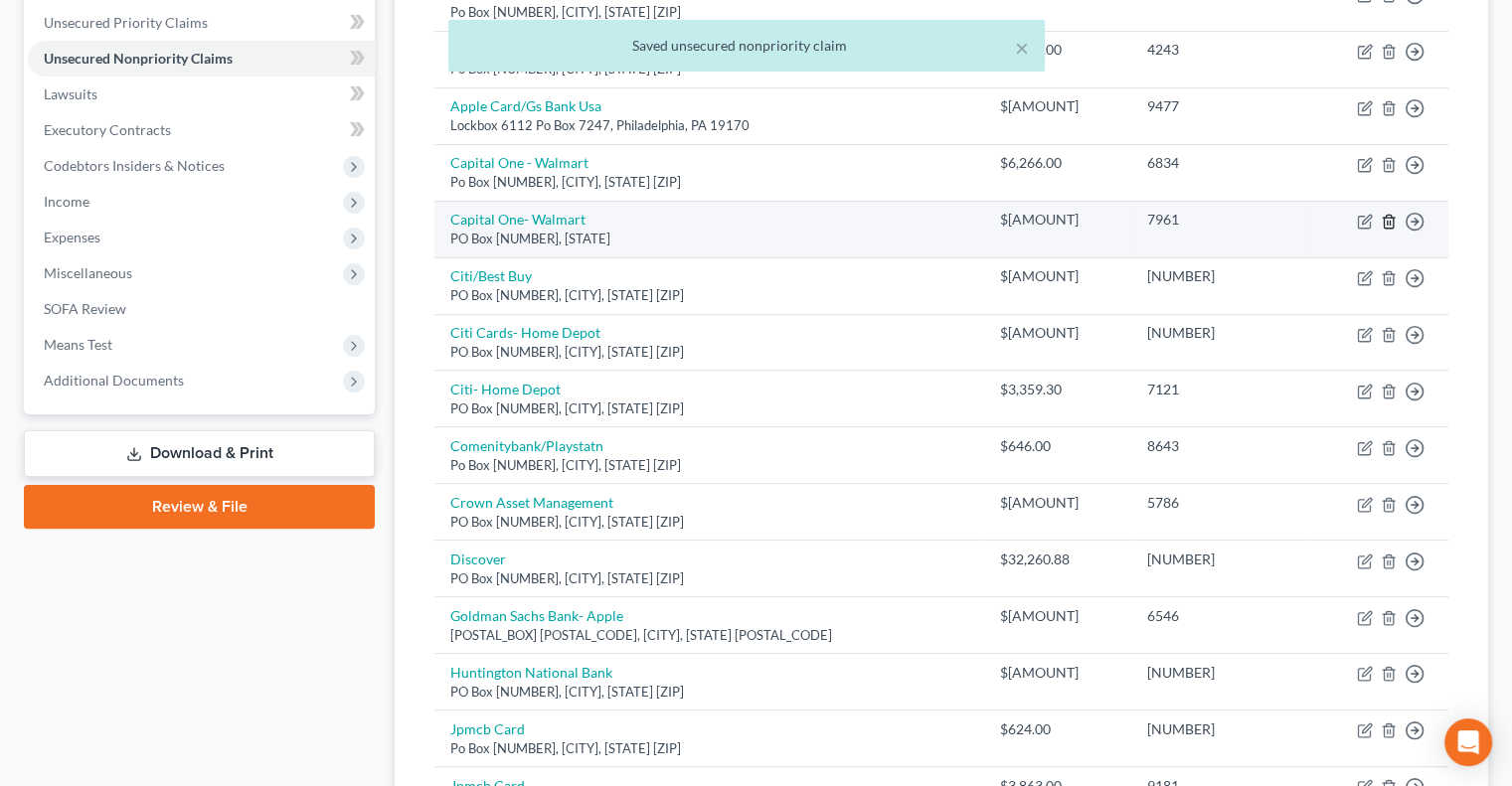 click 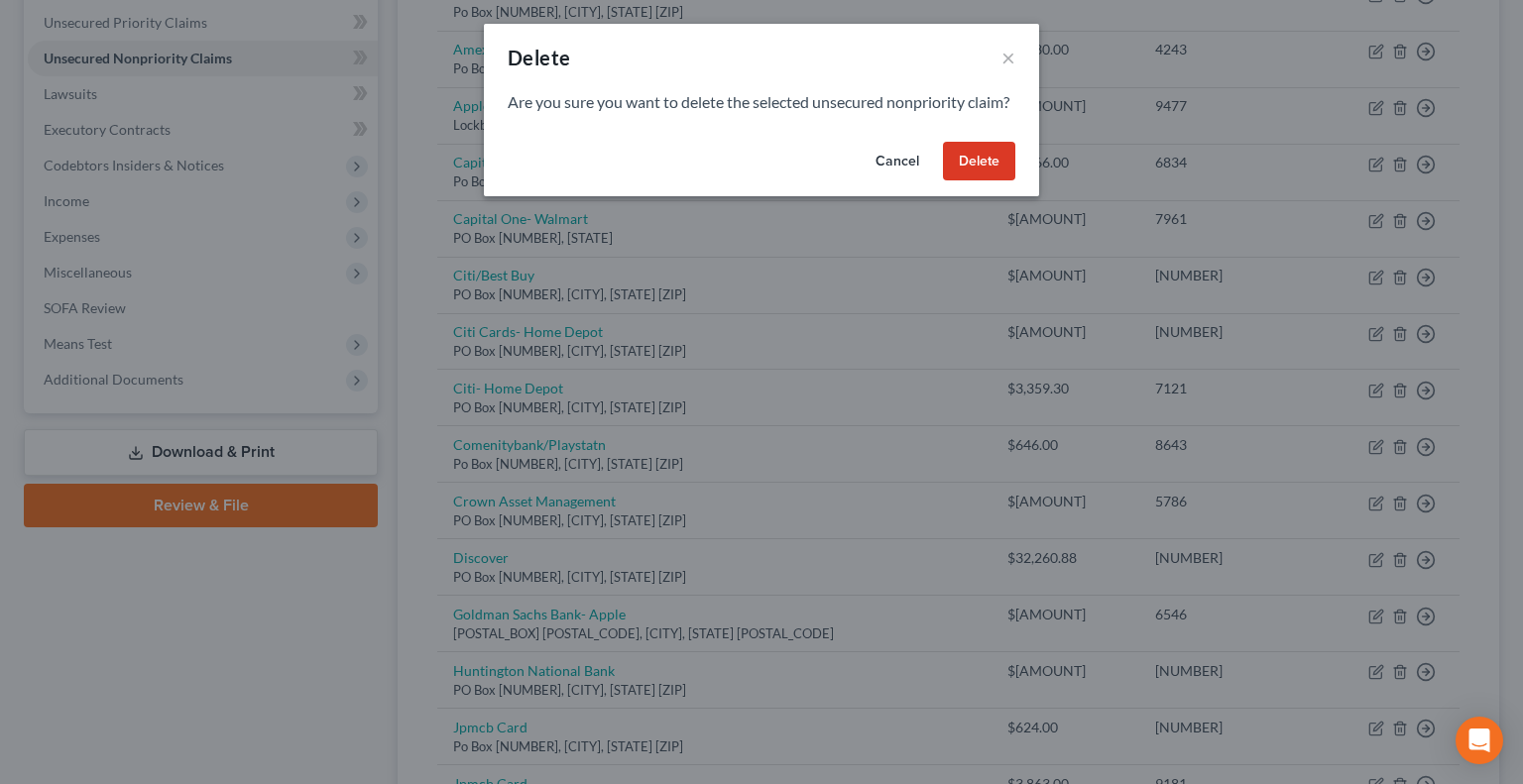 click on "Delete" at bounding box center (979, 162) 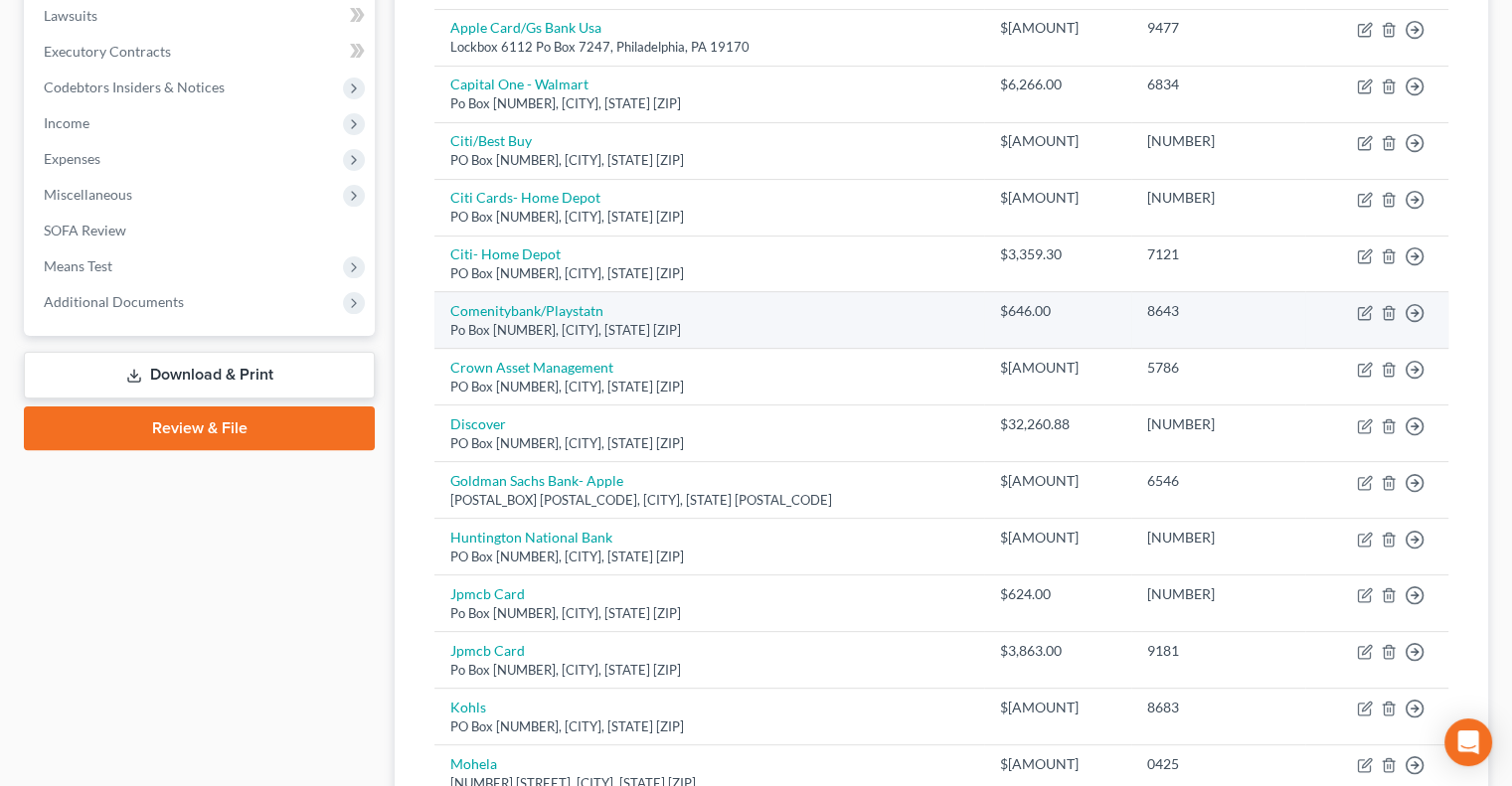 scroll, scrollTop: 536, scrollLeft: 0, axis: vertical 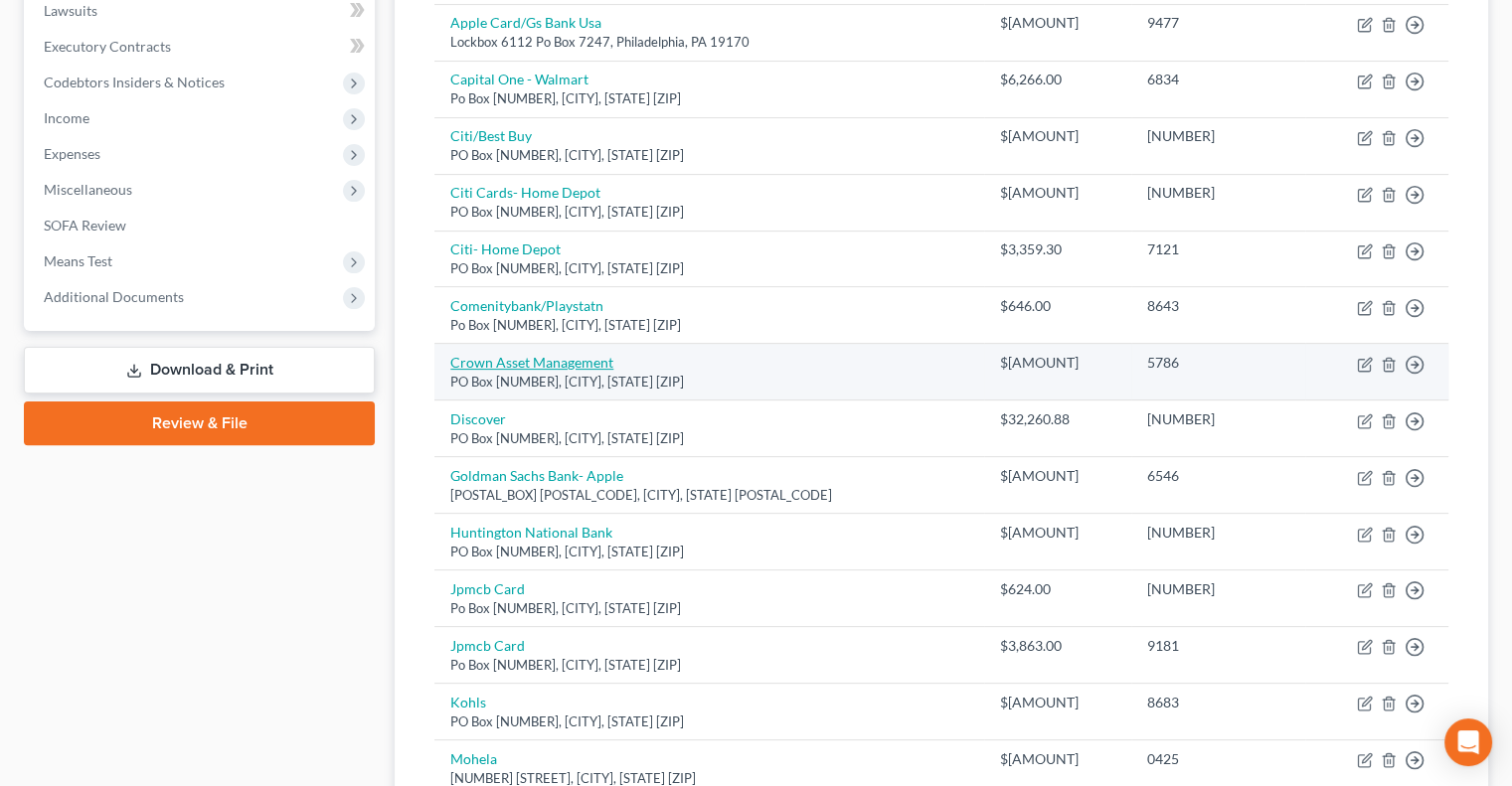 click on "Crown Asset Management" at bounding box center [532, 362] 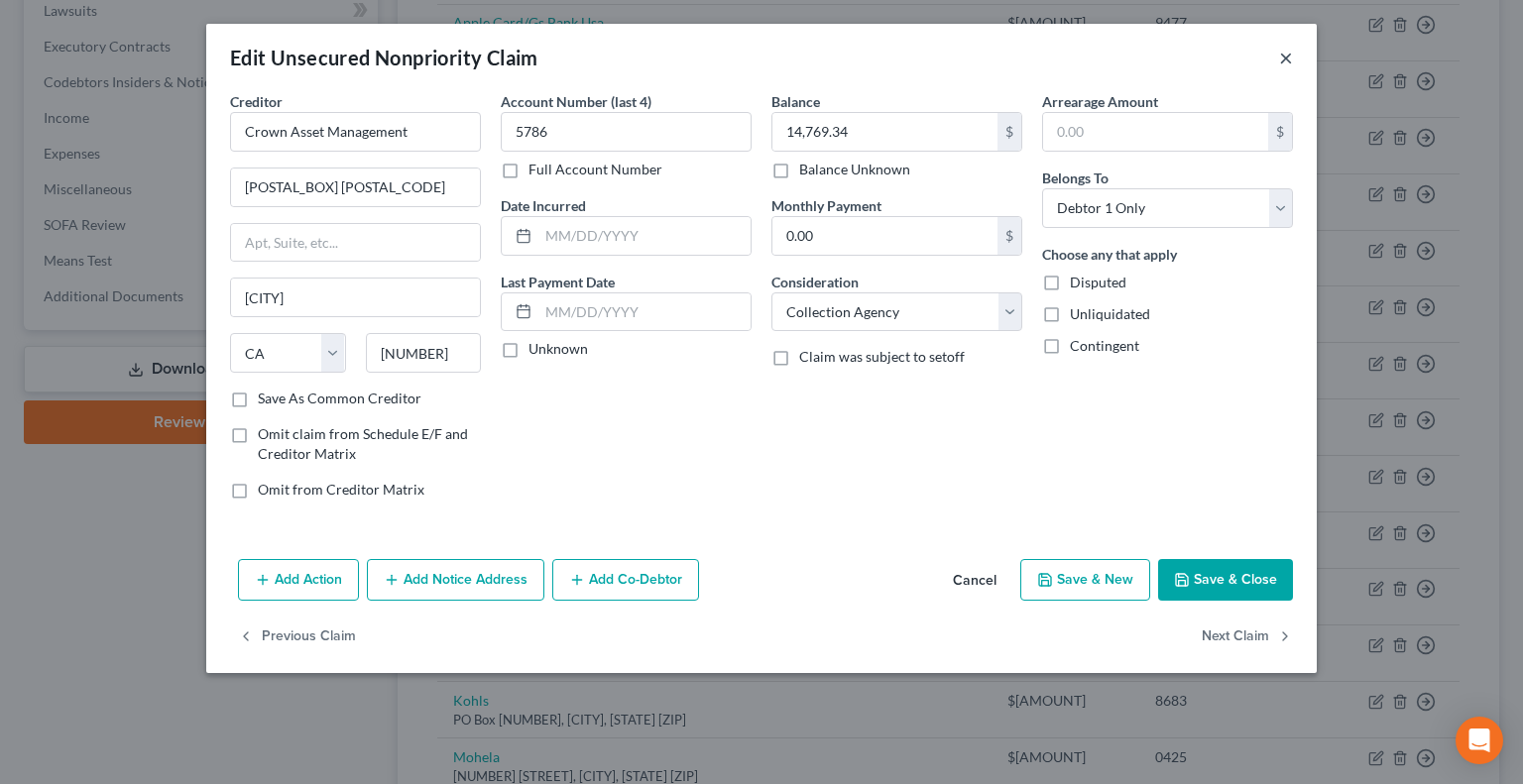 click on "×" at bounding box center (1286, 57) 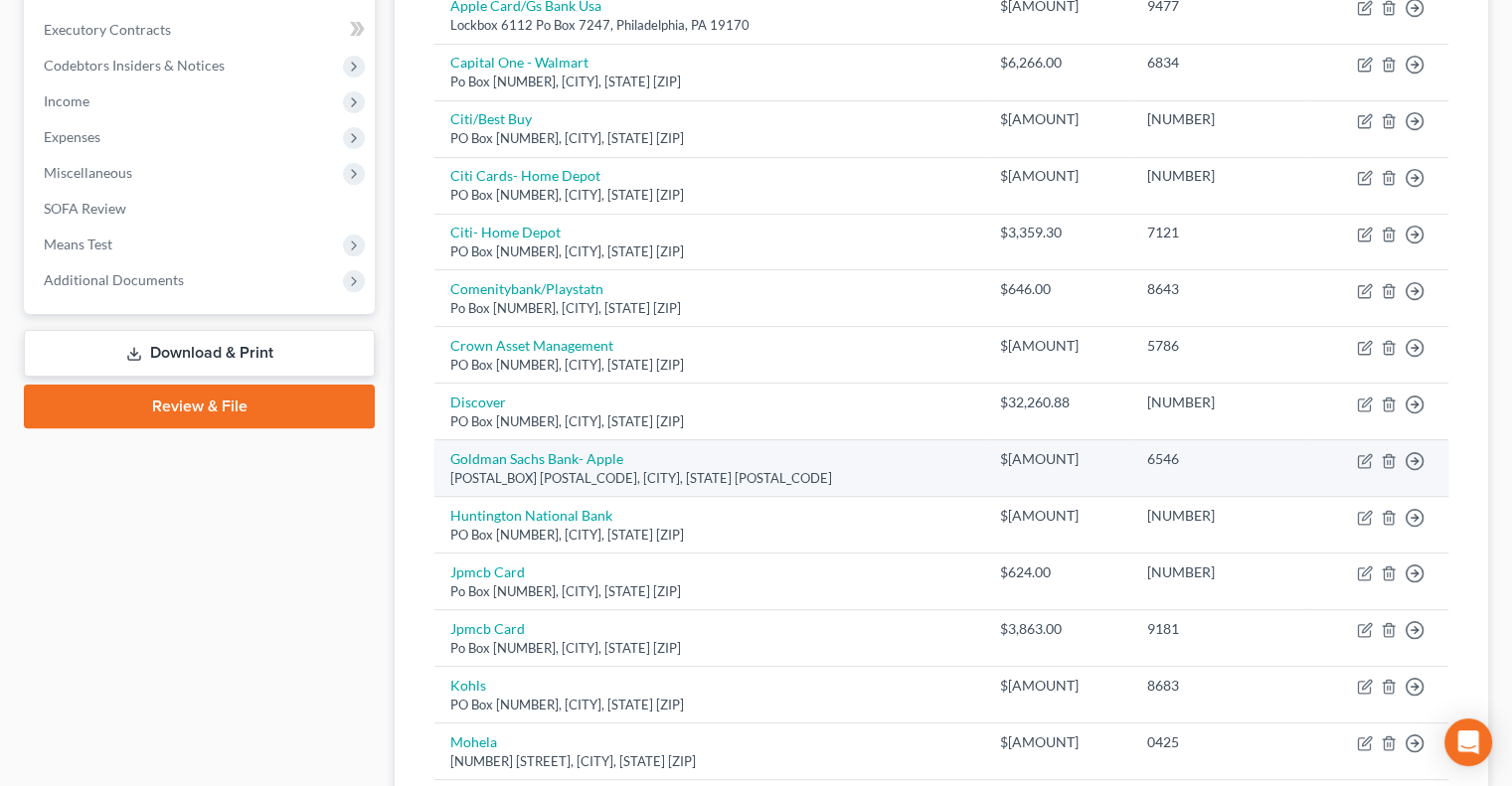 scroll, scrollTop: 553, scrollLeft: 0, axis: vertical 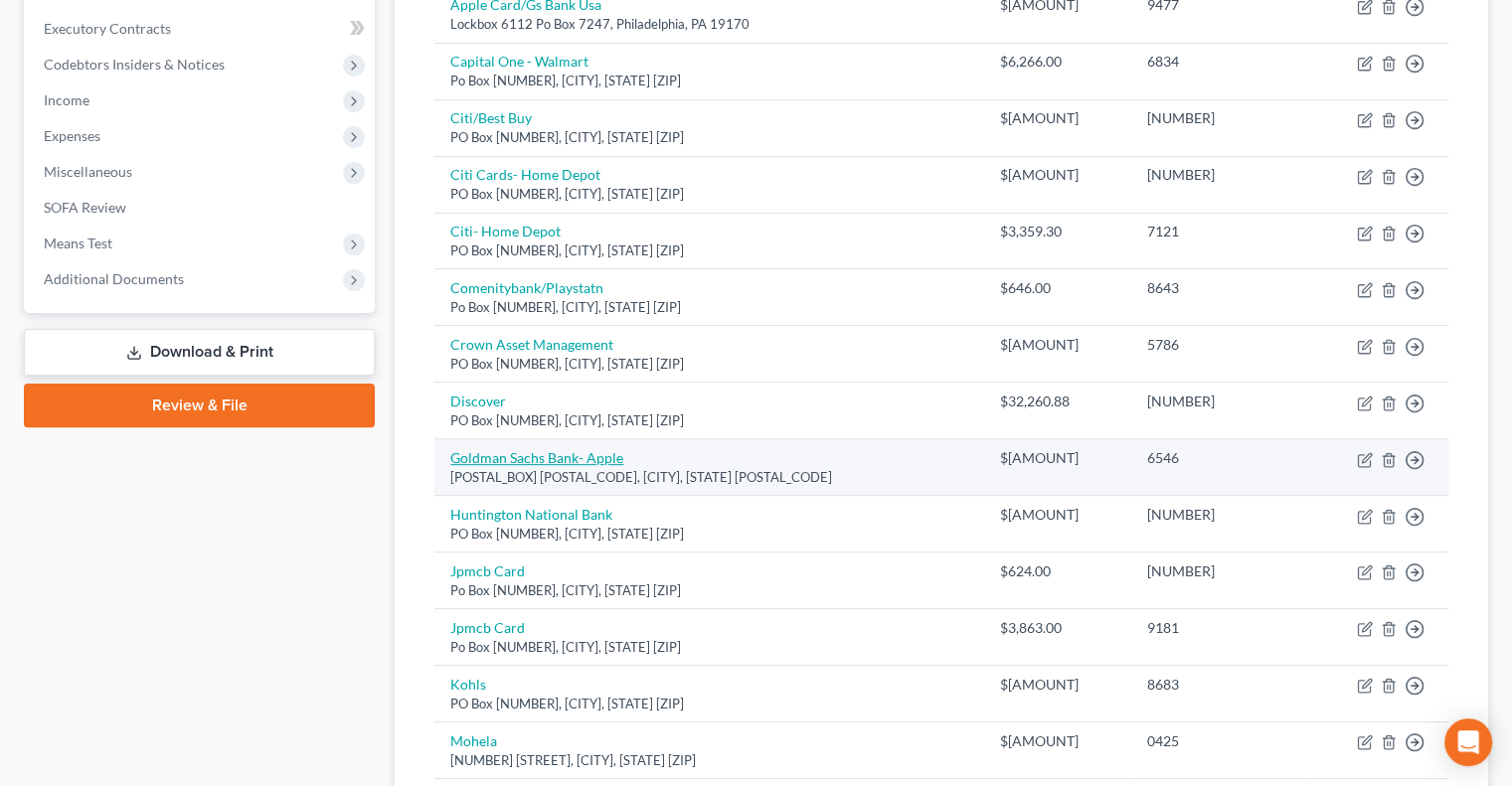 click on "Goldman Sachs Bank- Apple" at bounding box center (537, 457) 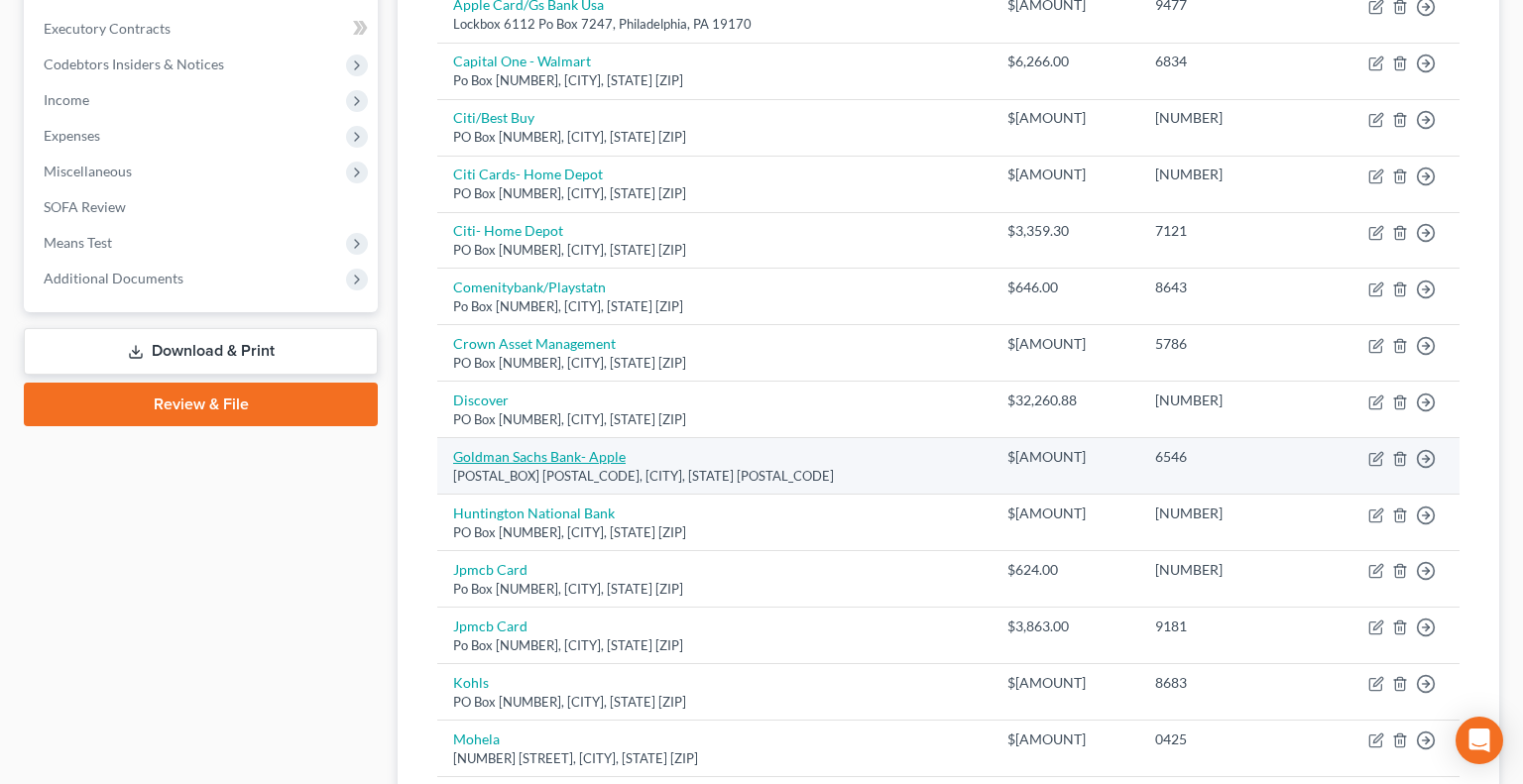 select on "39" 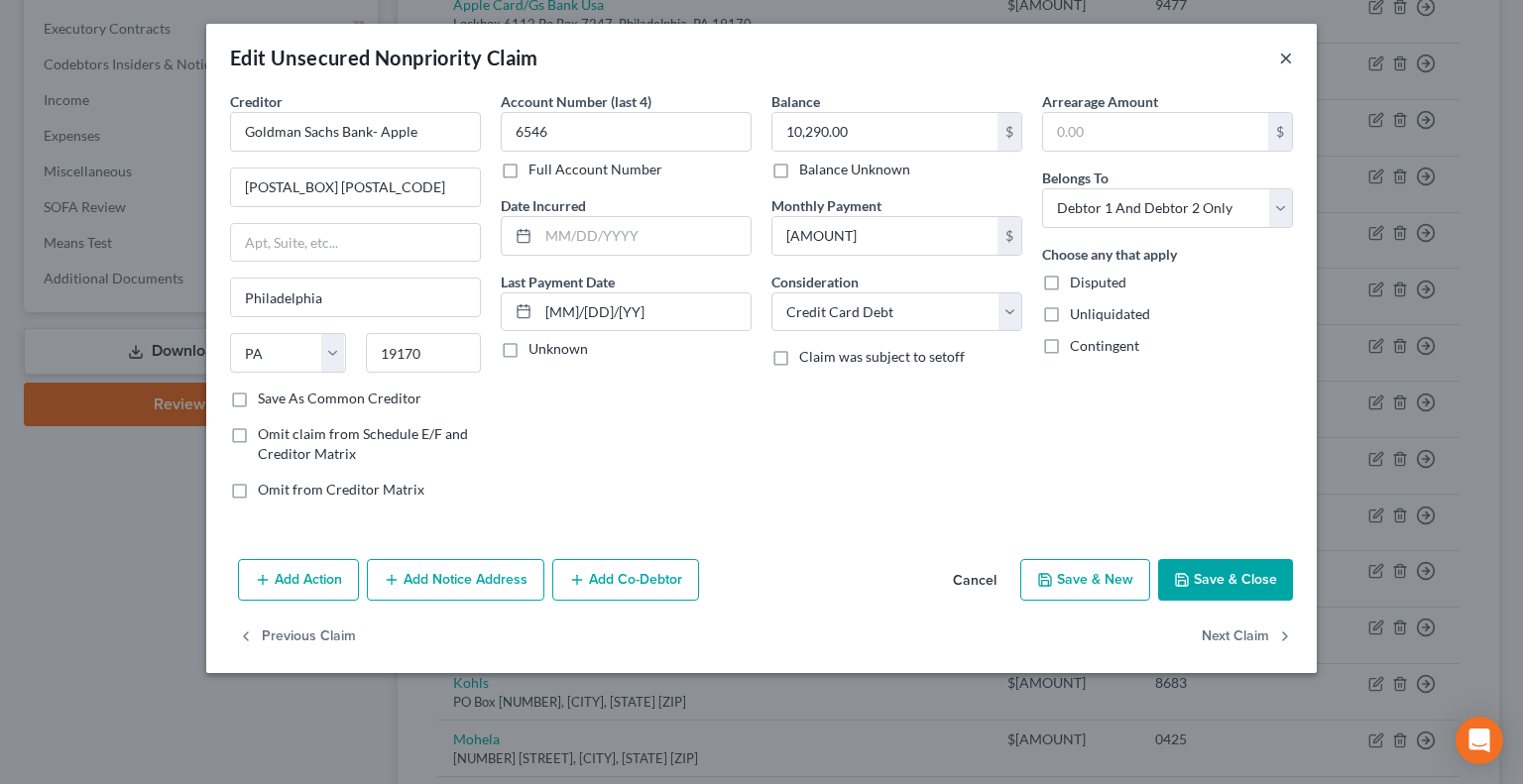 click on "×" at bounding box center [1286, 57] 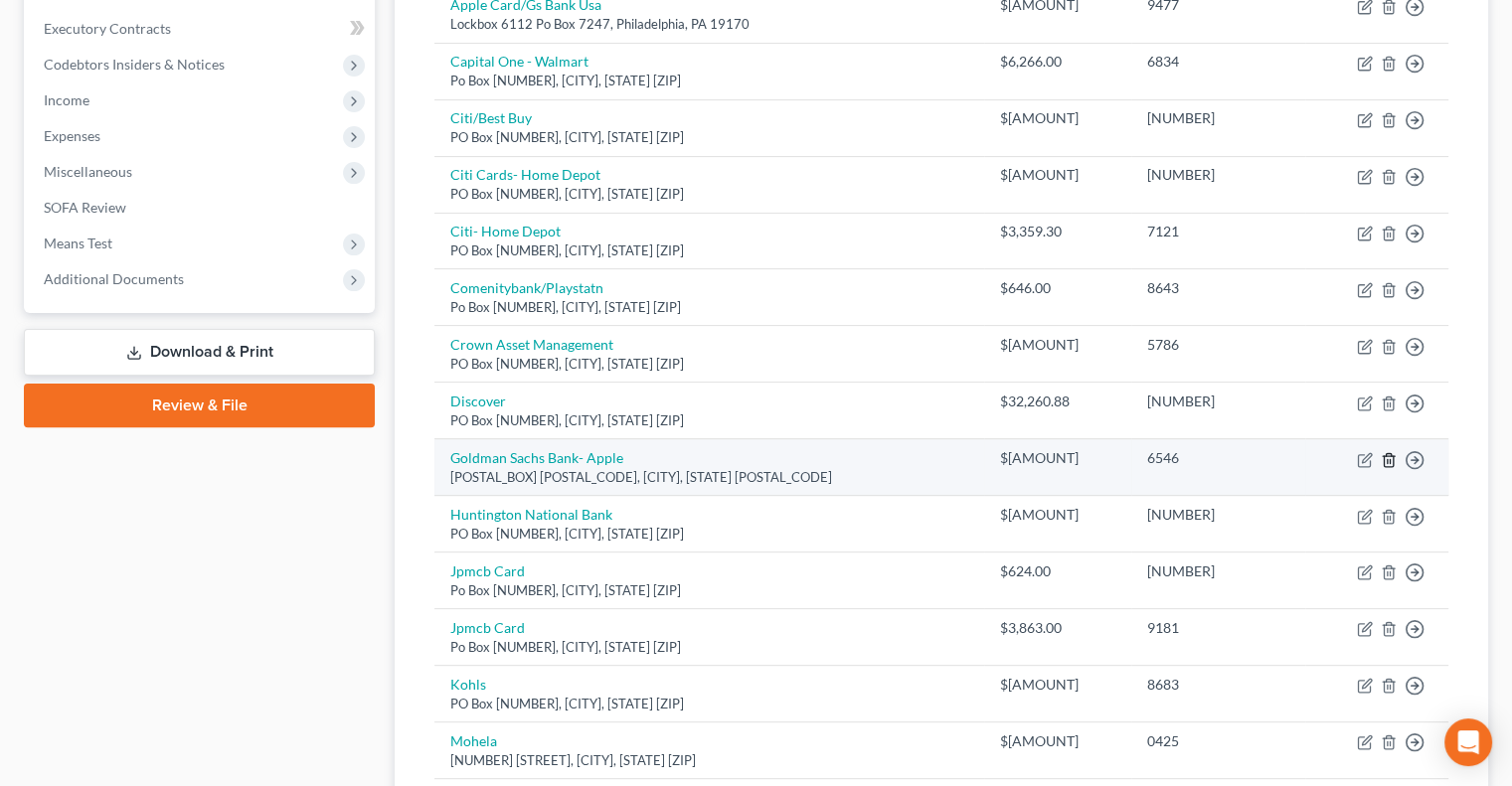 click 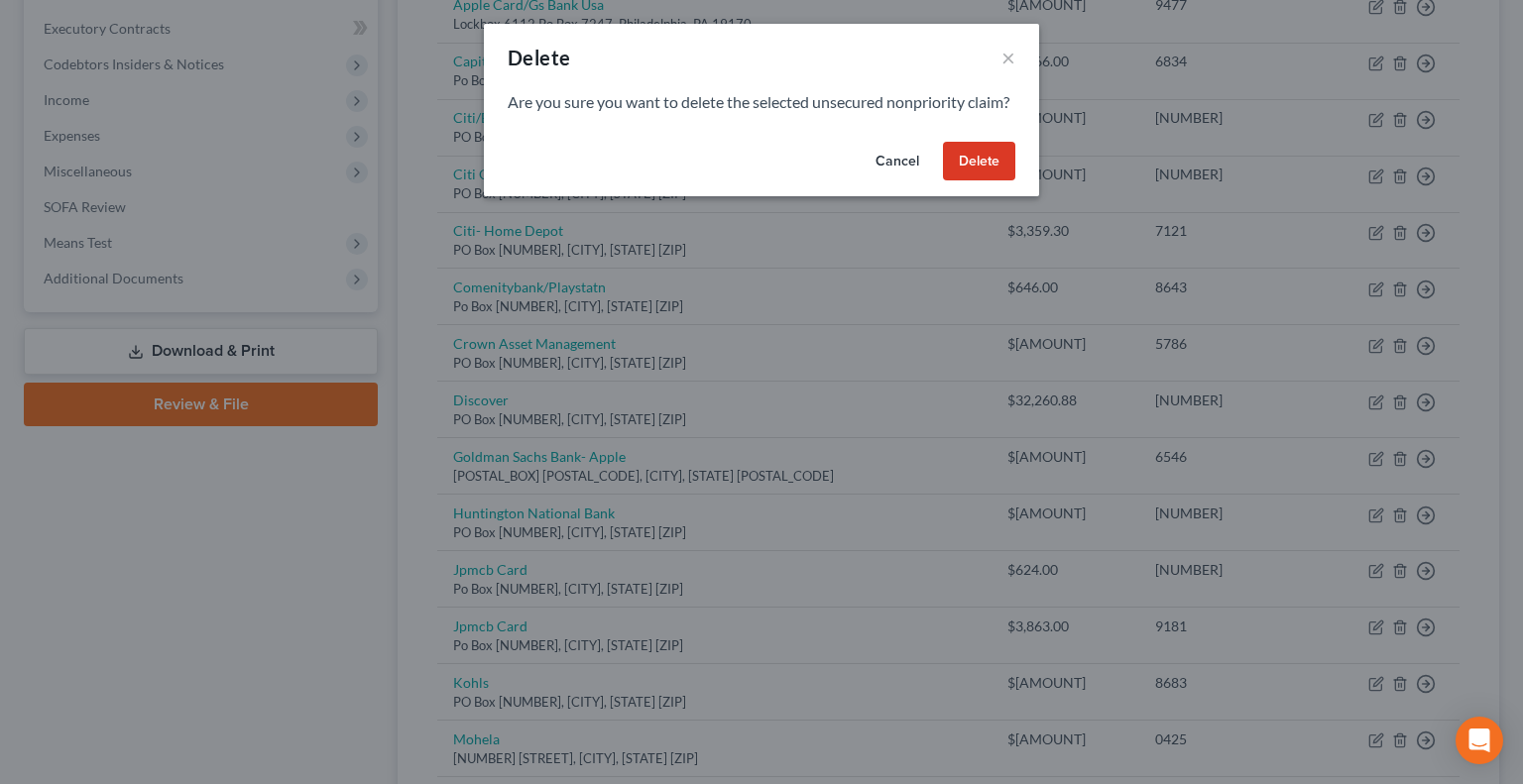 click on "Delete" at bounding box center [979, 162] 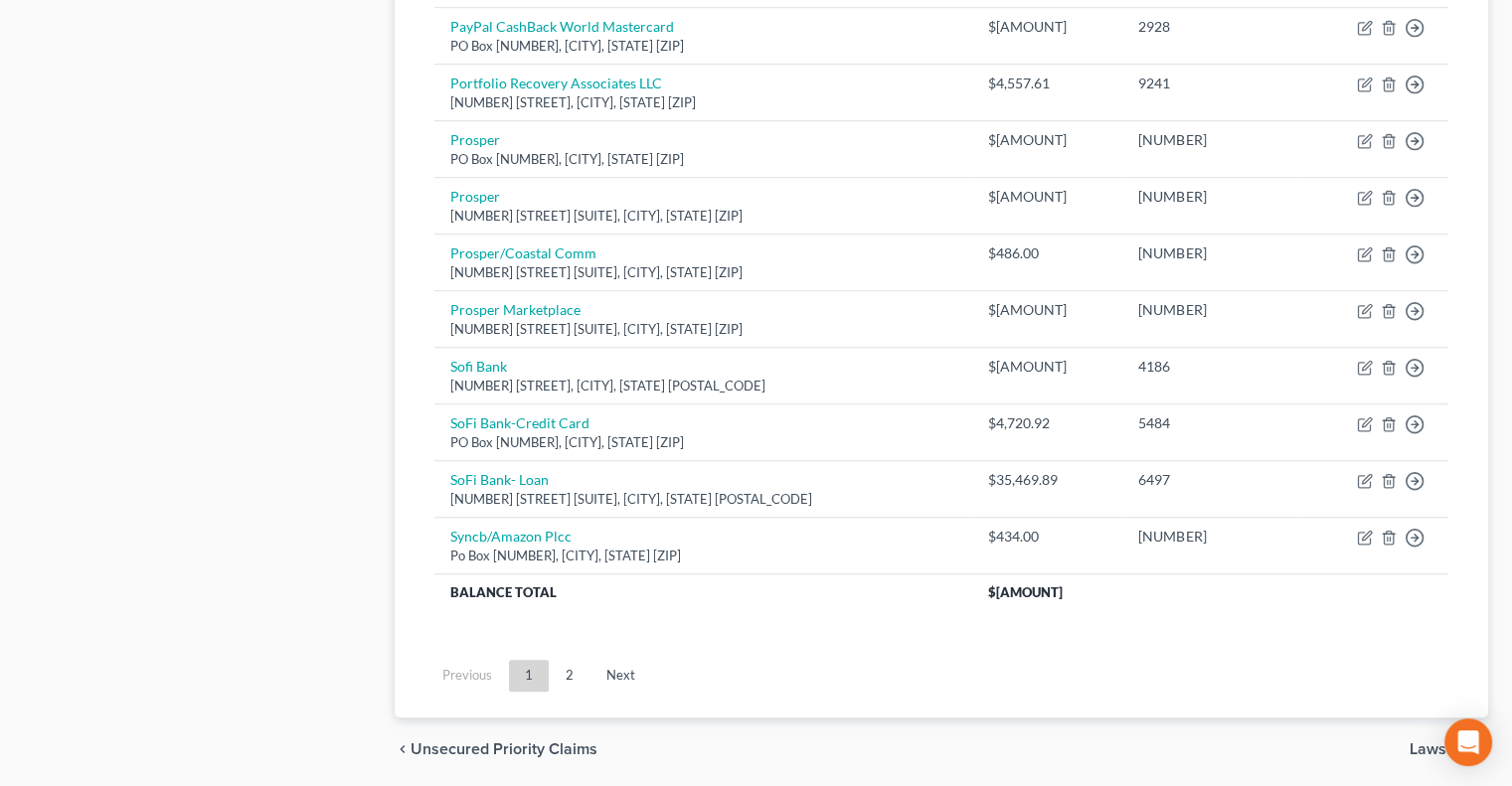 scroll, scrollTop: 1327, scrollLeft: 0, axis: vertical 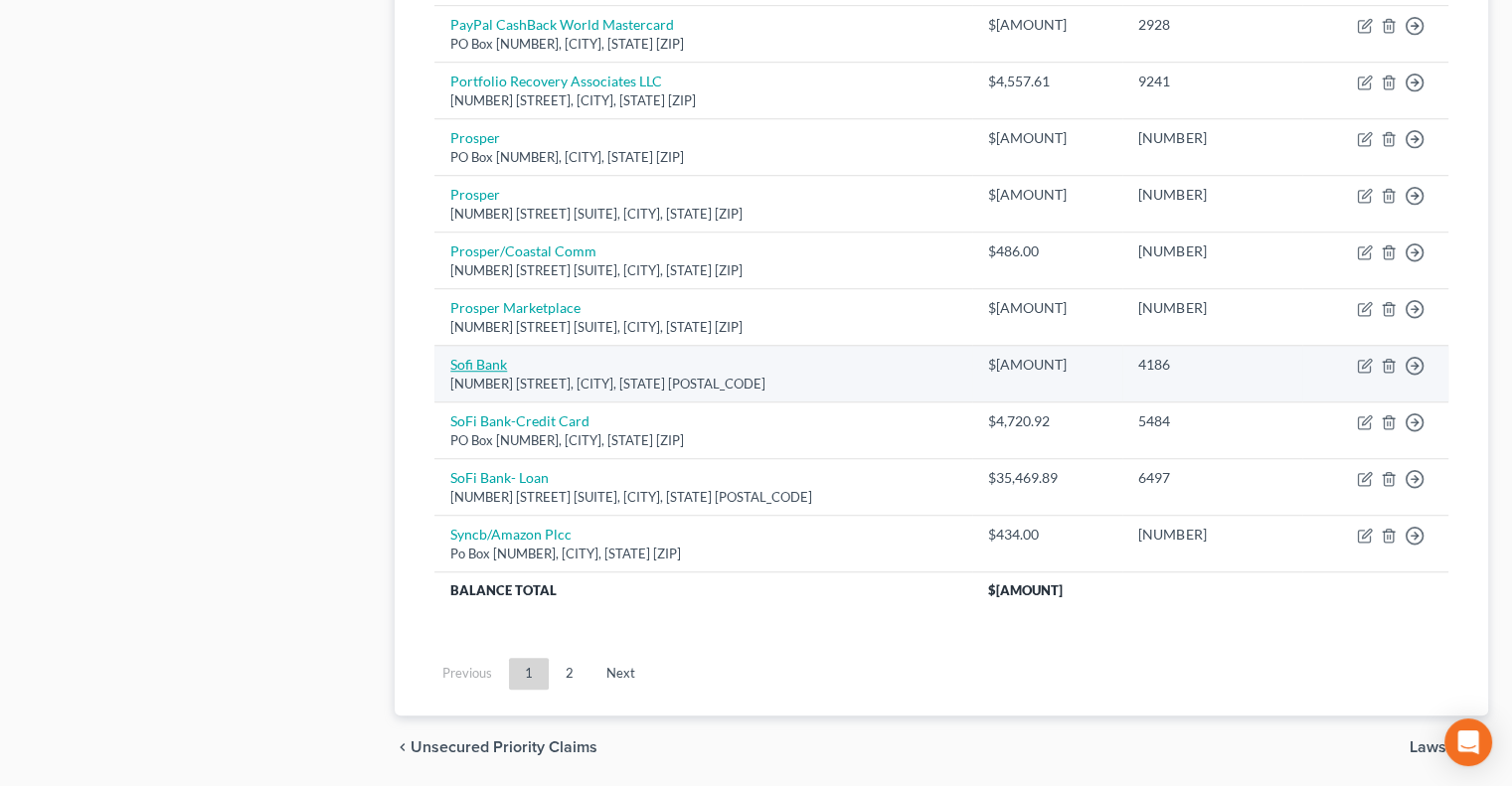 click on "Sofi Bank" at bounding box center [478, 364] 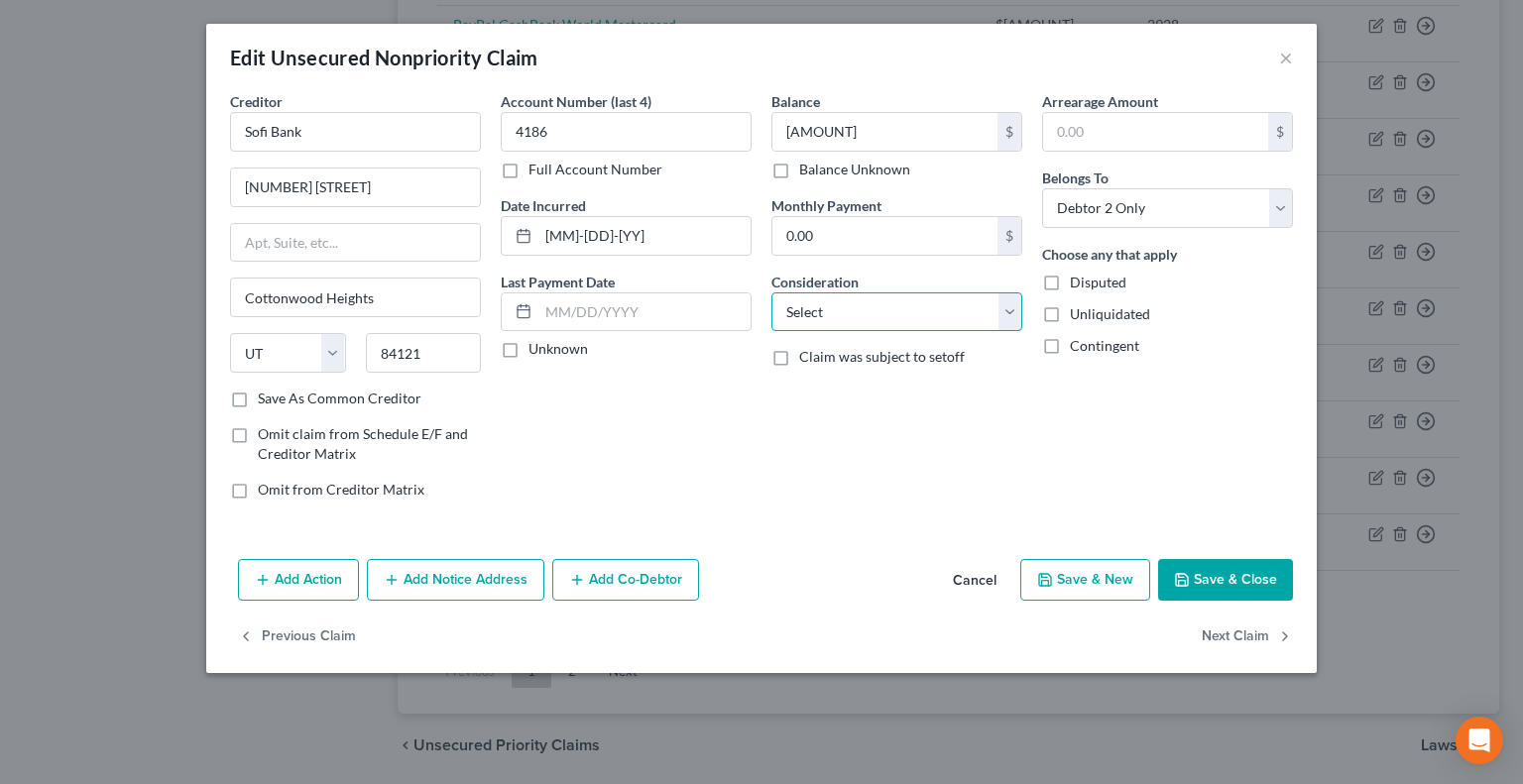 click on "Select Cable / Satellite Services Collection Agency Credit Card Debt Debt Counseling / Attorneys Deficiency Balance Domestic Support Obligations Home / Car Repairs Income Taxes Judgment Liens Medical Services Monies Loaned / Advanced Mortgage Obligation From Divorce Or Separation Obligation To Pensions Other Overdrawn Bank Account Promised To Help Pay Creditors Student Loans Suppliers And Vendors Telephone / Internet Services Utility Services" at bounding box center [896, 312] 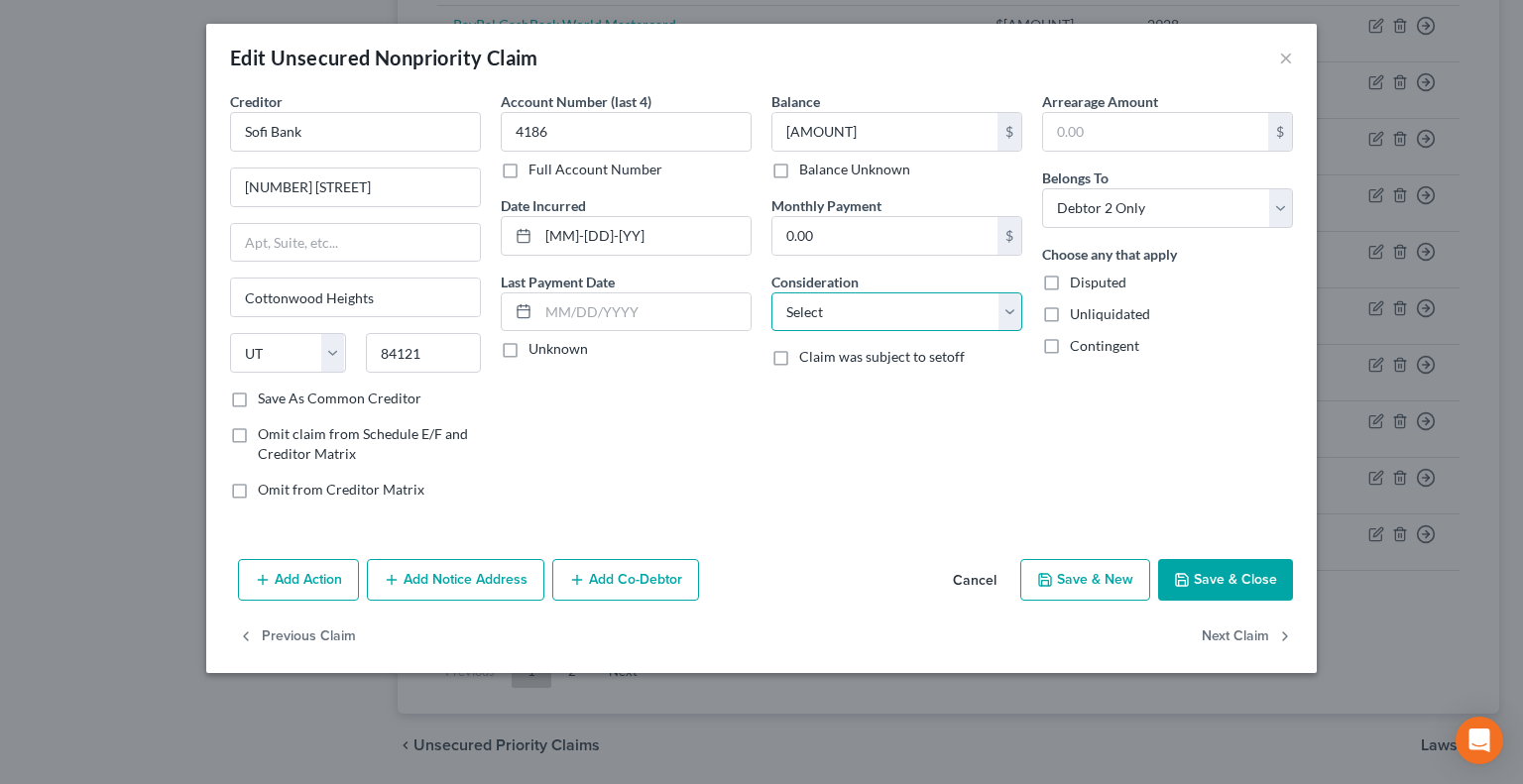 select on "10" 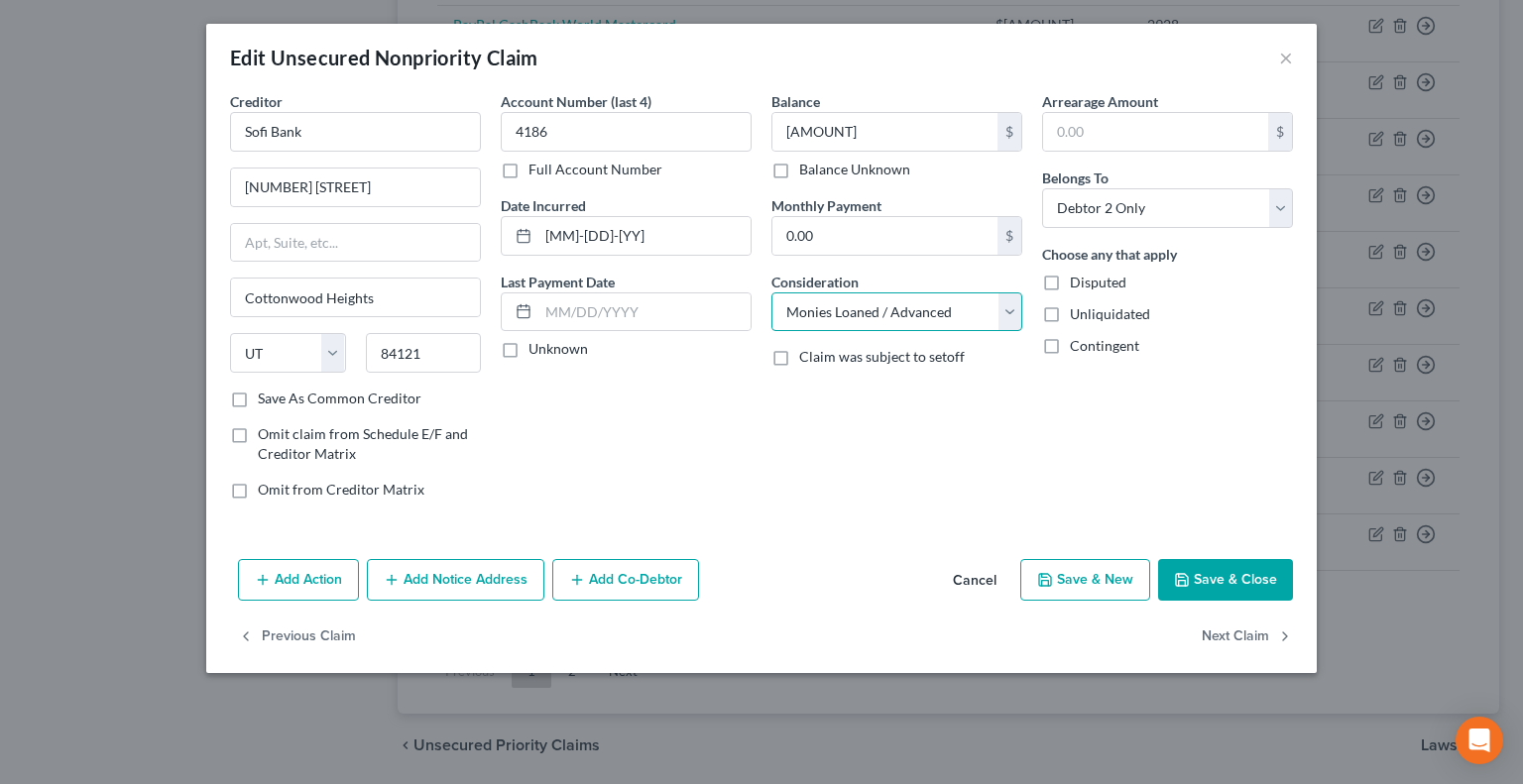 click on "Select Cable / Satellite Services Collection Agency Credit Card Debt Debt Counseling / Attorneys Deficiency Balance Domestic Support Obligations Home / Car Repairs Income Taxes Judgment Liens Medical Services Monies Loaned / Advanced Mortgage Obligation From Divorce Or Separation Obligation To Pensions Other Overdrawn Bank Account Promised To Help Pay Creditors Student Loans Suppliers And Vendors Telephone / Internet Services Utility Services" at bounding box center (896, 312) 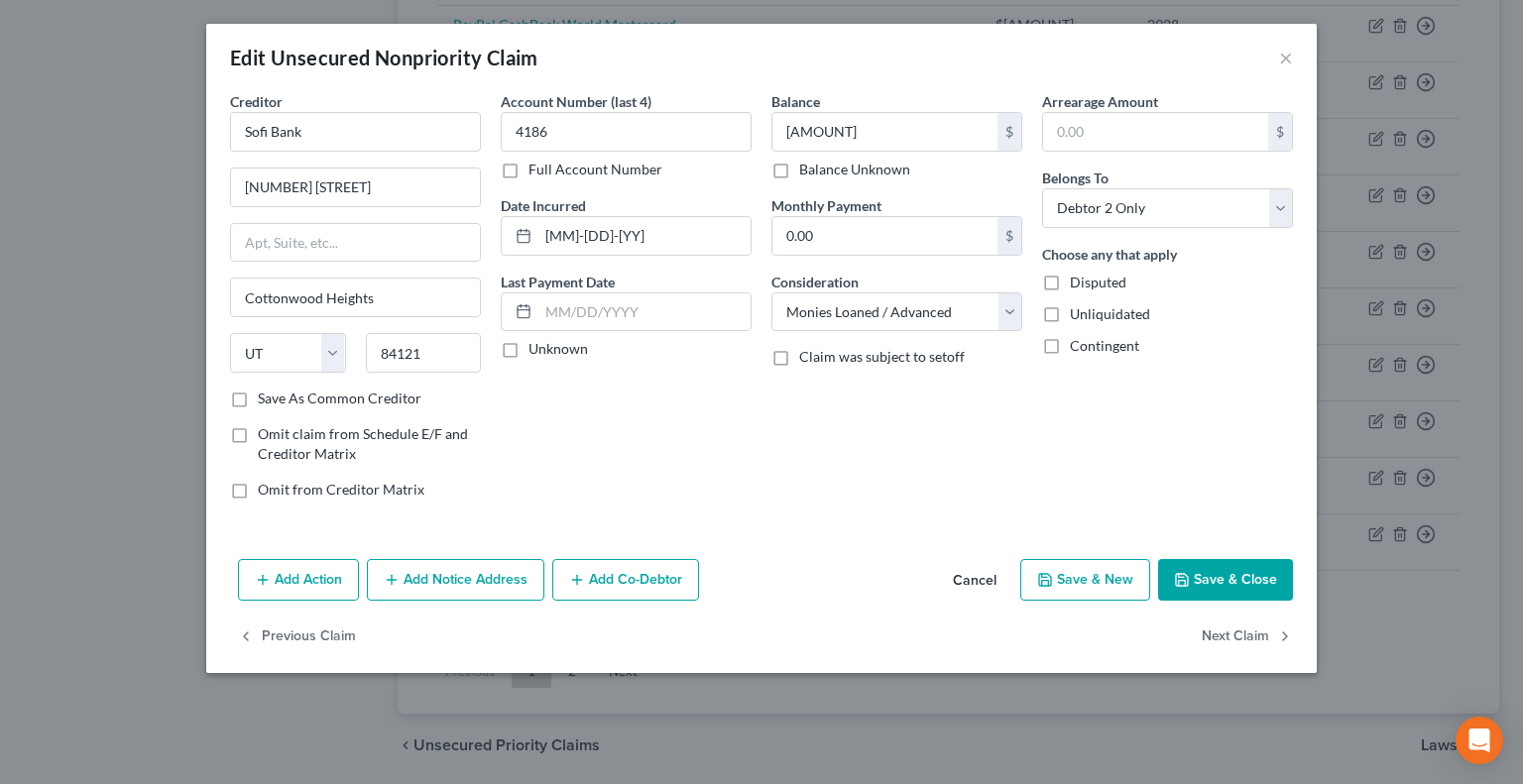 click on "Save & Close" at bounding box center [1226, 580] 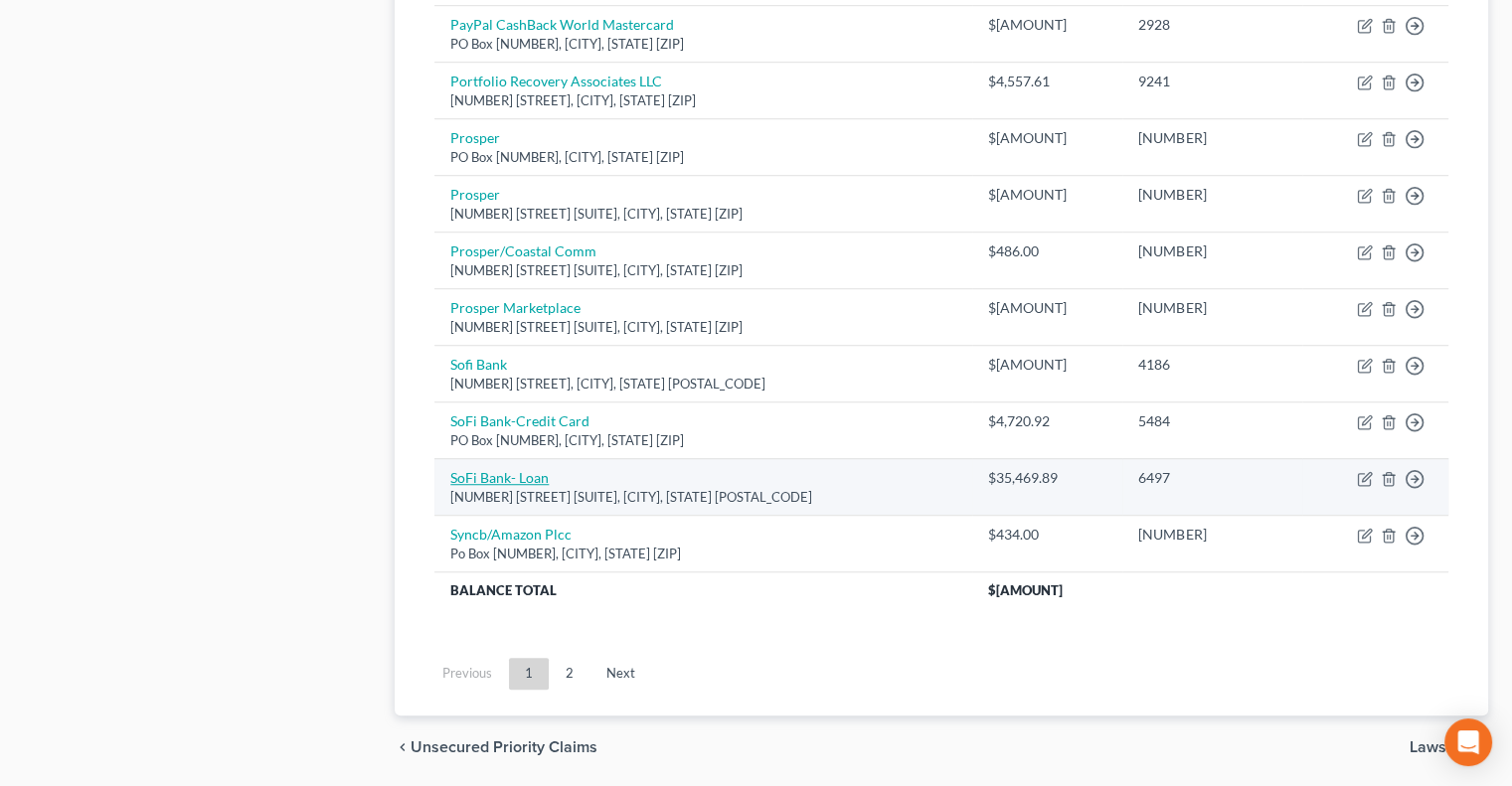 click on "SoFi Bank- Loan" at bounding box center [499, 477] 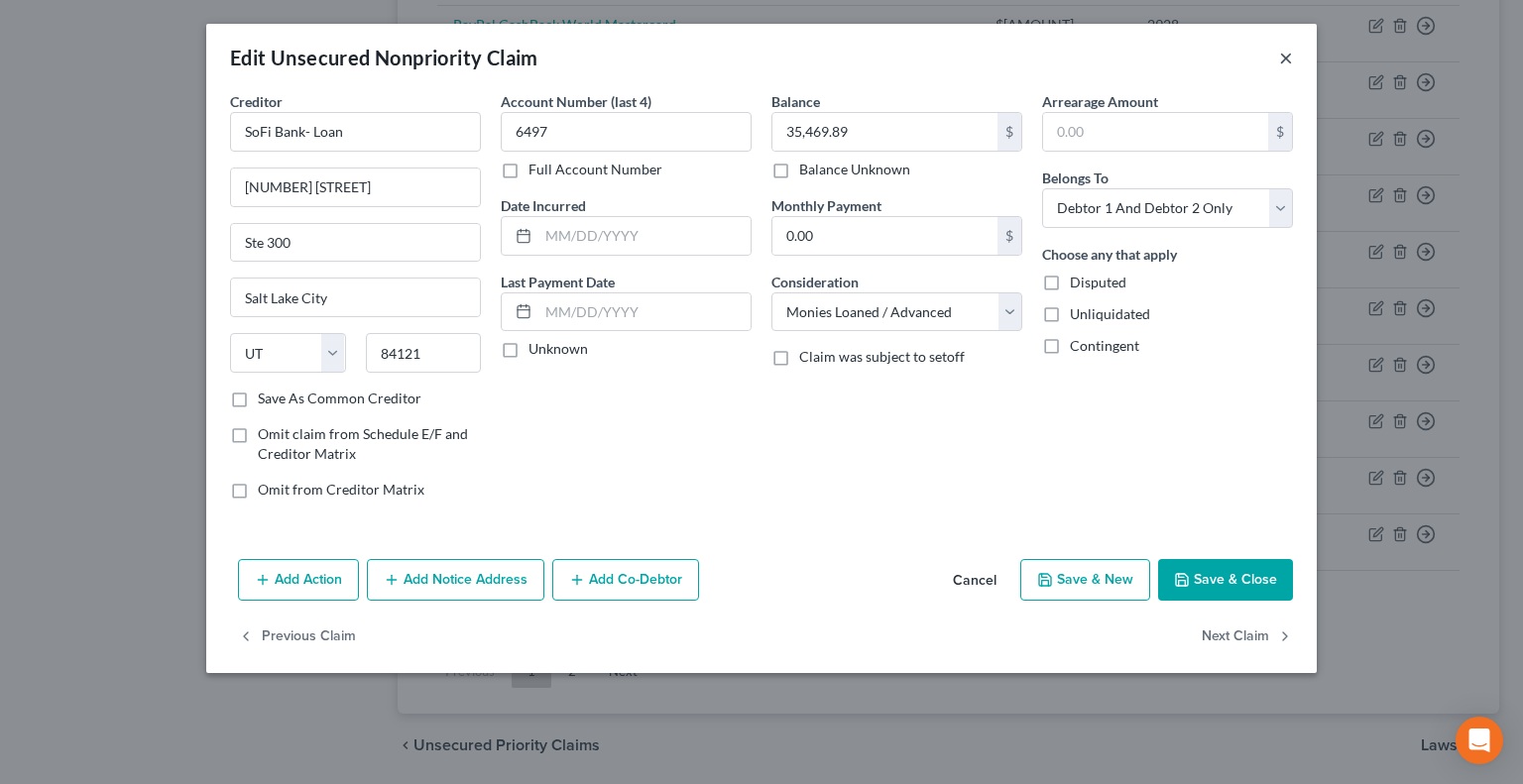 click on "×" at bounding box center [1286, 57] 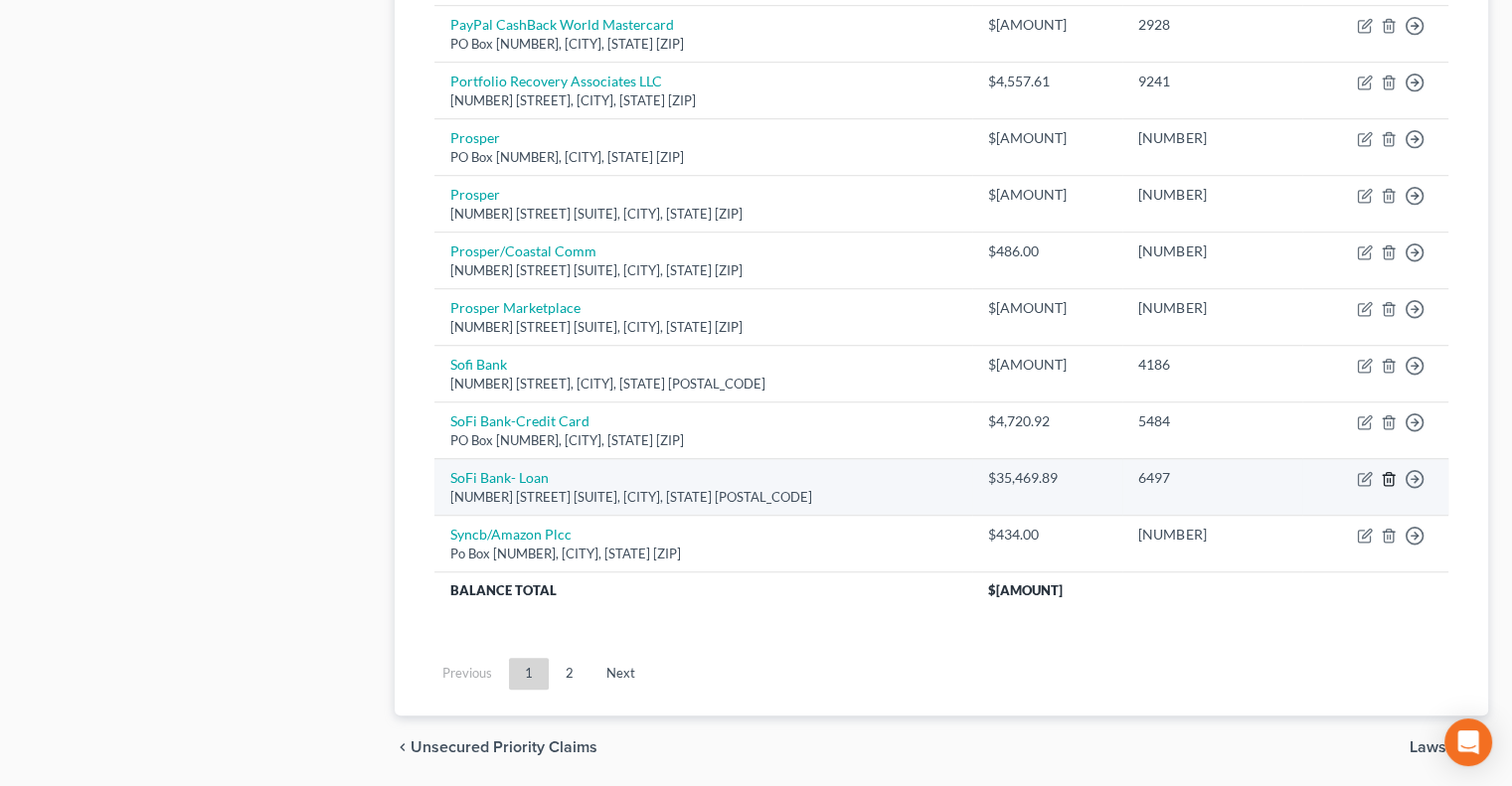 click 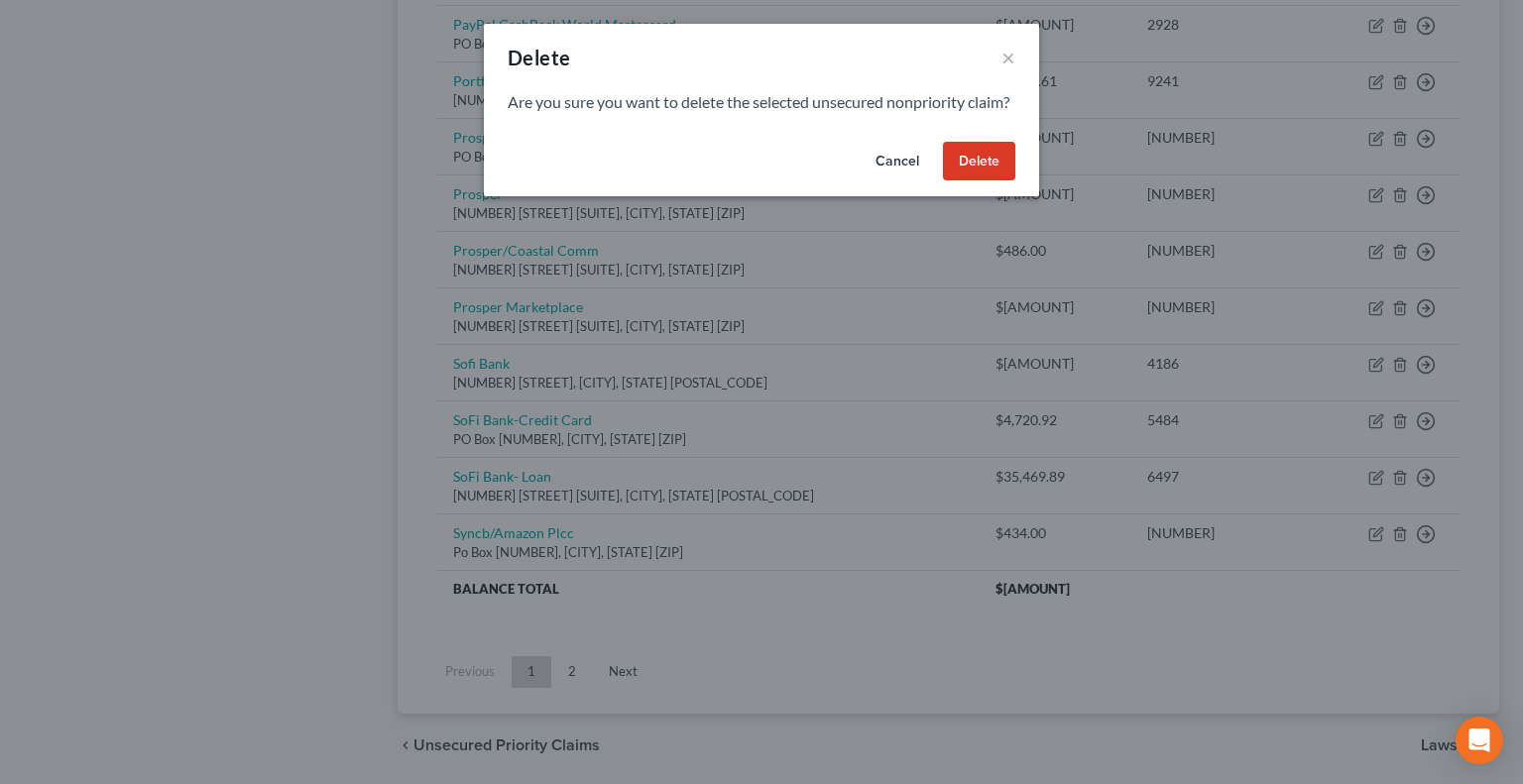 click on "Delete" at bounding box center [979, 162] 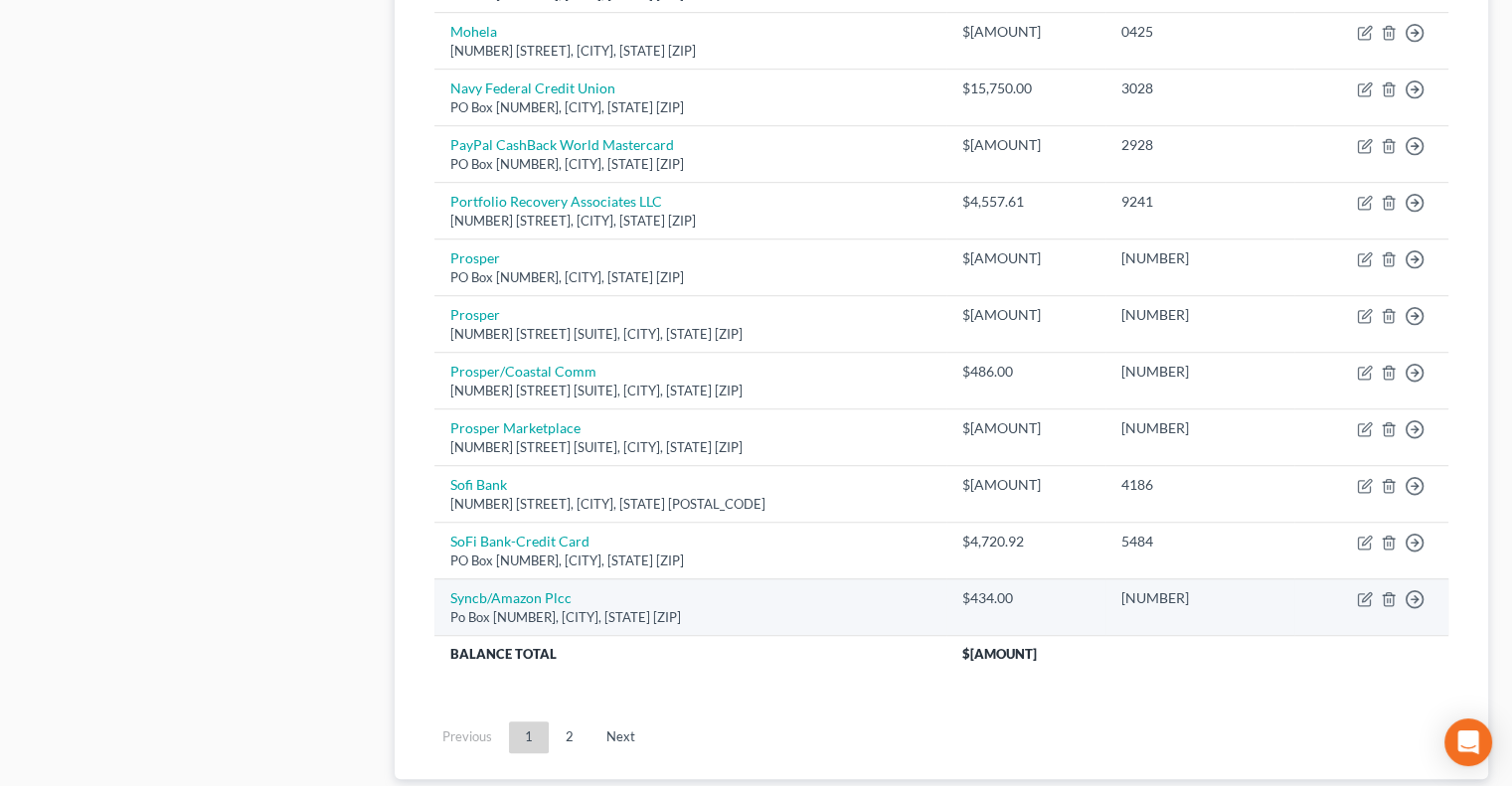 scroll, scrollTop: 1334, scrollLeft: 0, axis: vertical 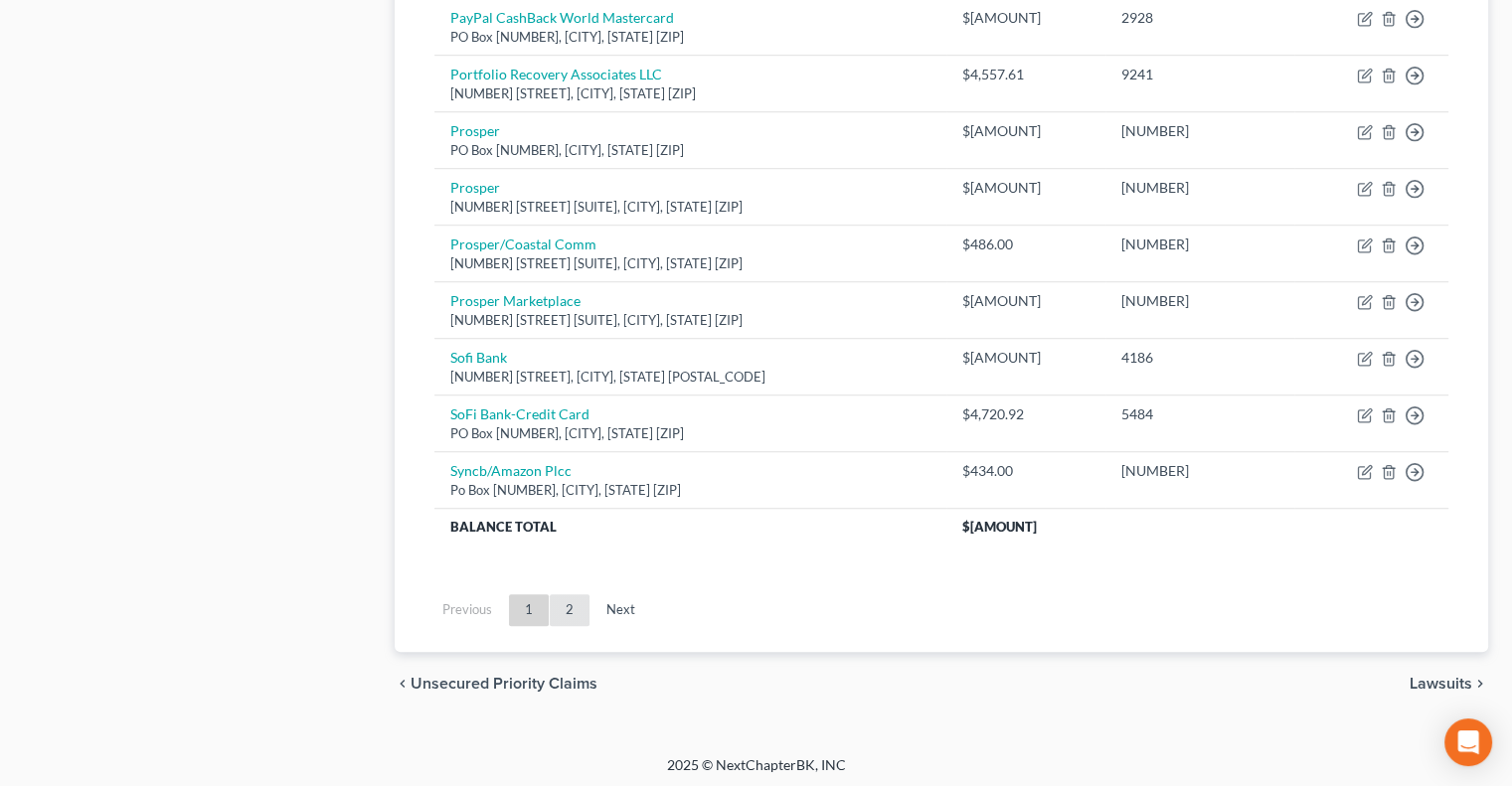 click on "2" at bounding box center [570, 610] 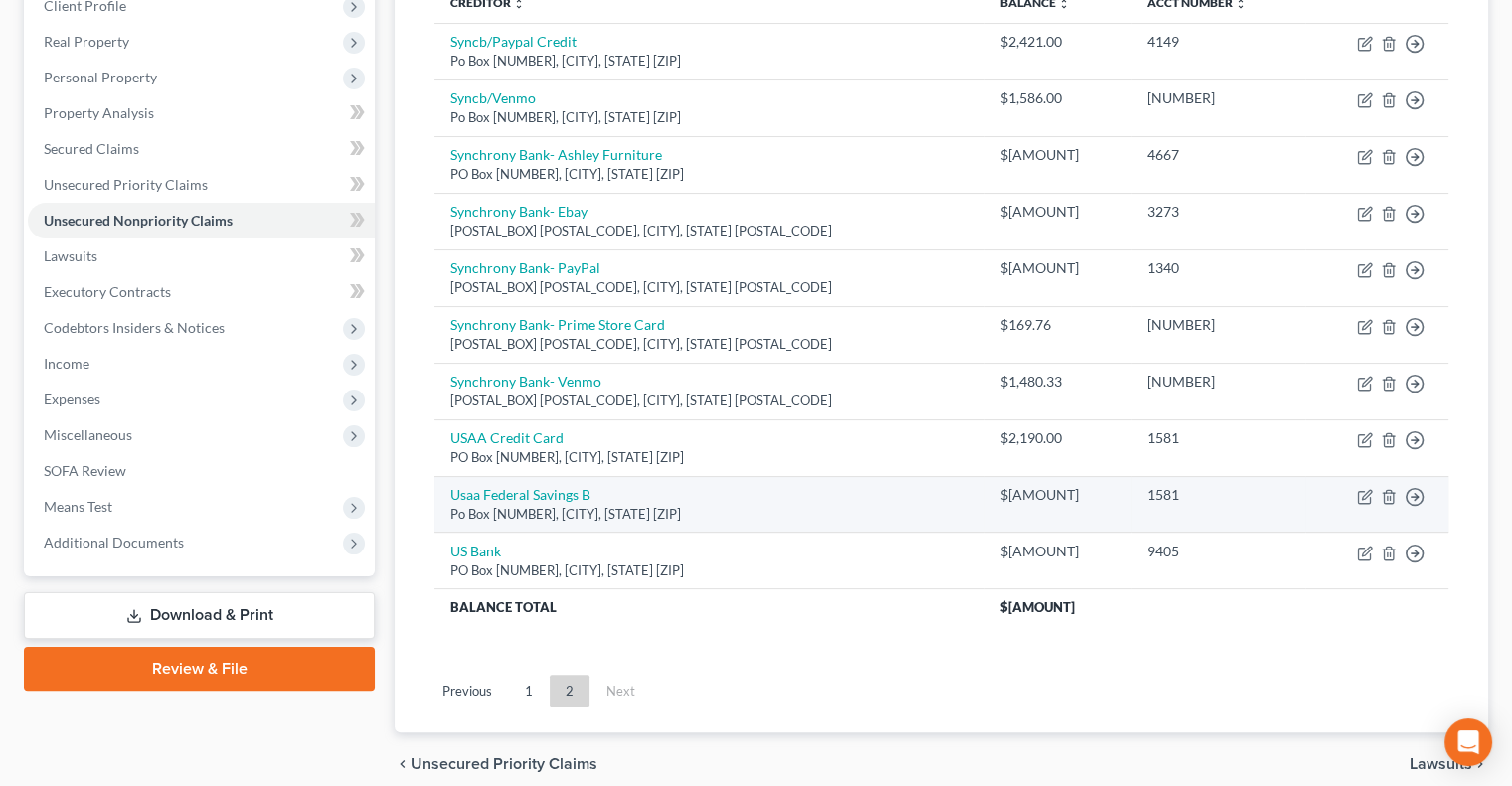 scroll, scrollTop: 374, scrollLeft: 0, axis: vertical 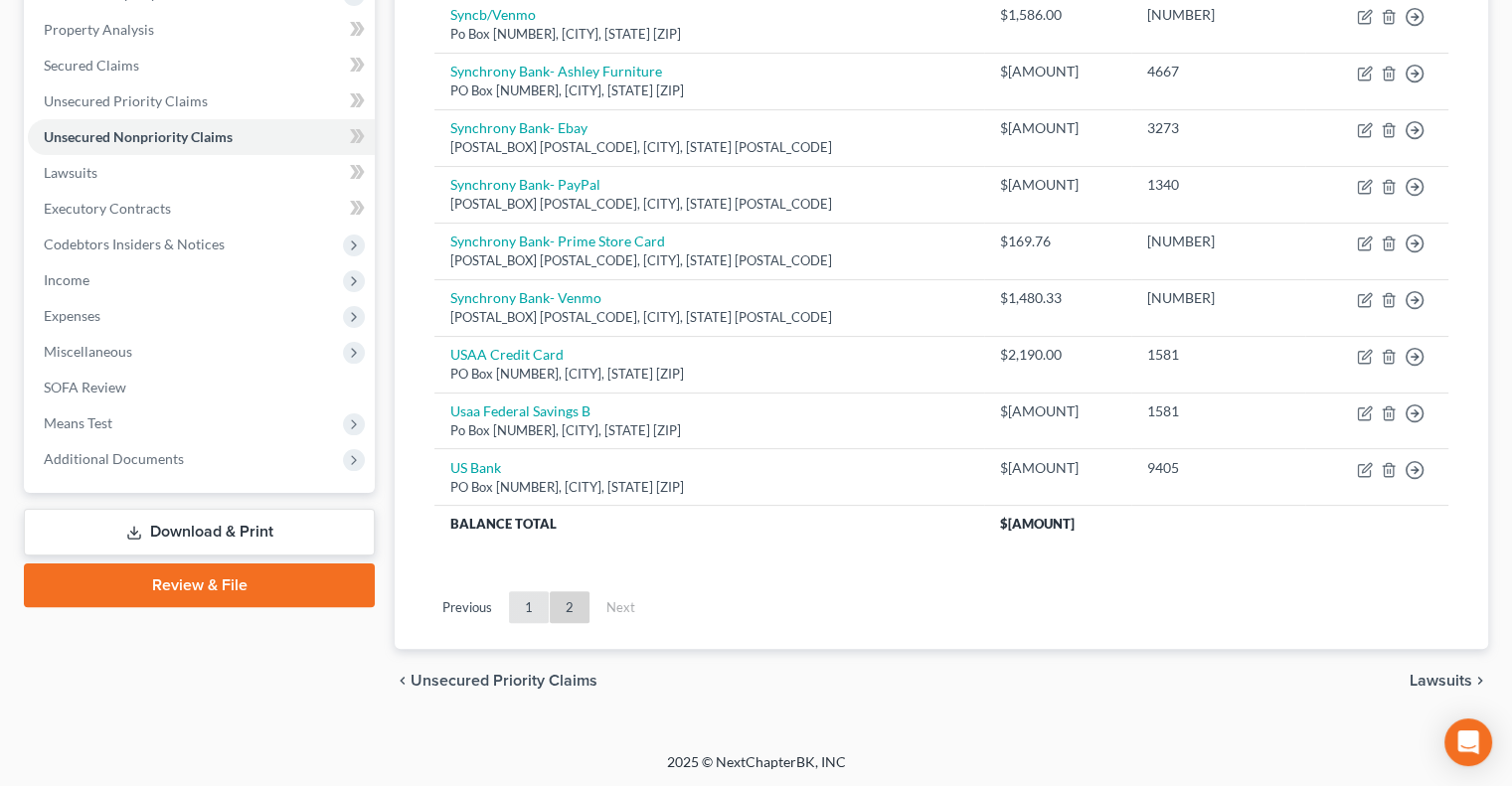 click on "1" at bounding box center [529, 607] 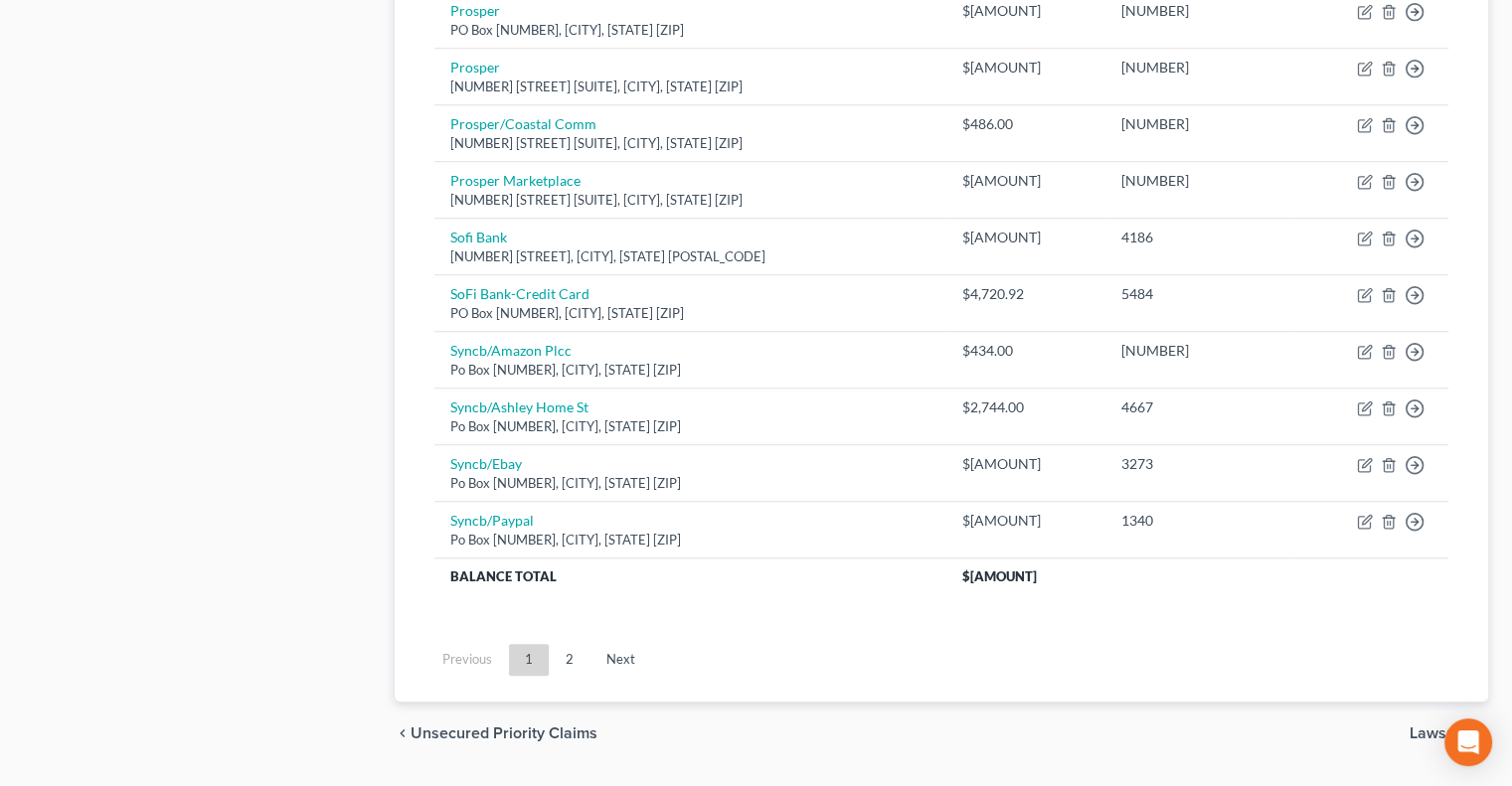 scroll, scrollTop: 1455, scrollLeft: 0, axis: vertical 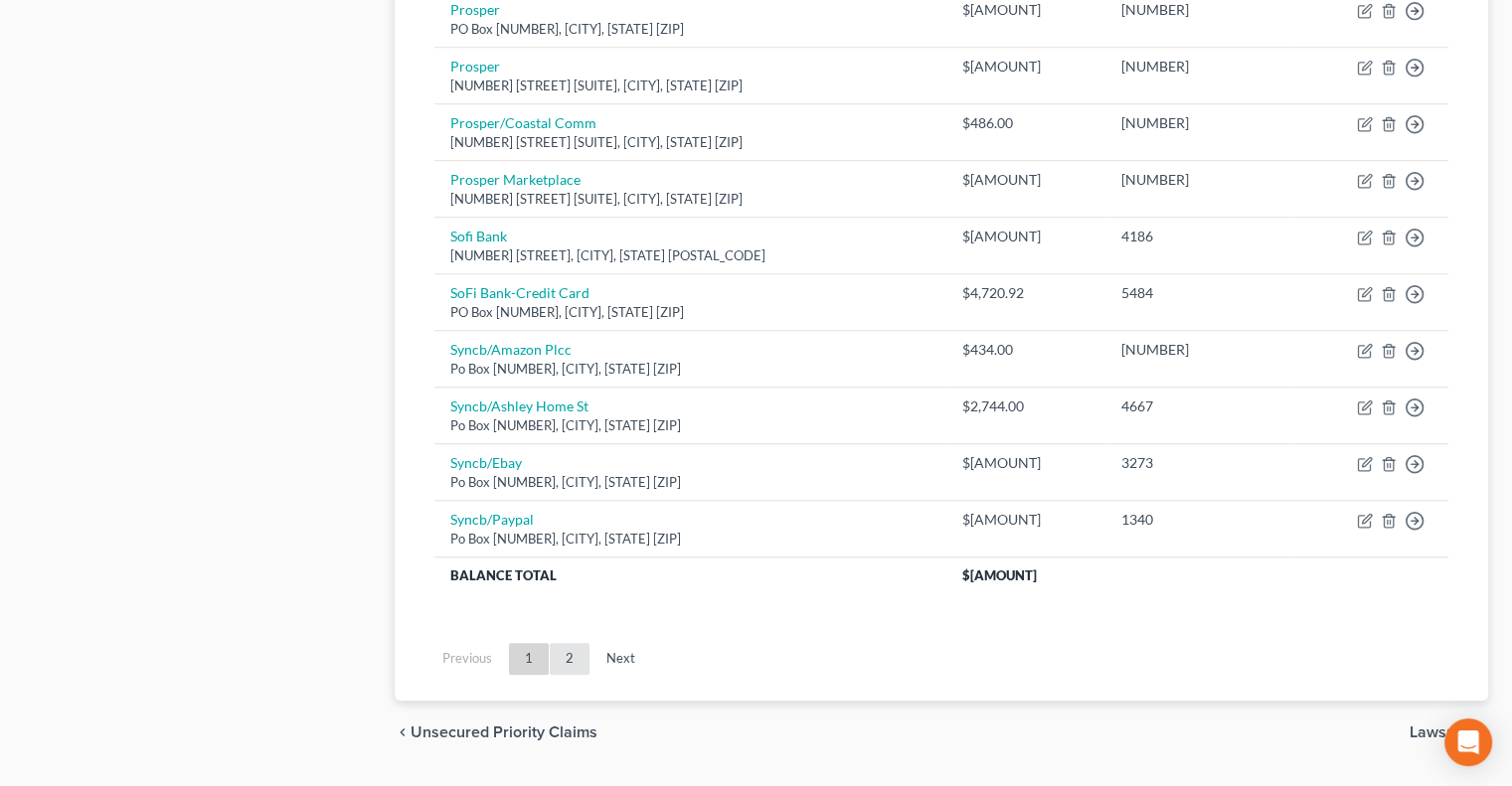 click on "2" at bounding box center (570, 659) 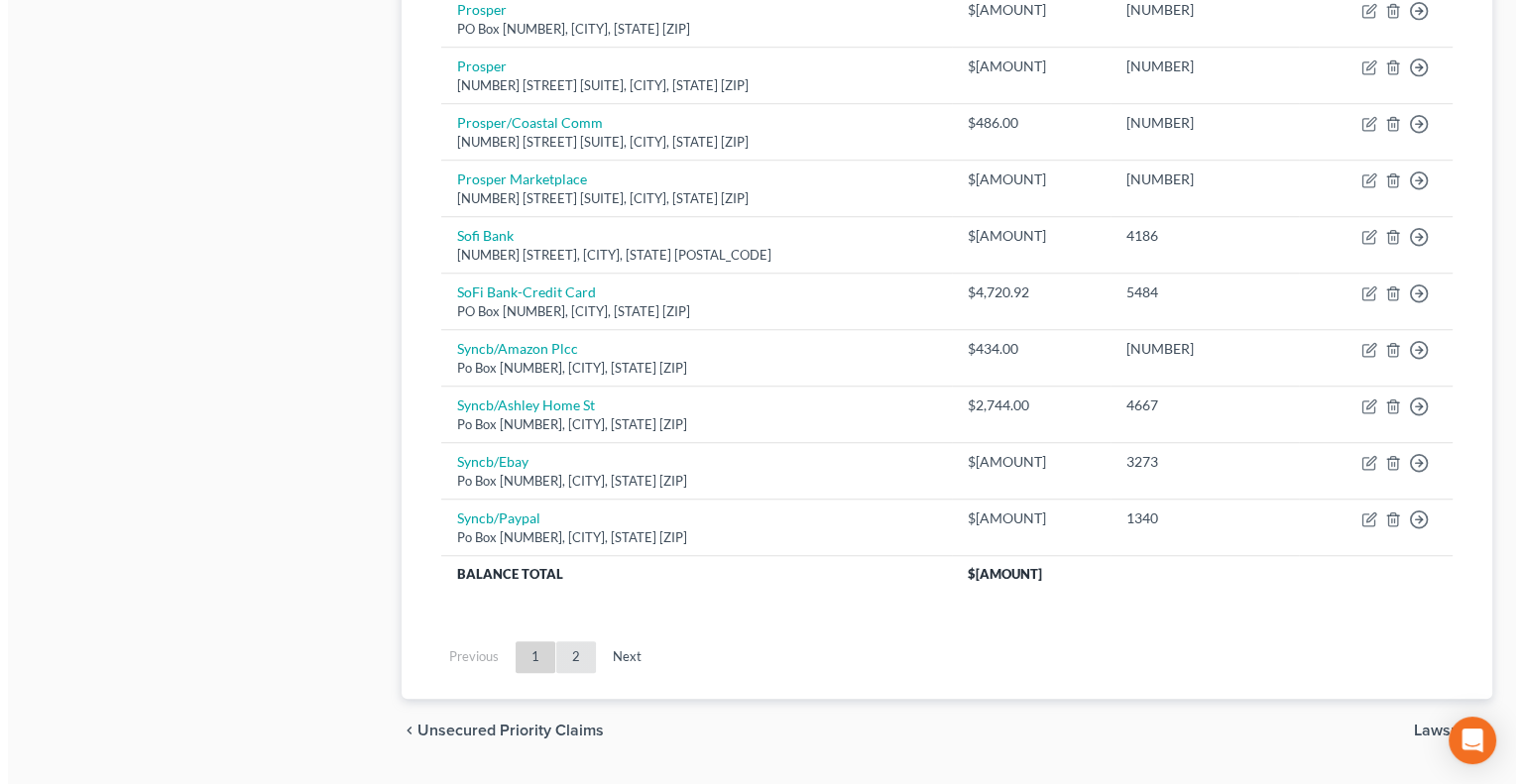 scroll, scrollTop: 373, scrollLeft: 0, axis: vertical 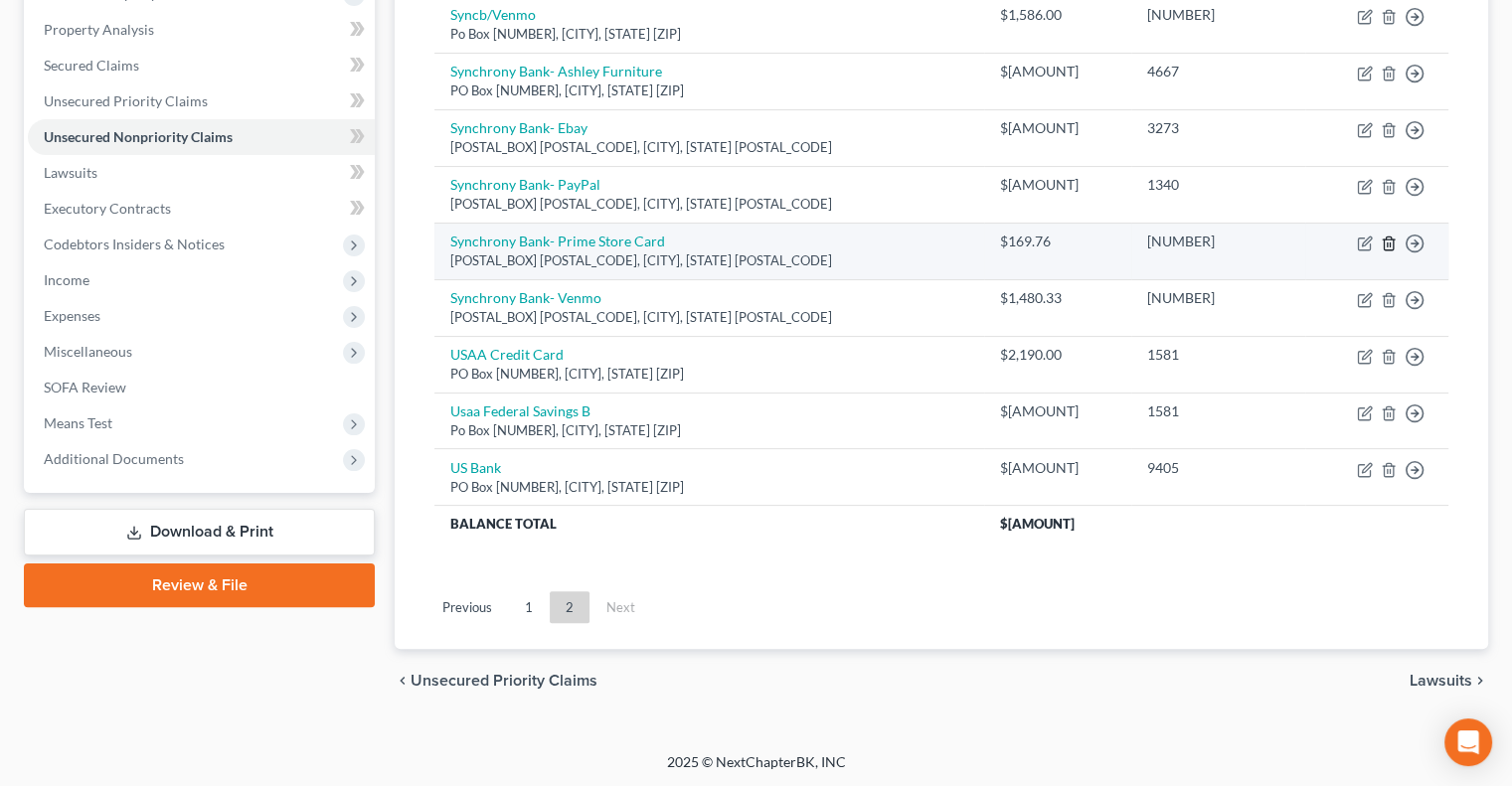 click 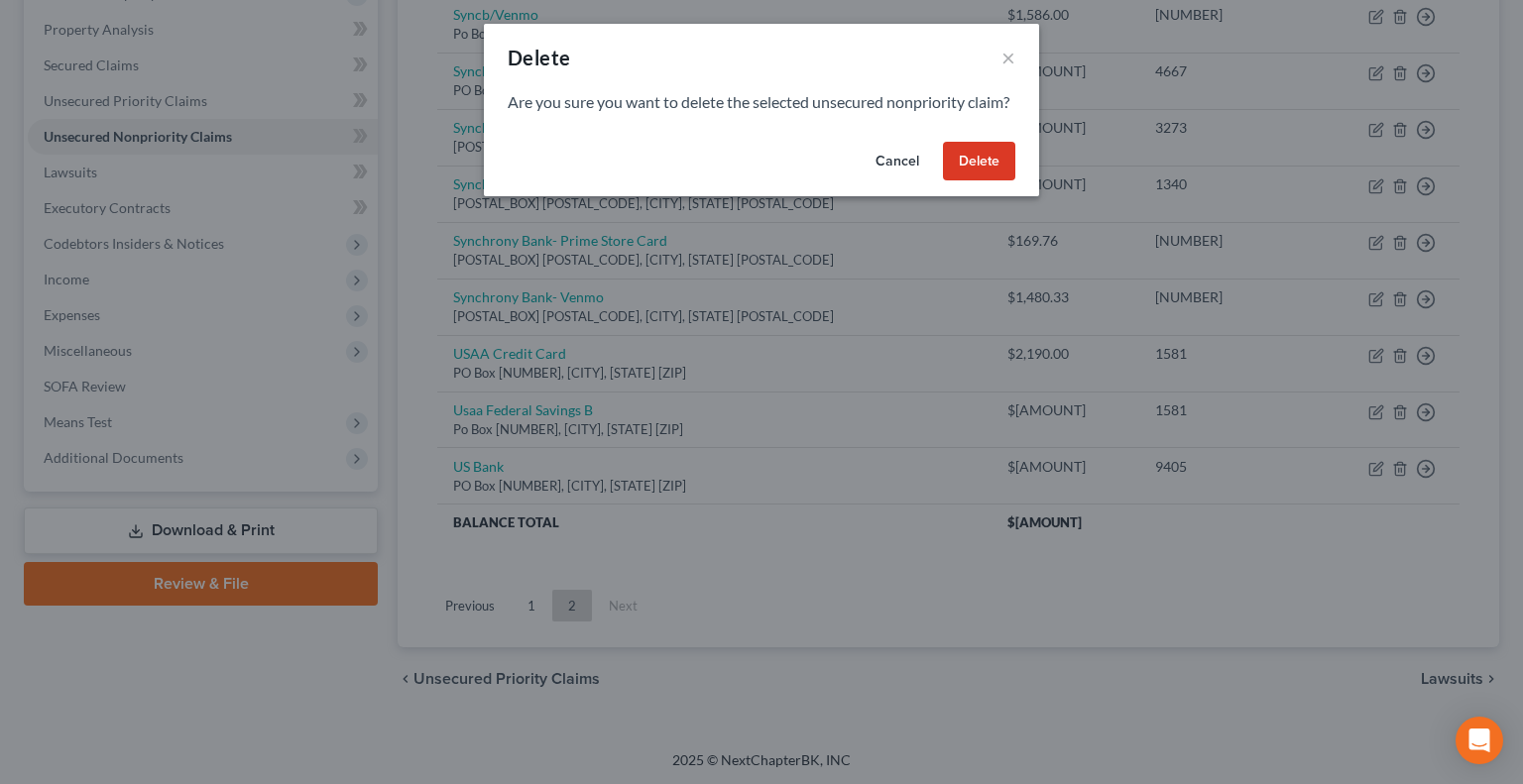 click on "Delete" at bounding box center (979, 162) 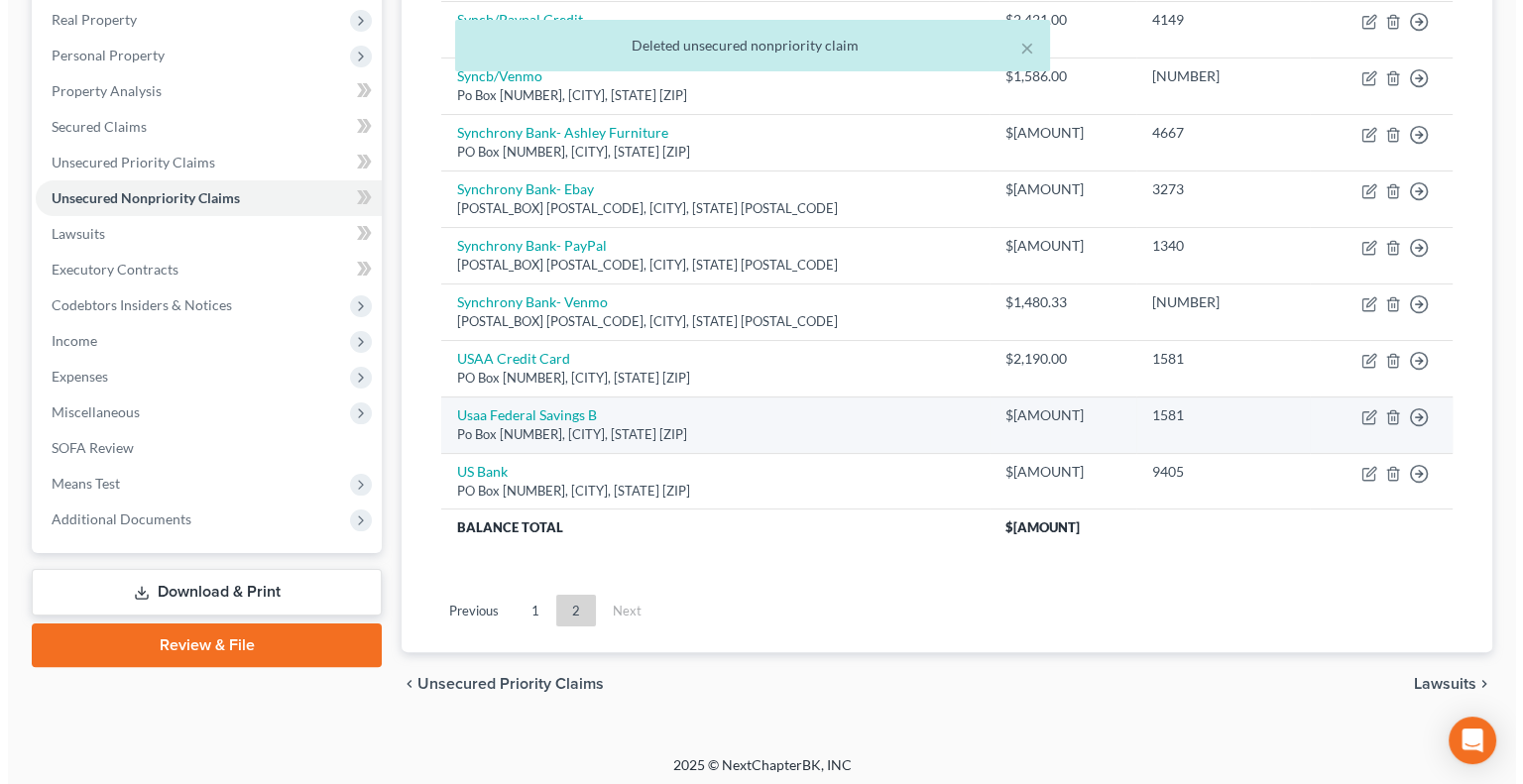scroll, scrollTop: 317, scrollLeft: 0, axis: vertical 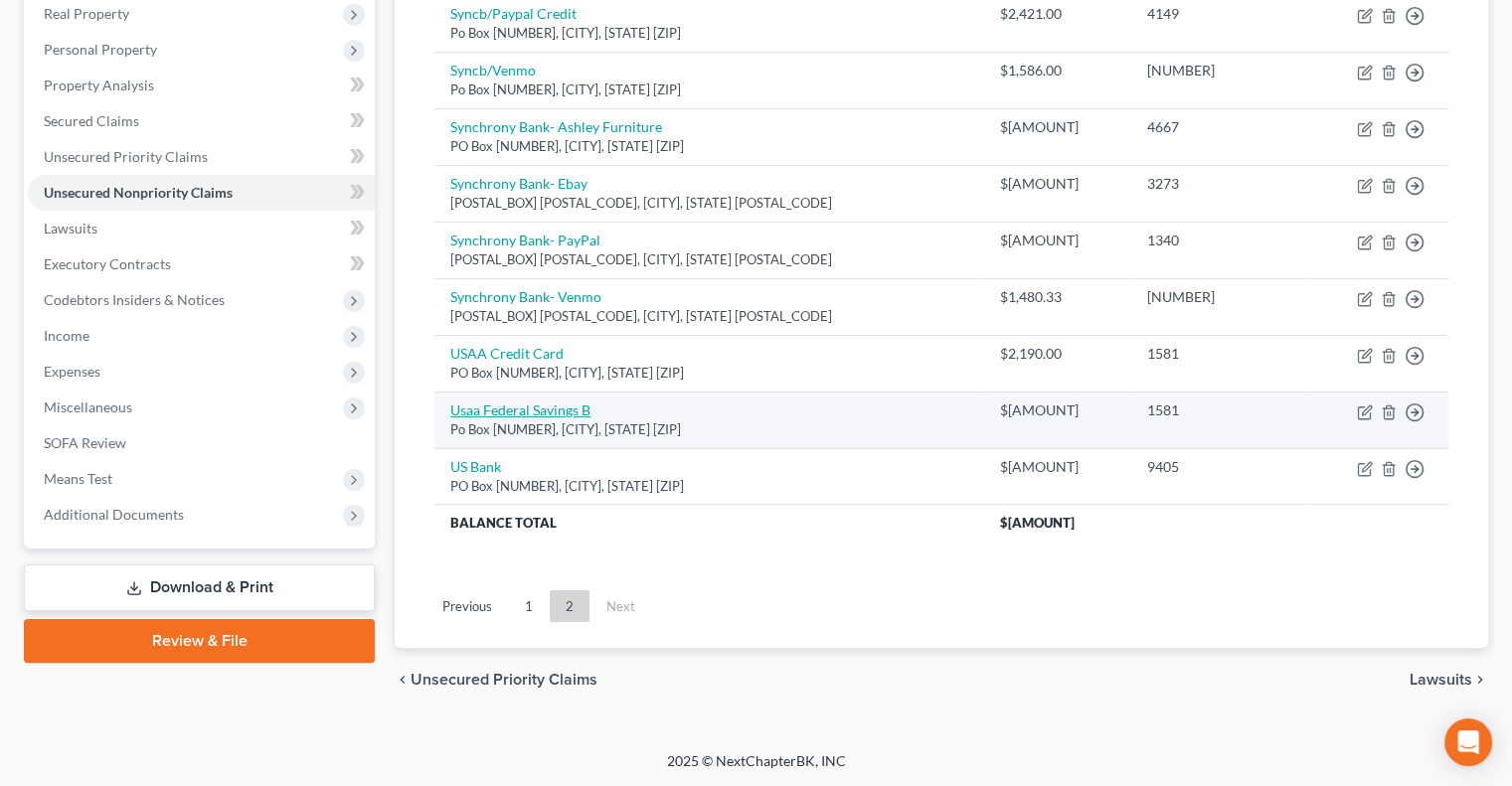 click on "Usaa Federal Savings B" at bounding box center [520, 409] 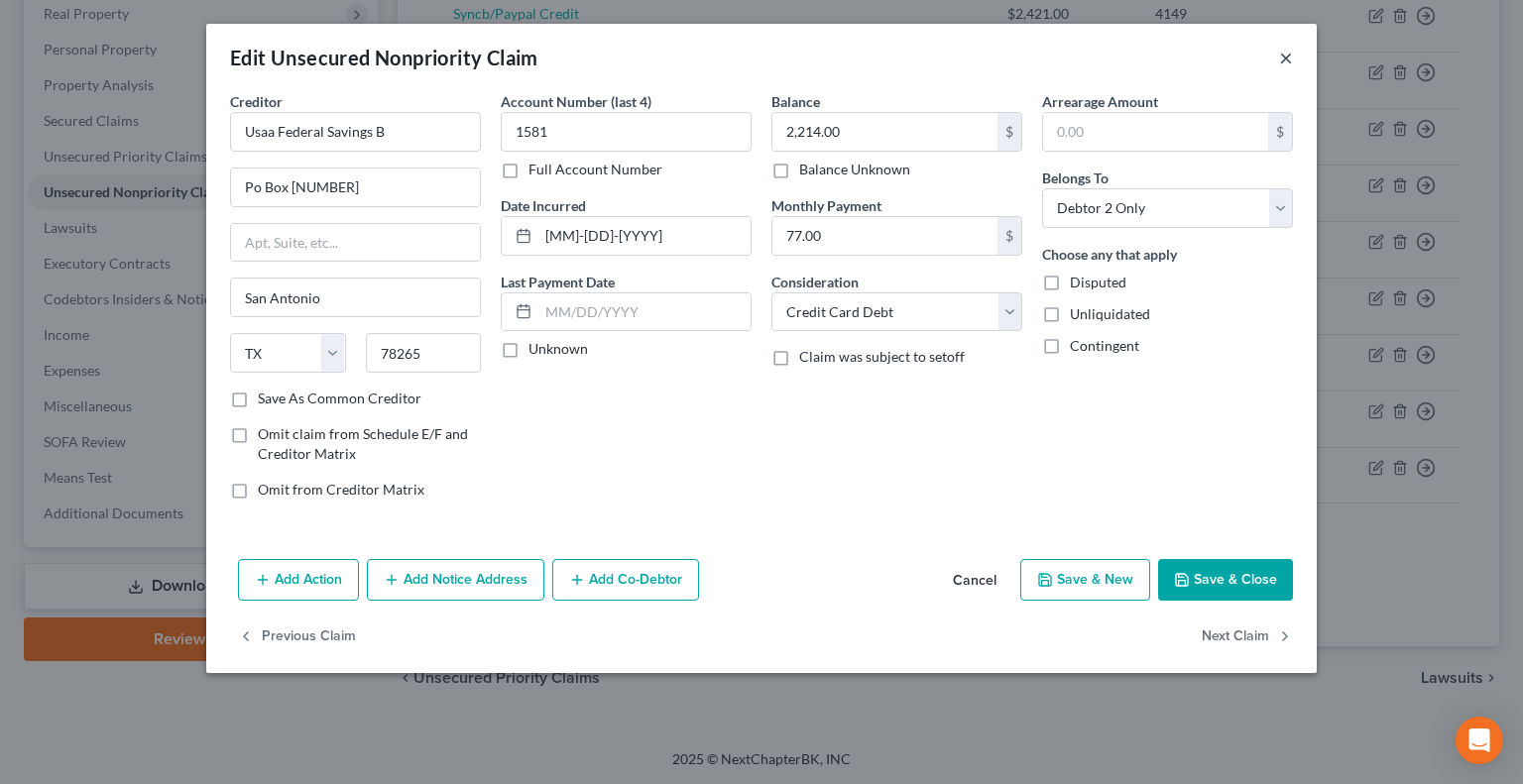 click on "×" at bounding box center [1286, 57] 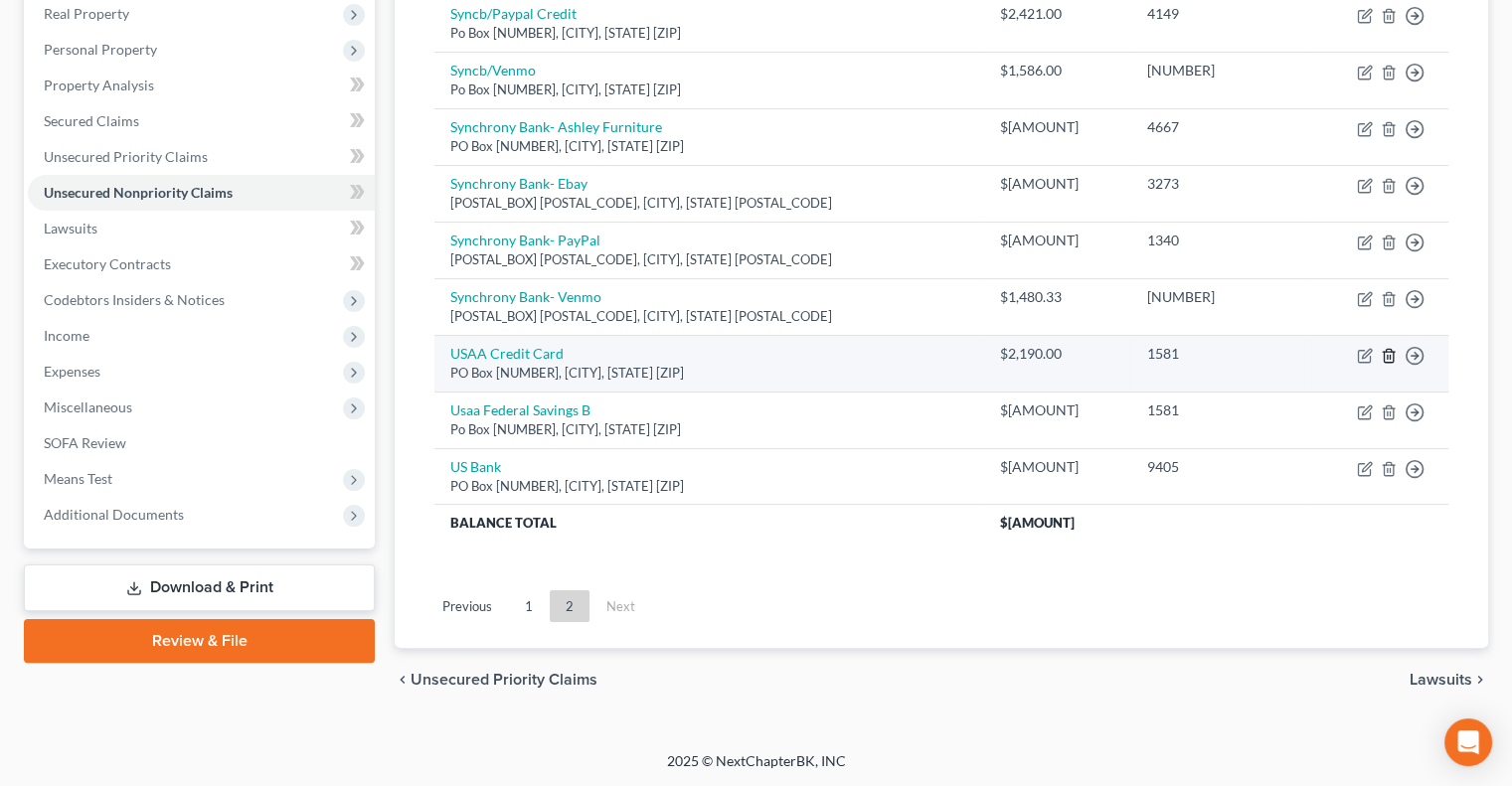 click 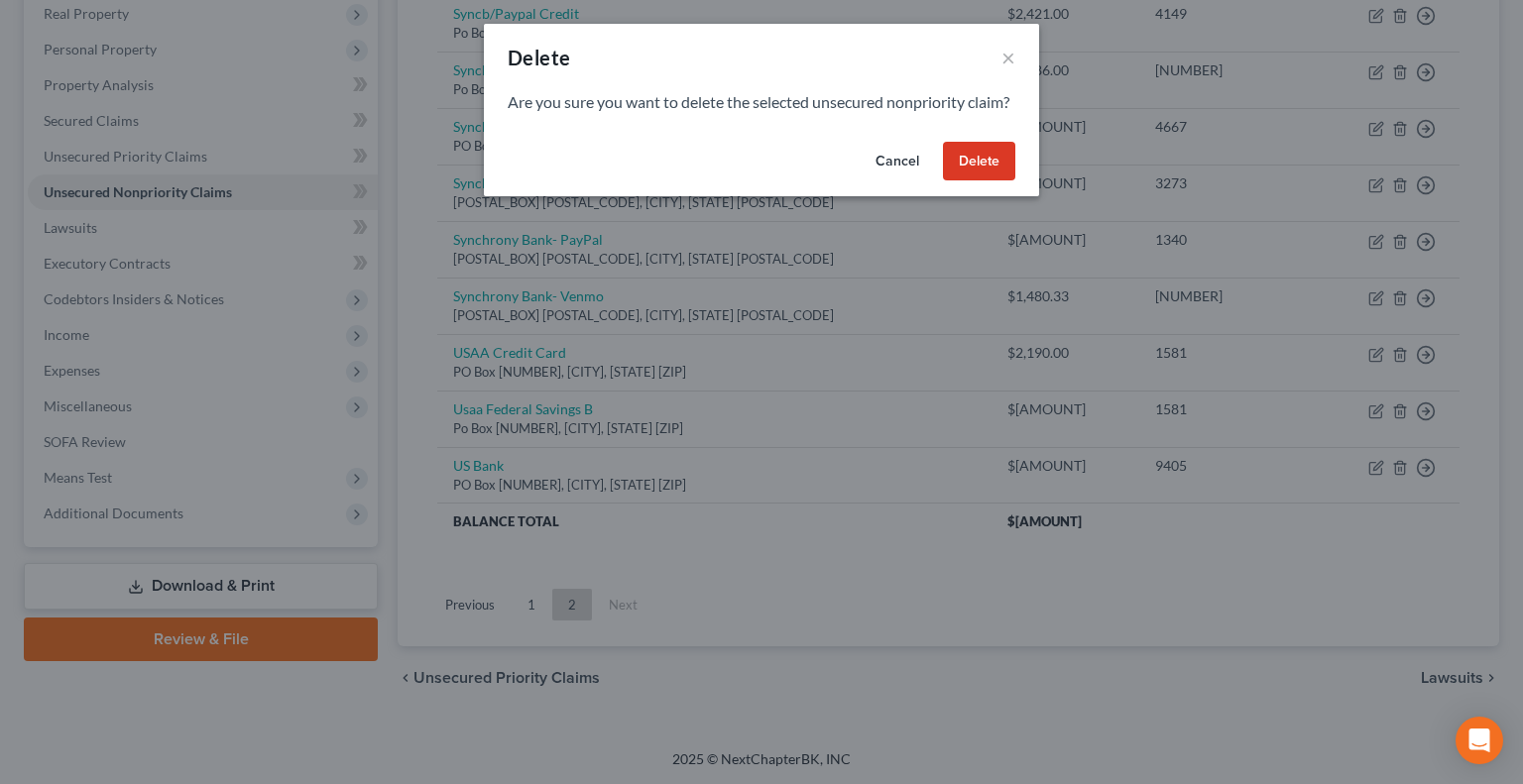 click on "Delete" at bounding box center [979, 162] 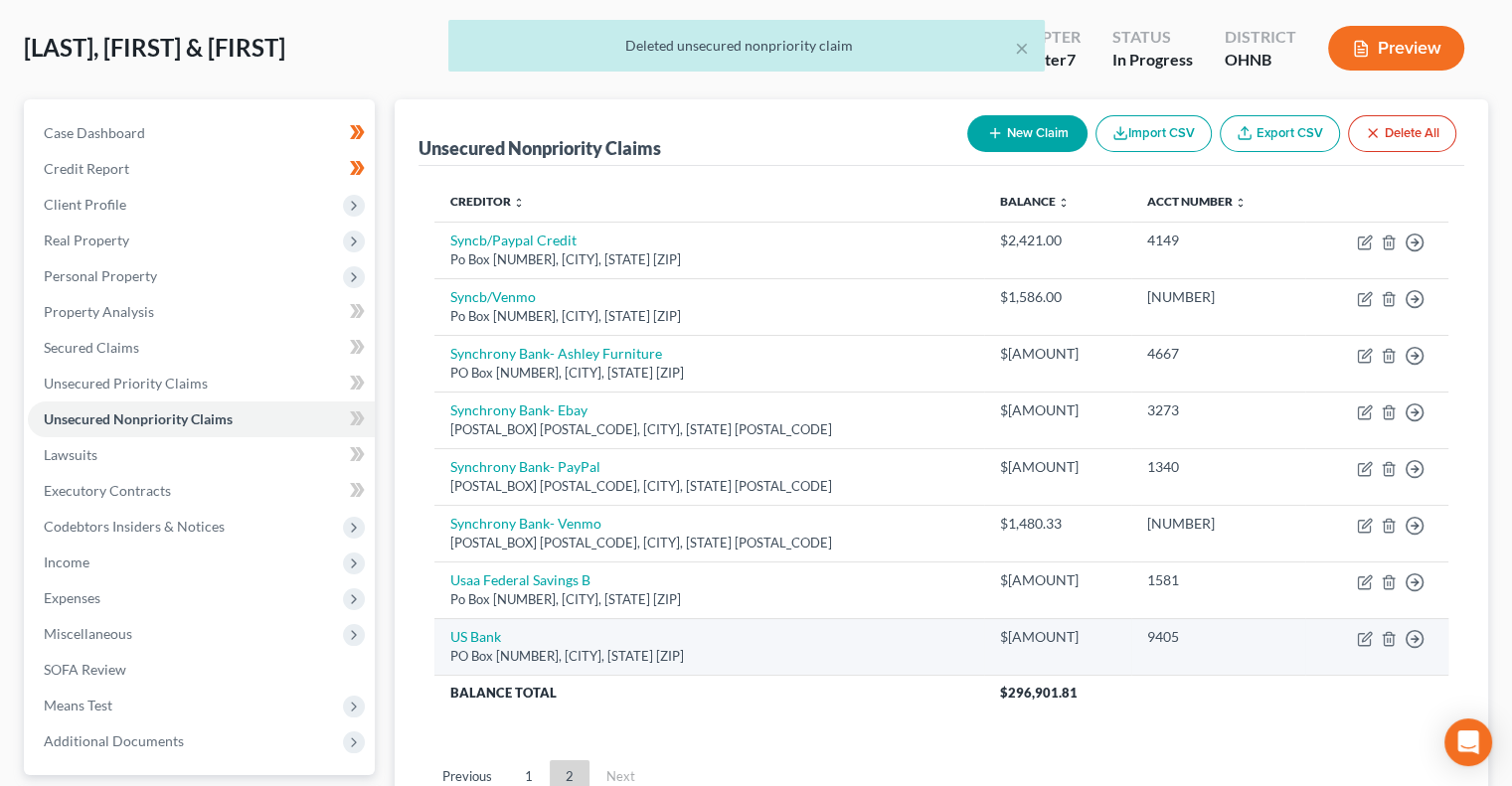 scroll, scrollTop: 82, scrollLeft: 0, axis: vertical 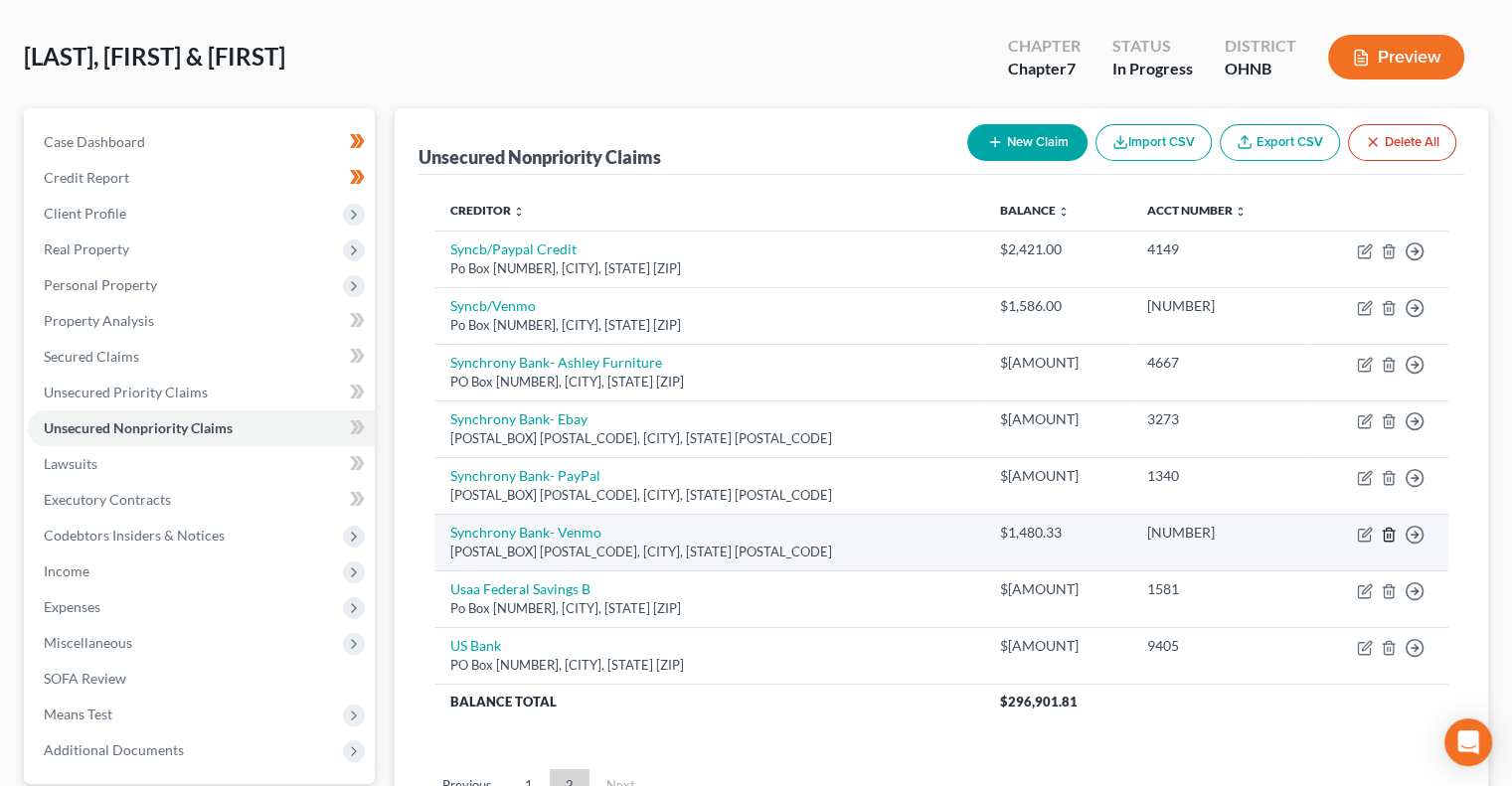 click 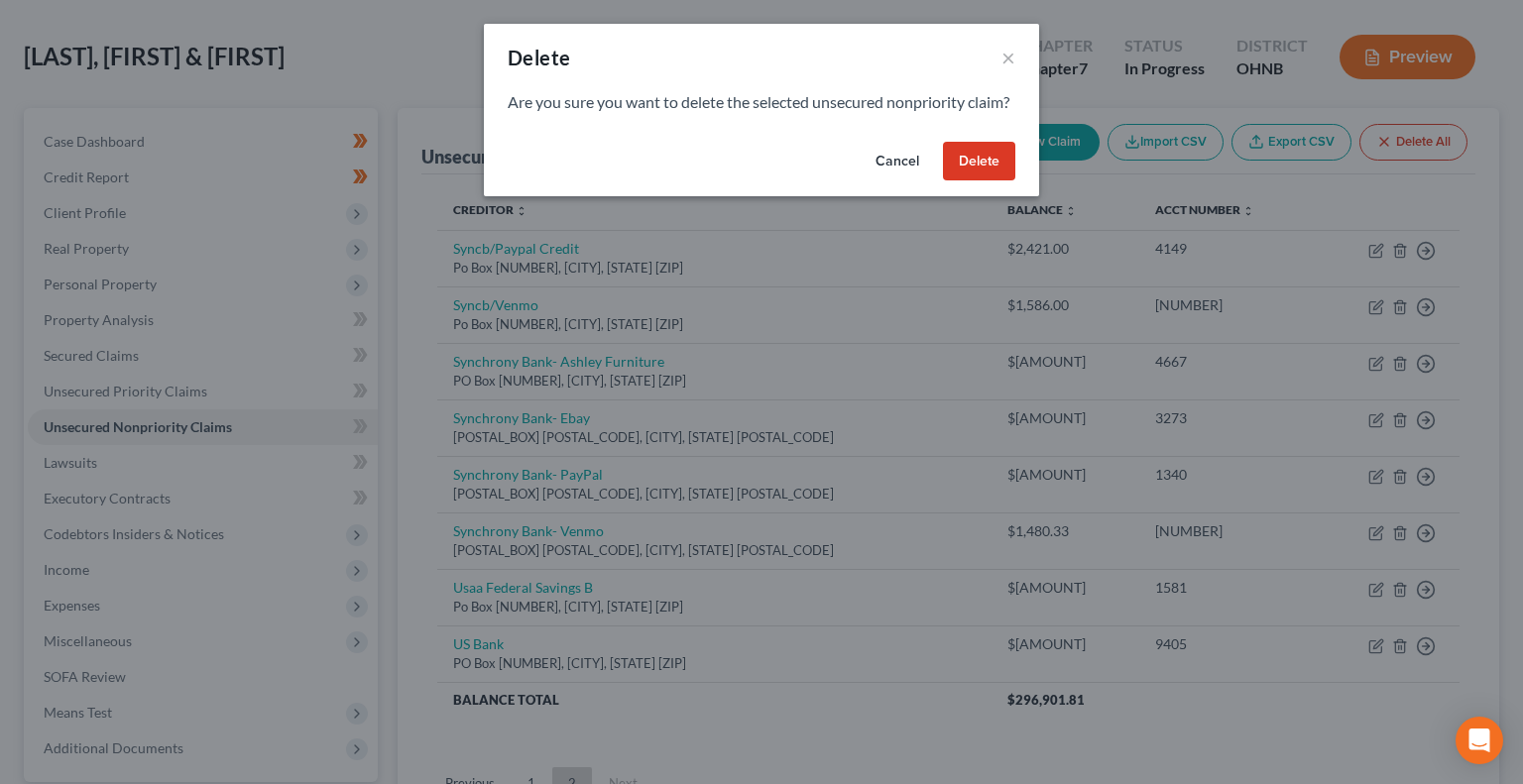 click on "Delete" at bounding box center (979, 162) 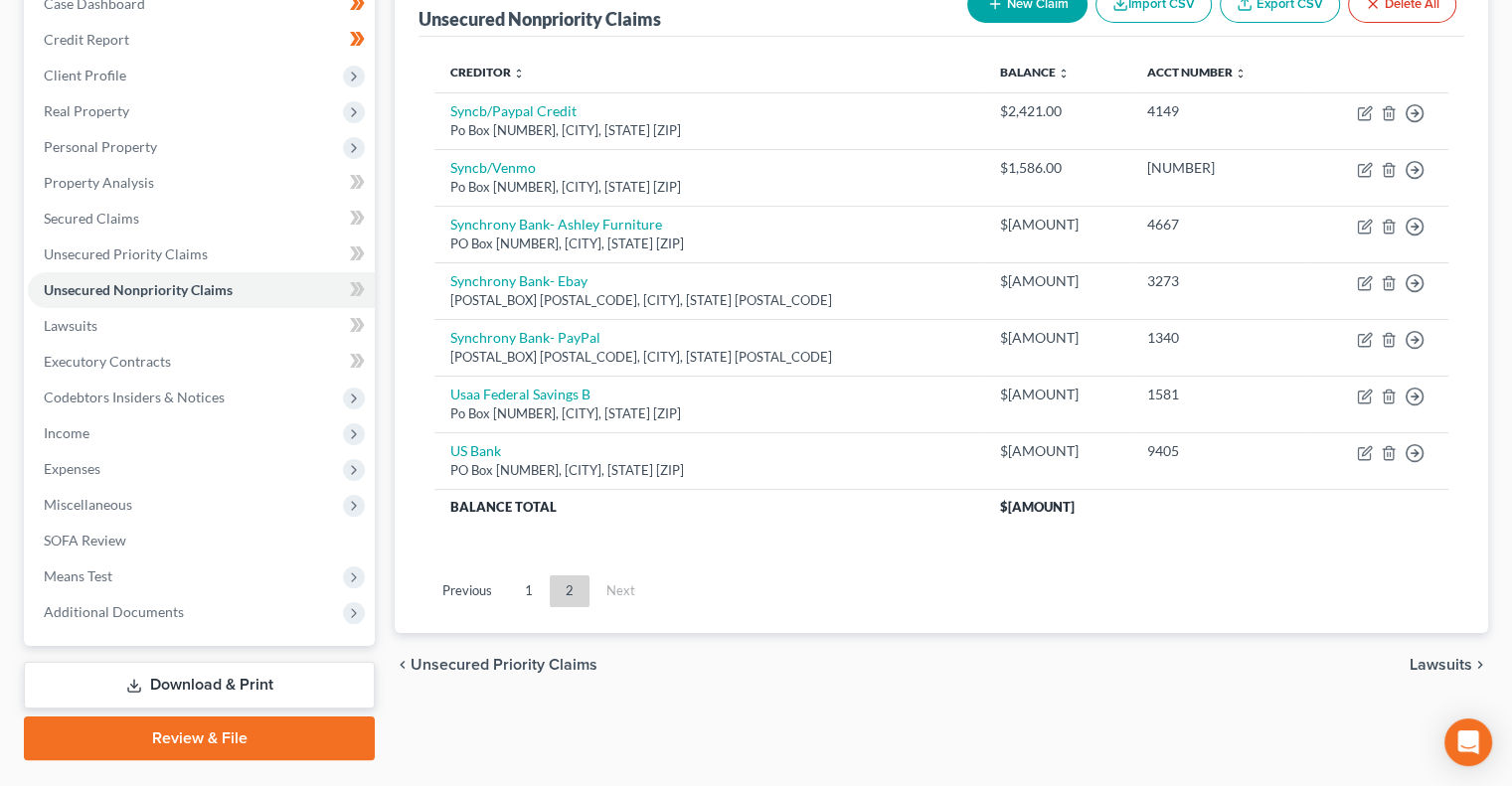 scroll, scrollTop: 223, scrollLeft: 0, axis: vertical 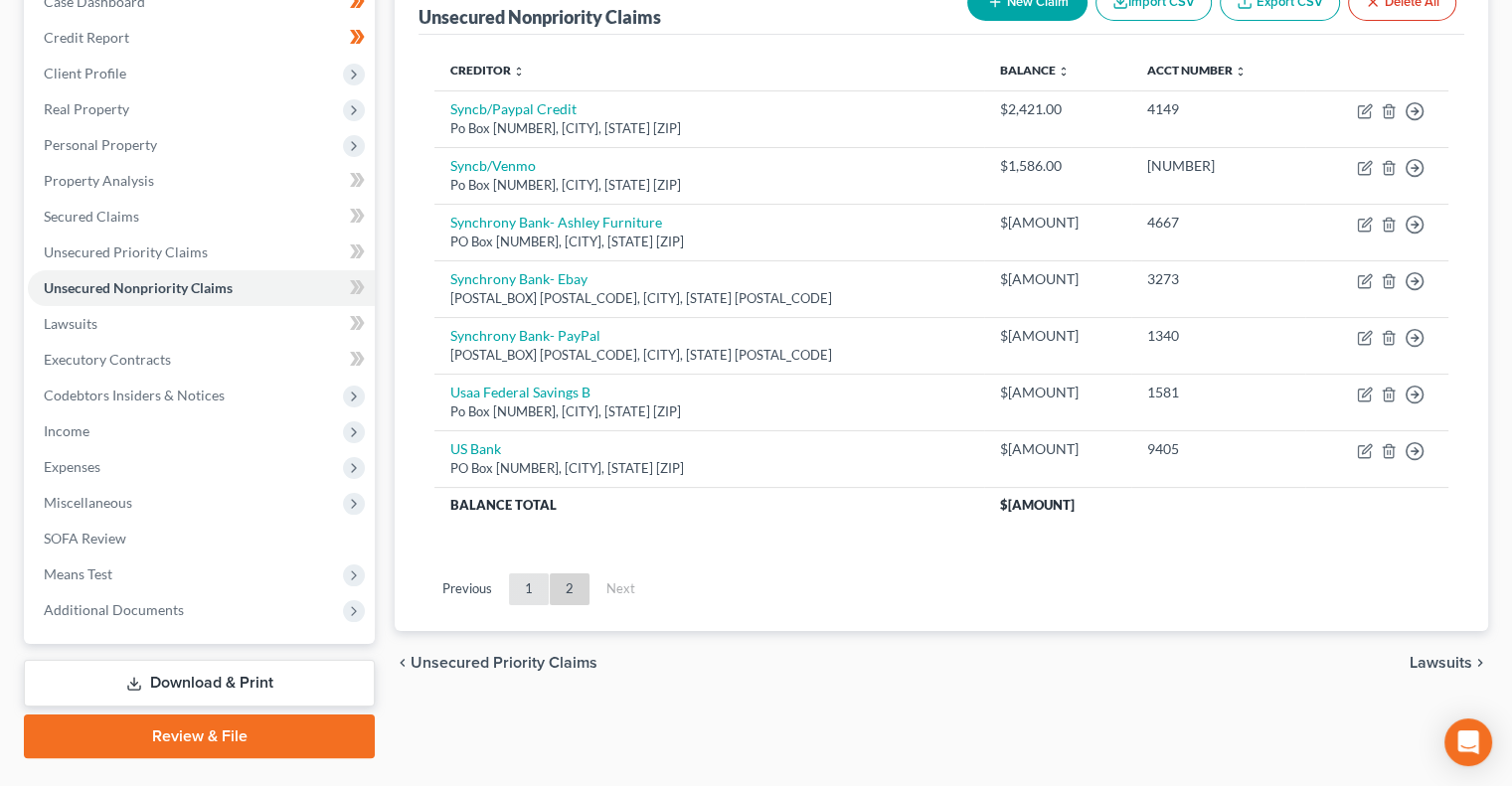 click on "1" at bounding box center (529, 589) 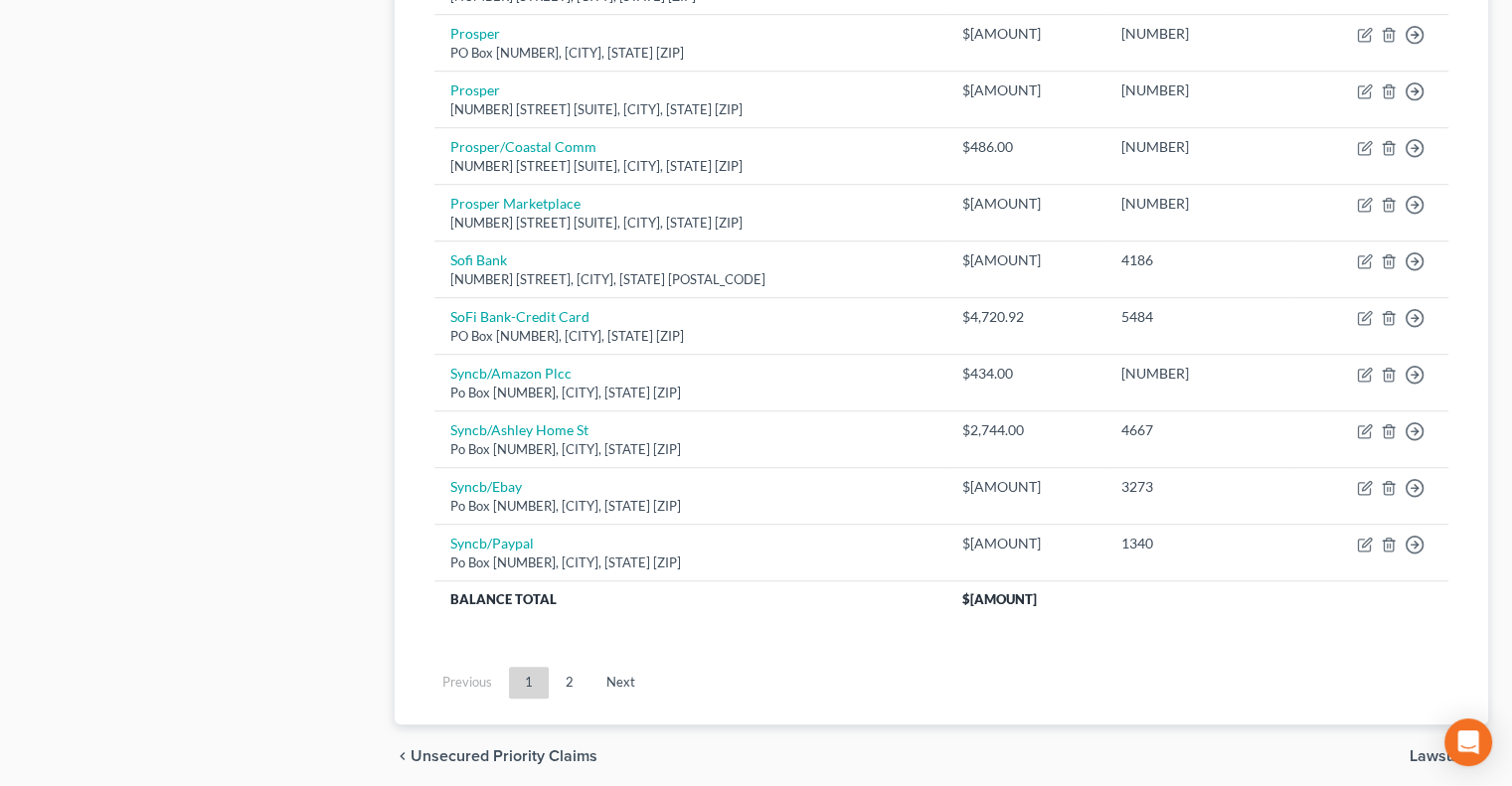 scroll, scrollTop: 1458, scrollLeft: 0, axis: vertical 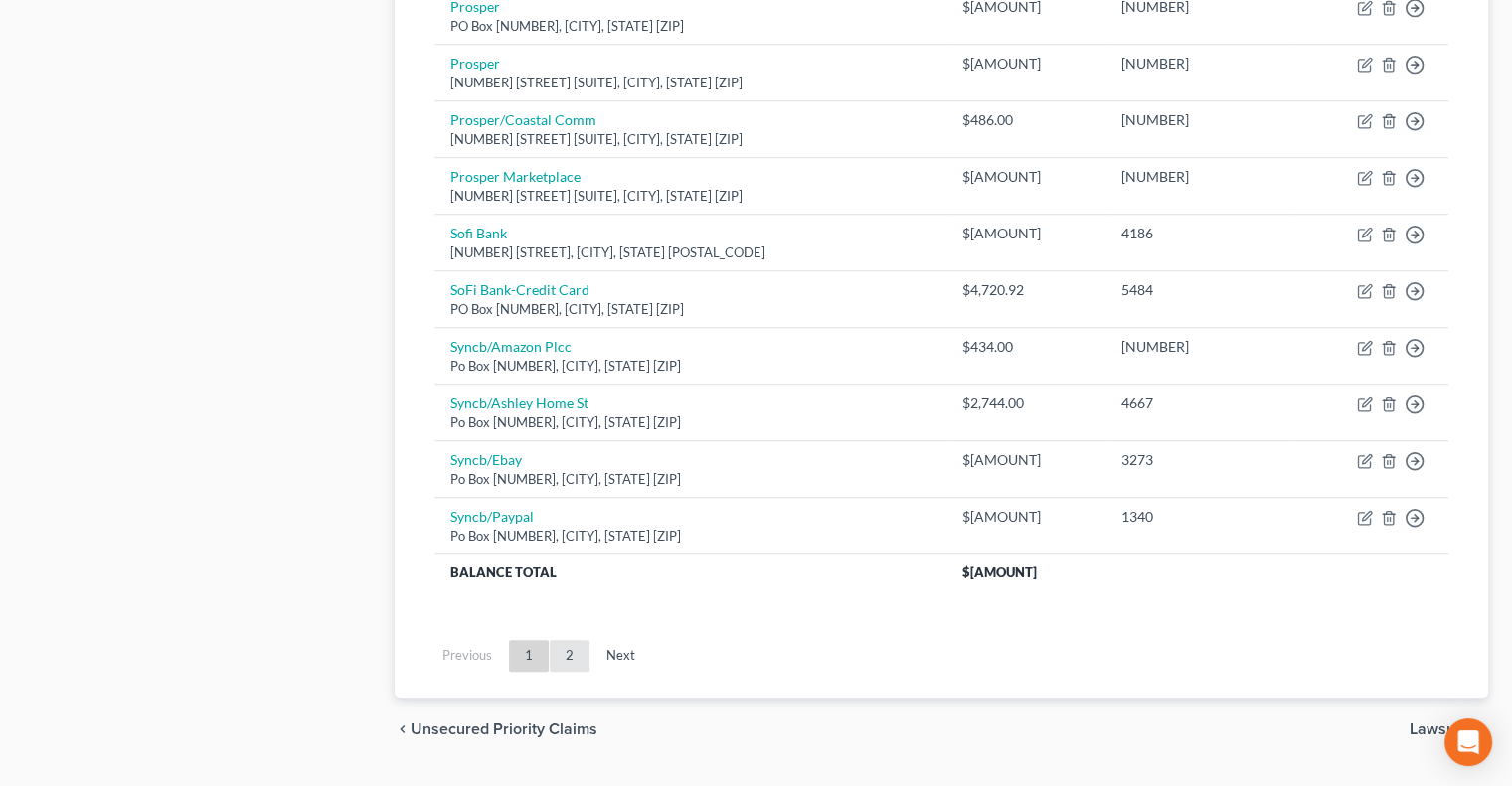 click on "2" at bounding box center (570, 656) 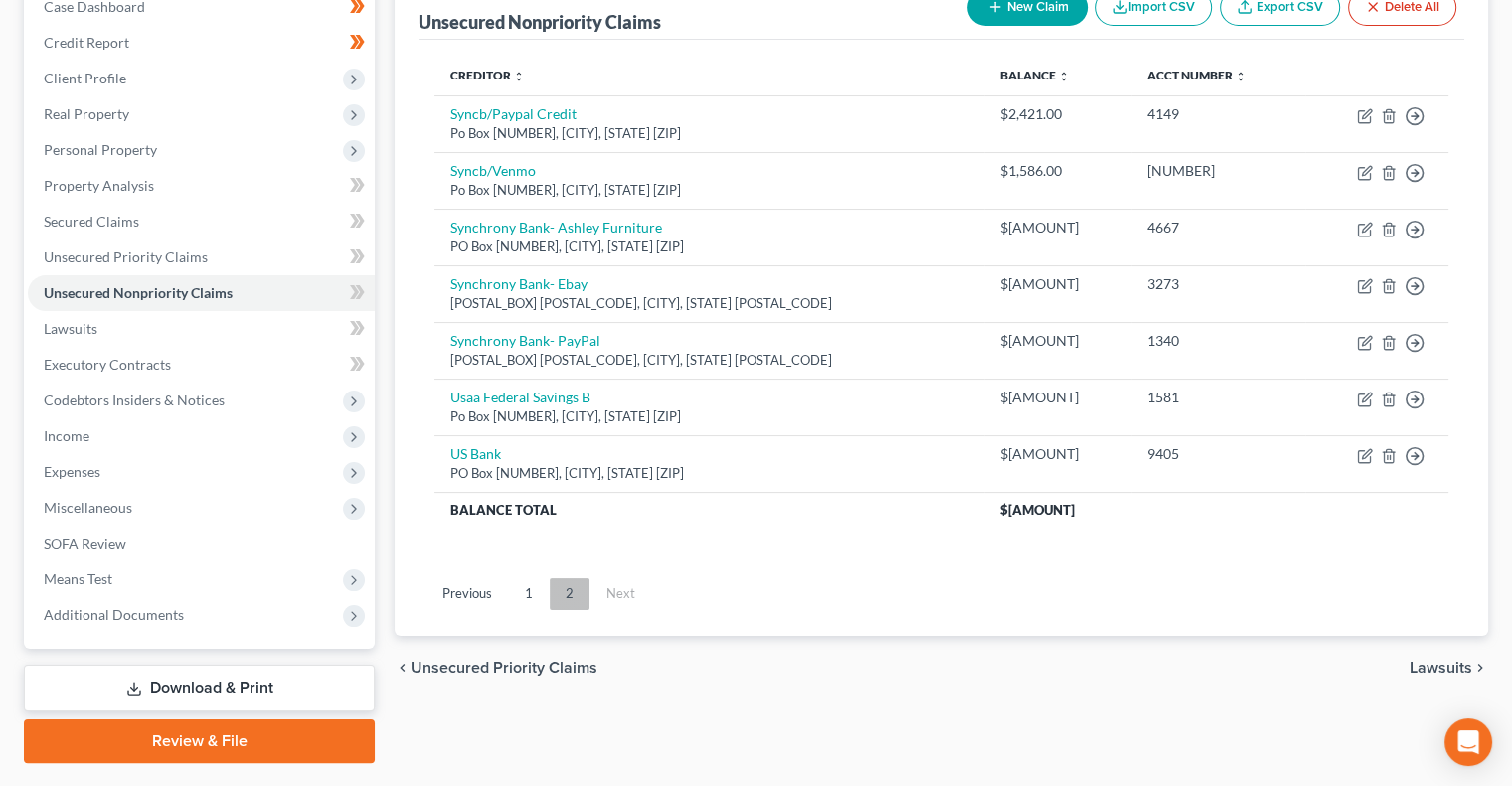 scroll, scrollTop: 217, scrollLeft: 0, axis: vertical 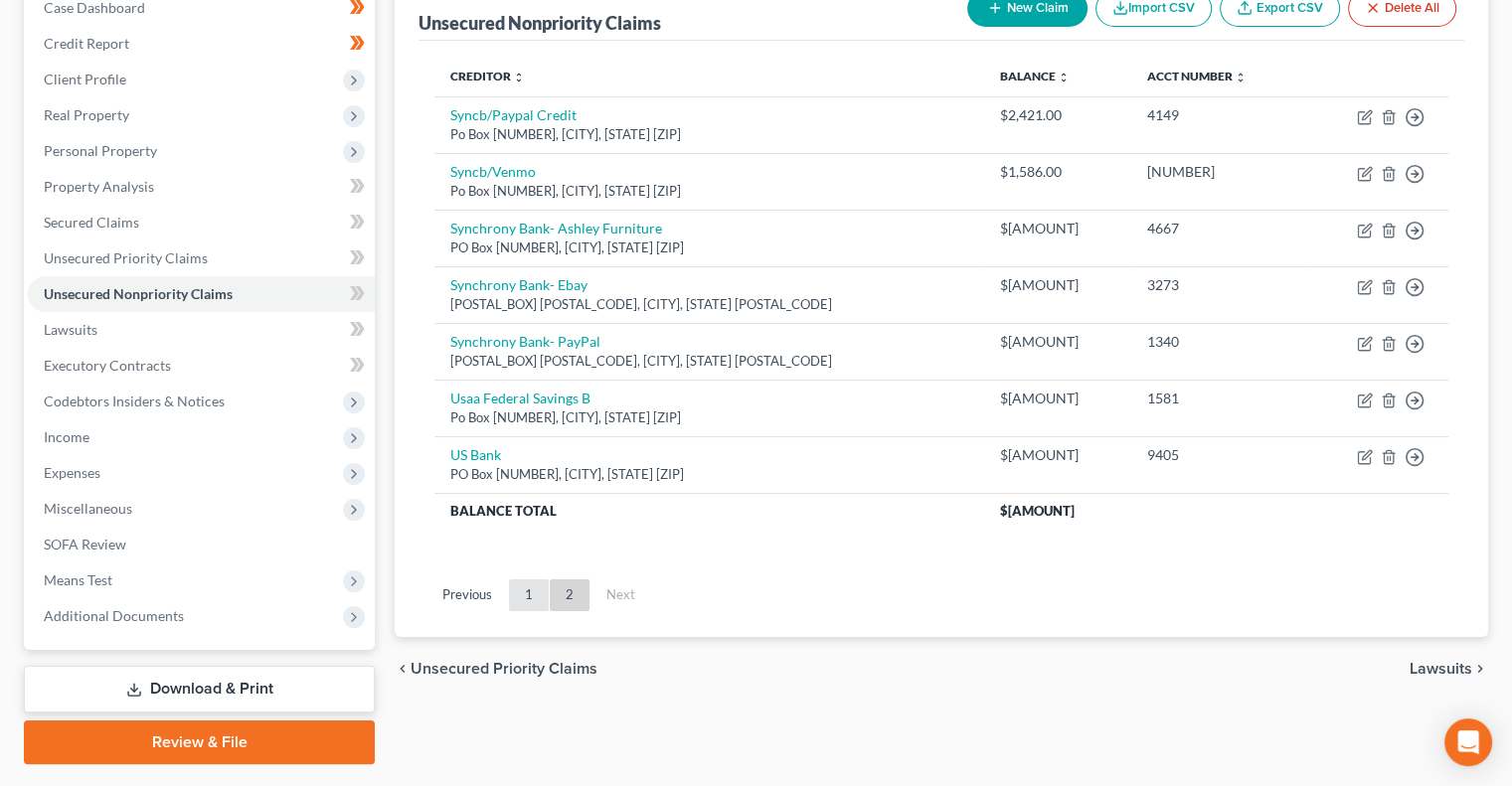 click on "1" at bounding box center [529, 595] 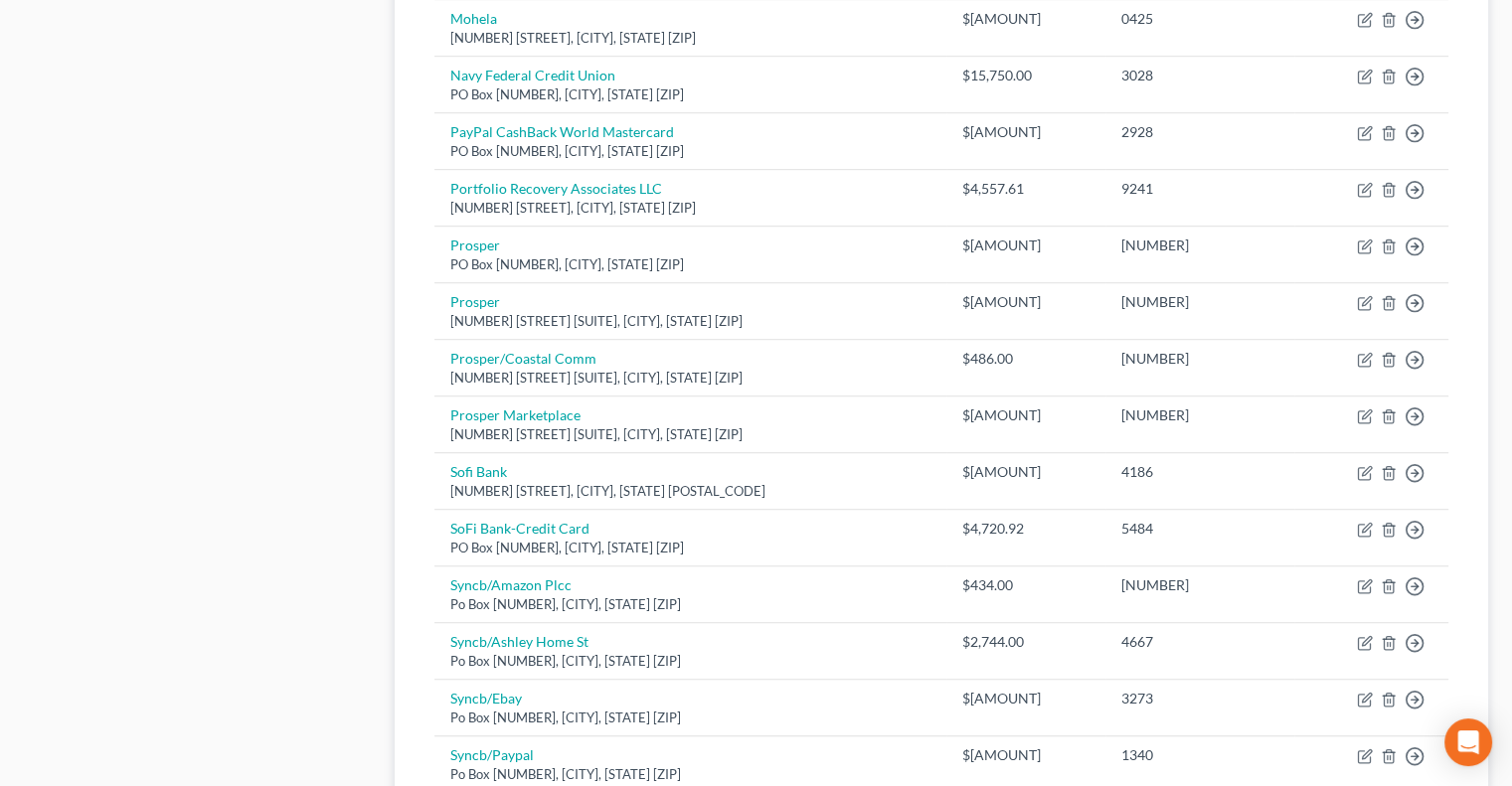 scroll, scrollTop: 1502, scrollLeft: 0, axis: vertical 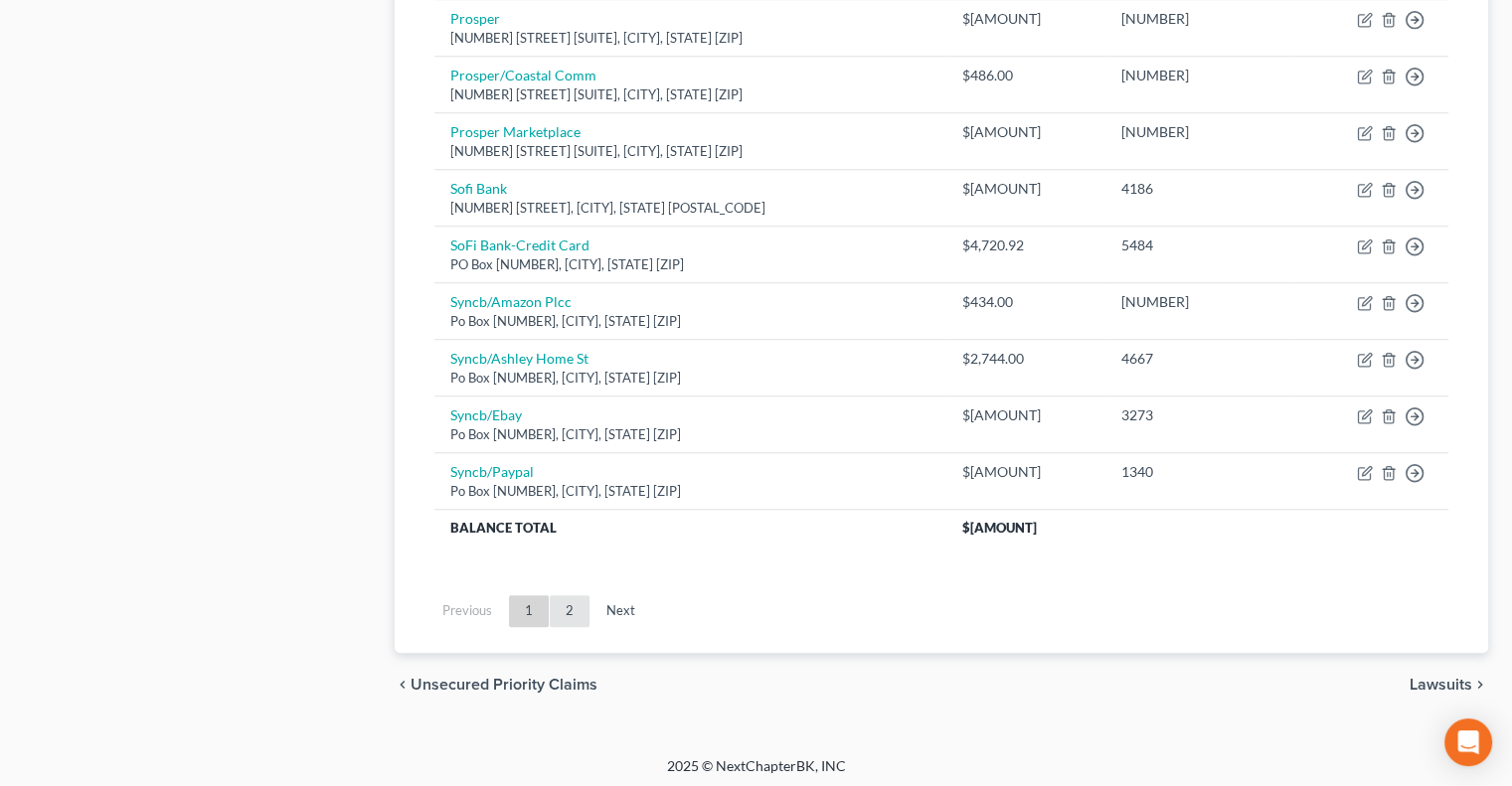 click on "2" at bounding box center (570, 611) 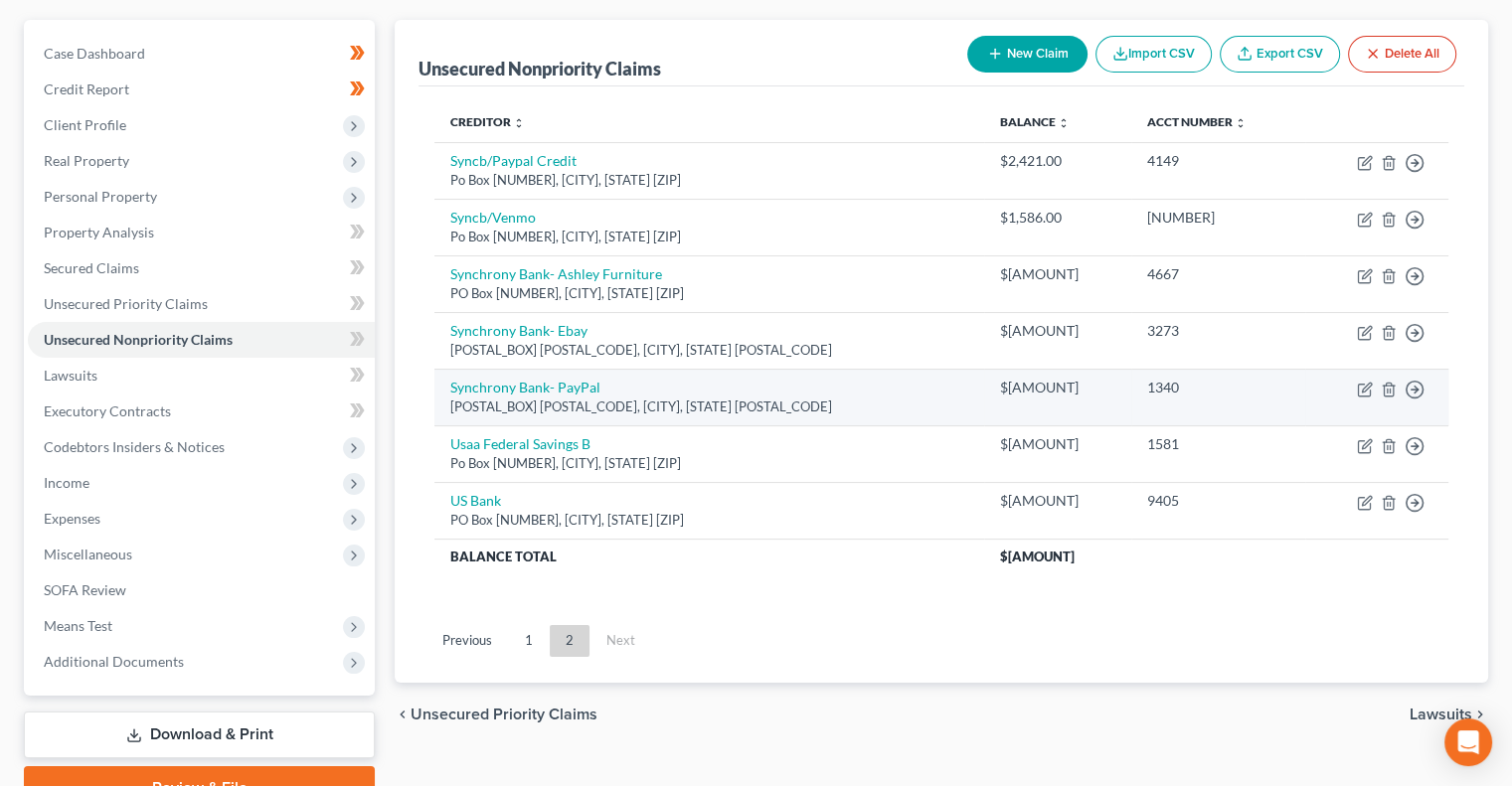 scroll, scrollTop: 168, scrollLeft: 0, axis: vertical 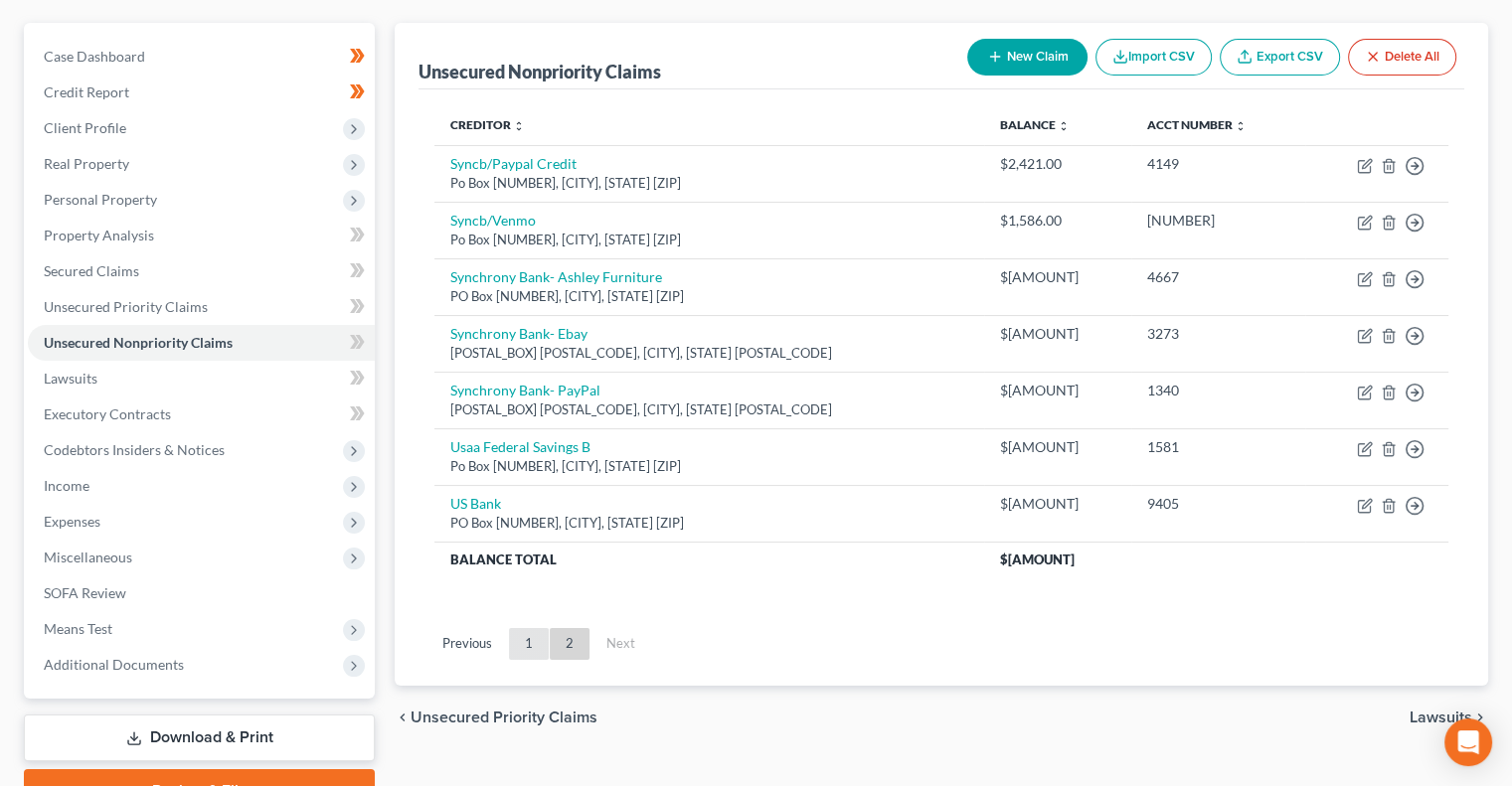 click on "1" at bounding box center [529, 644] 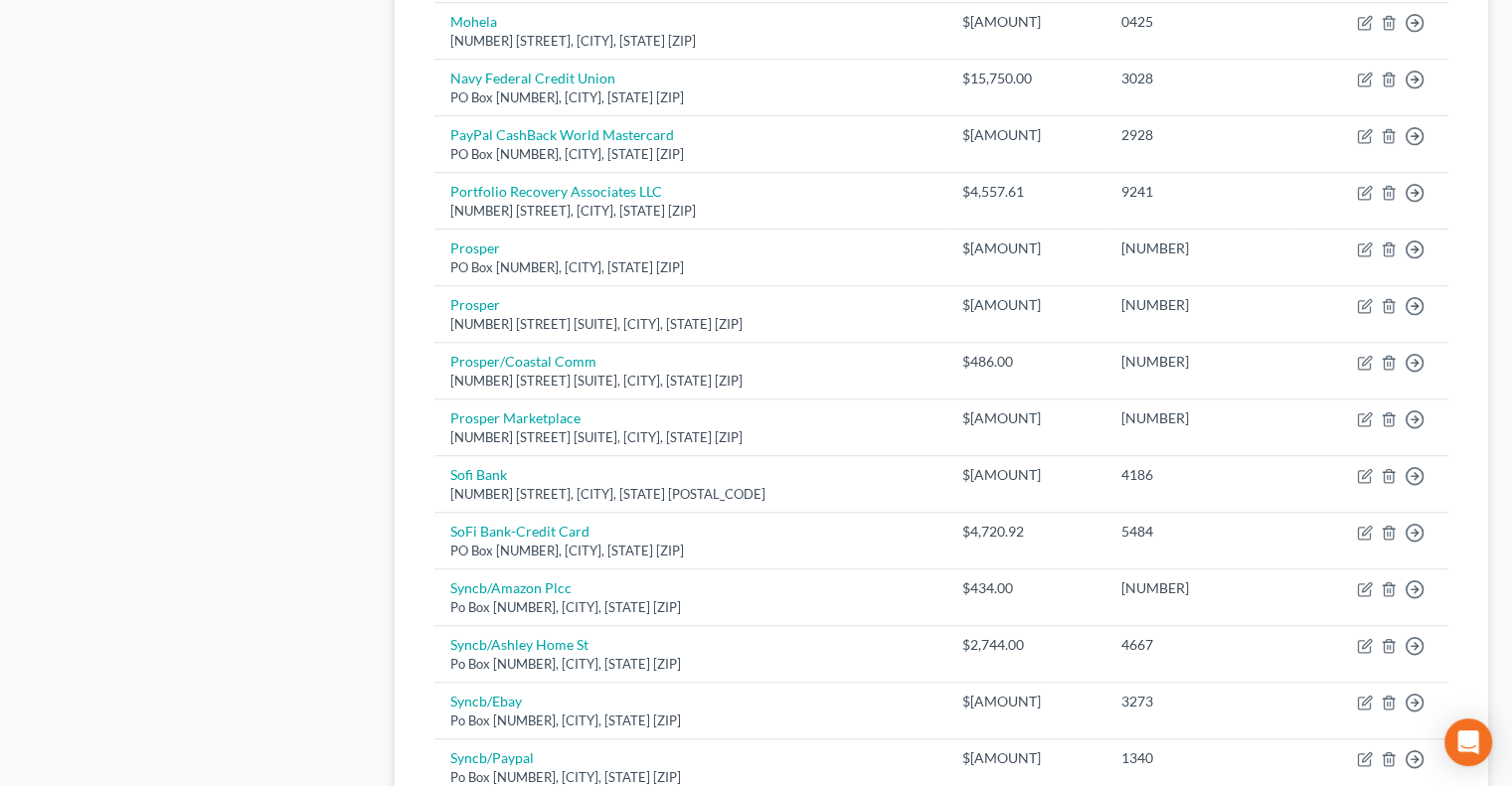 scroll, scrollTop: 1502, scrollLeft: 0, axis: vertical 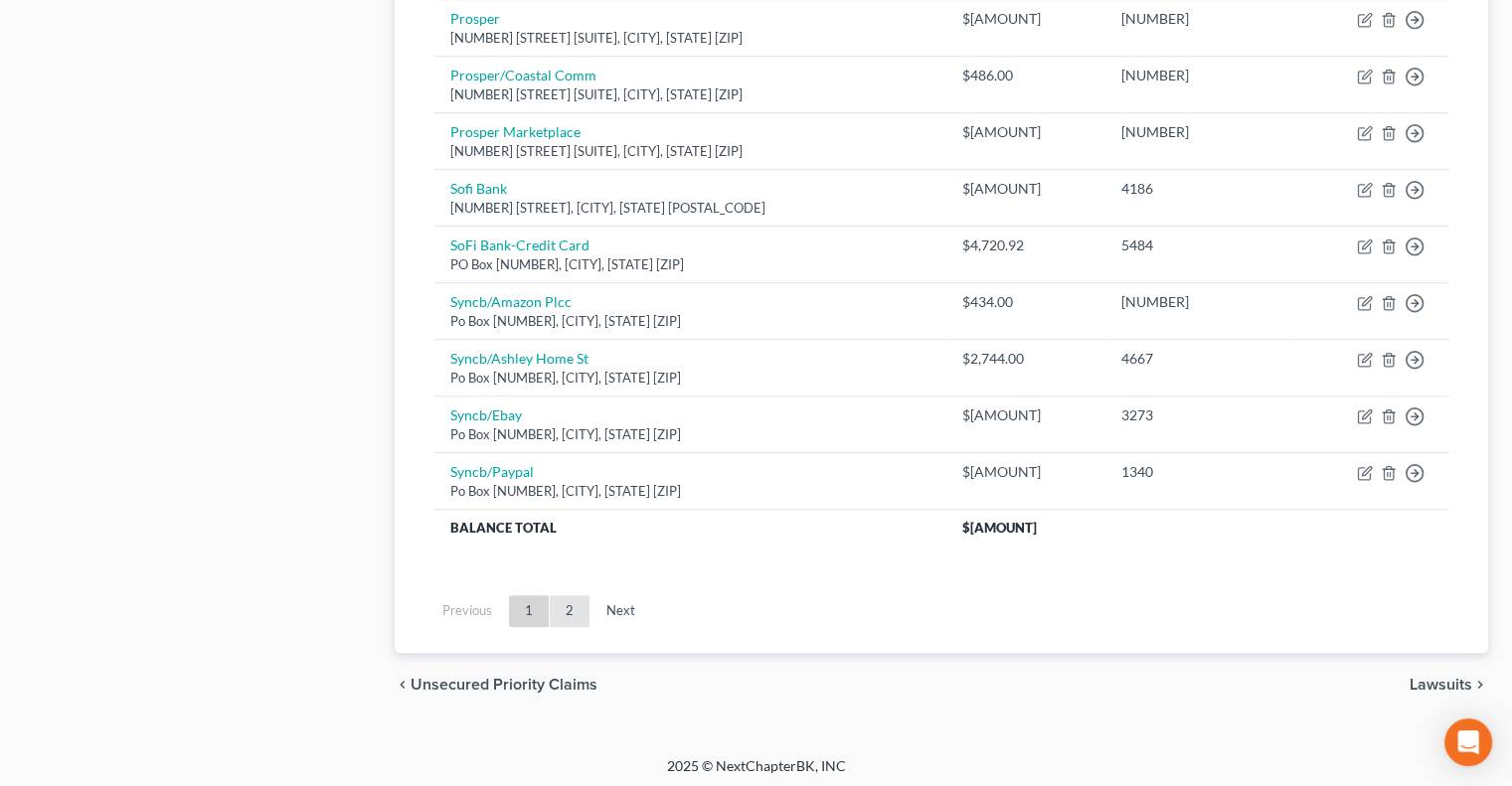 click on "2" at bounding box center (570, 611) 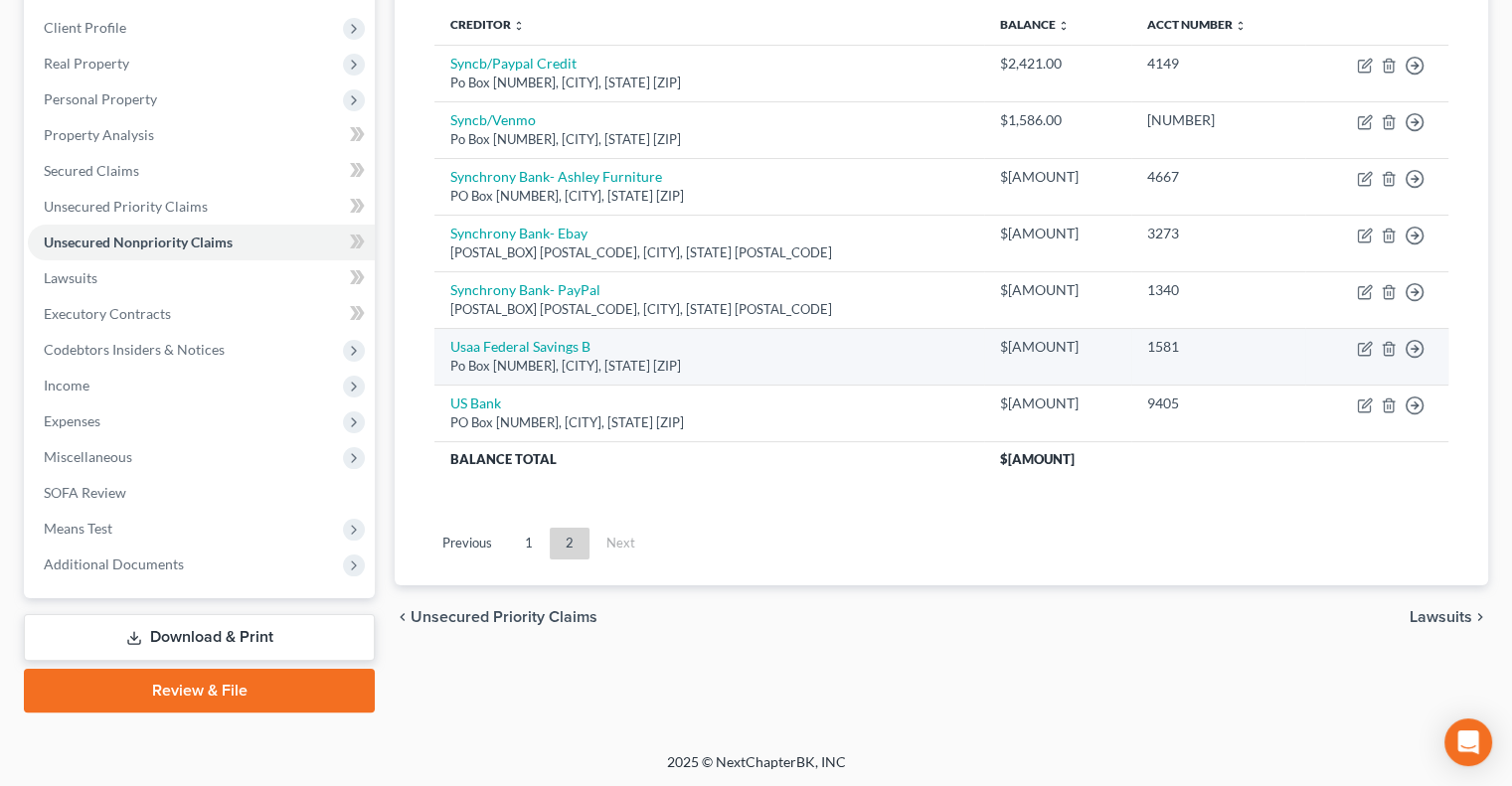 scroll, scrollTop: 240, scrollLeft: 0, axis: vertical 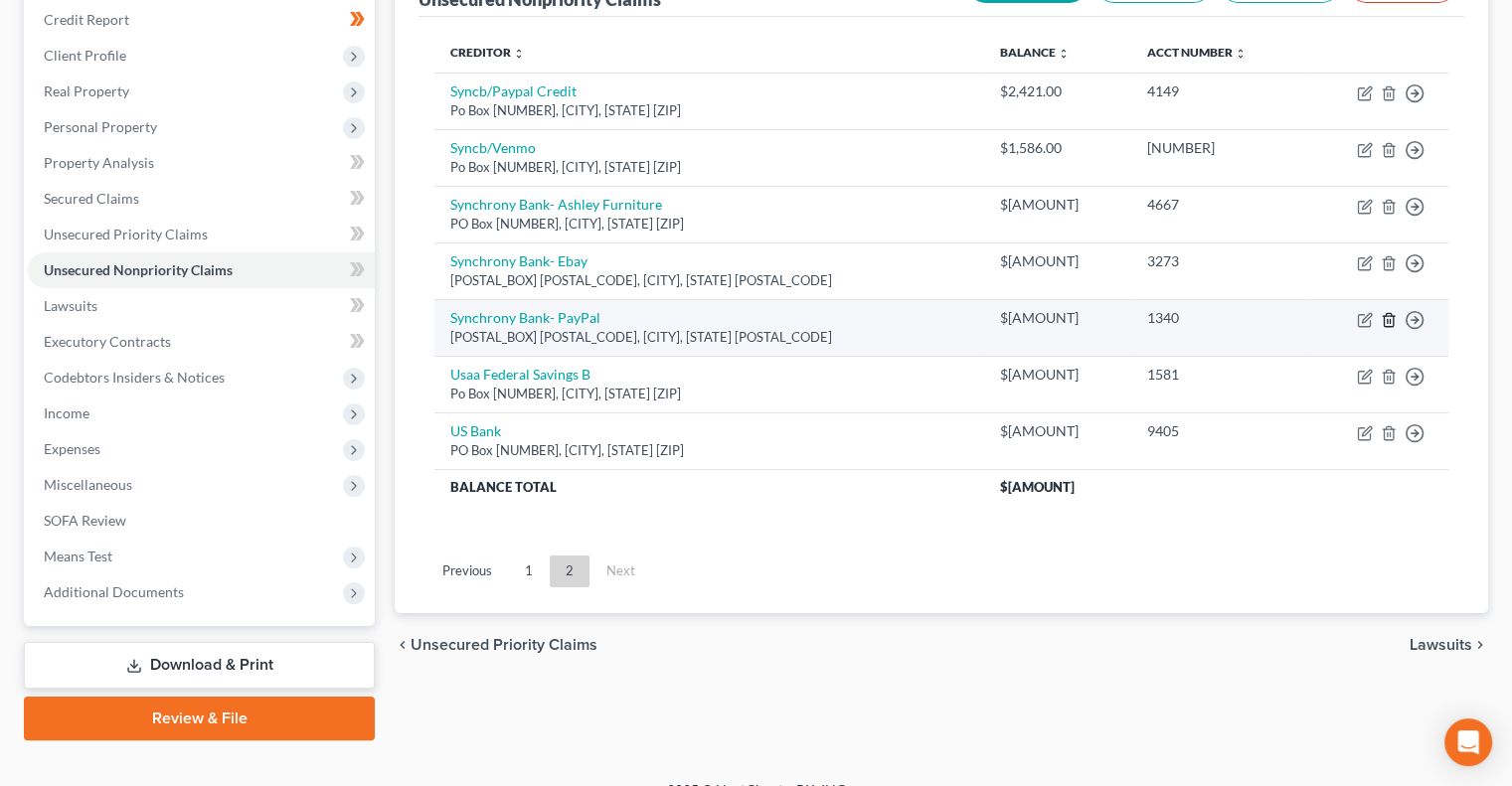 click 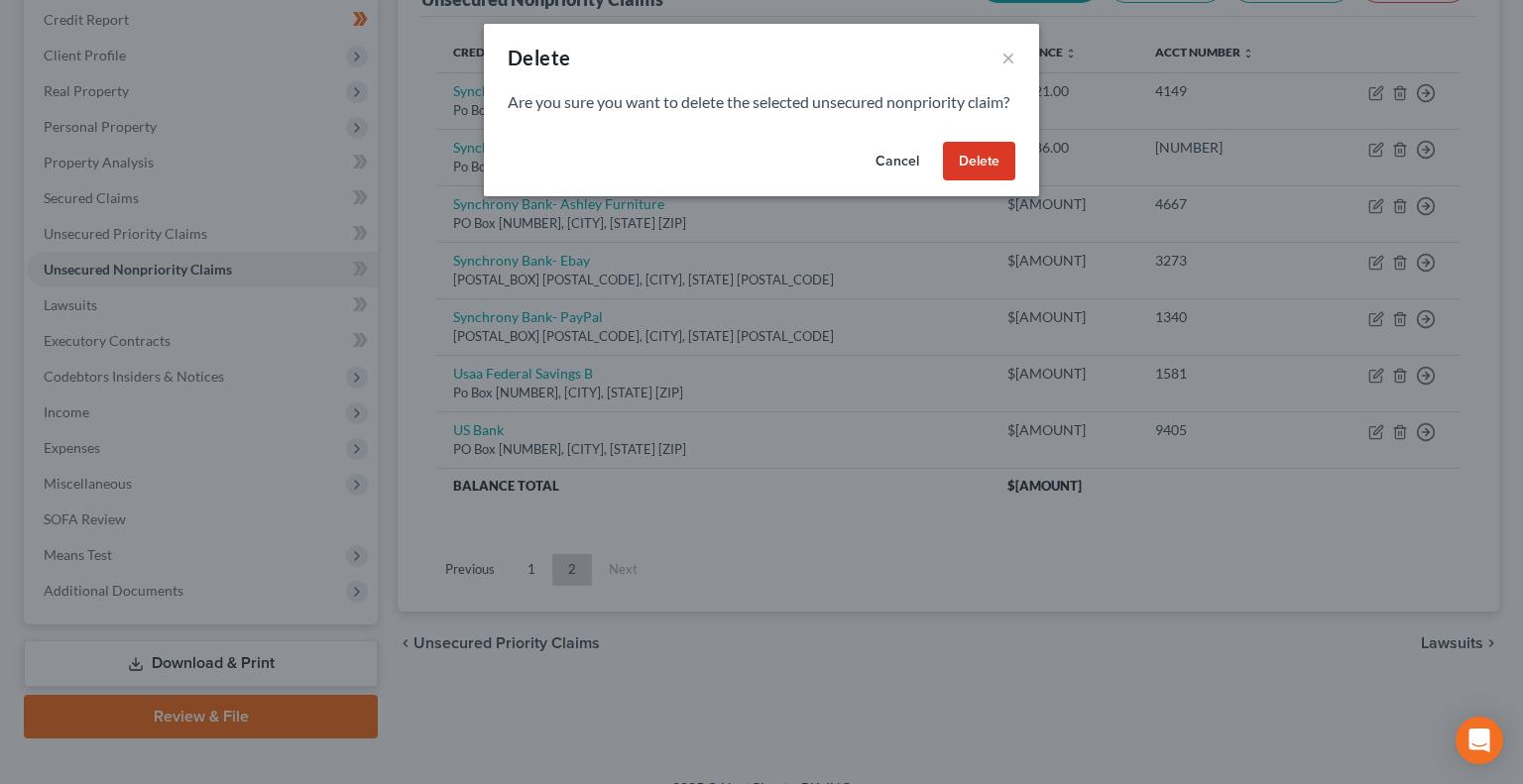 click on "Delete" at bounding box center (979, 162) 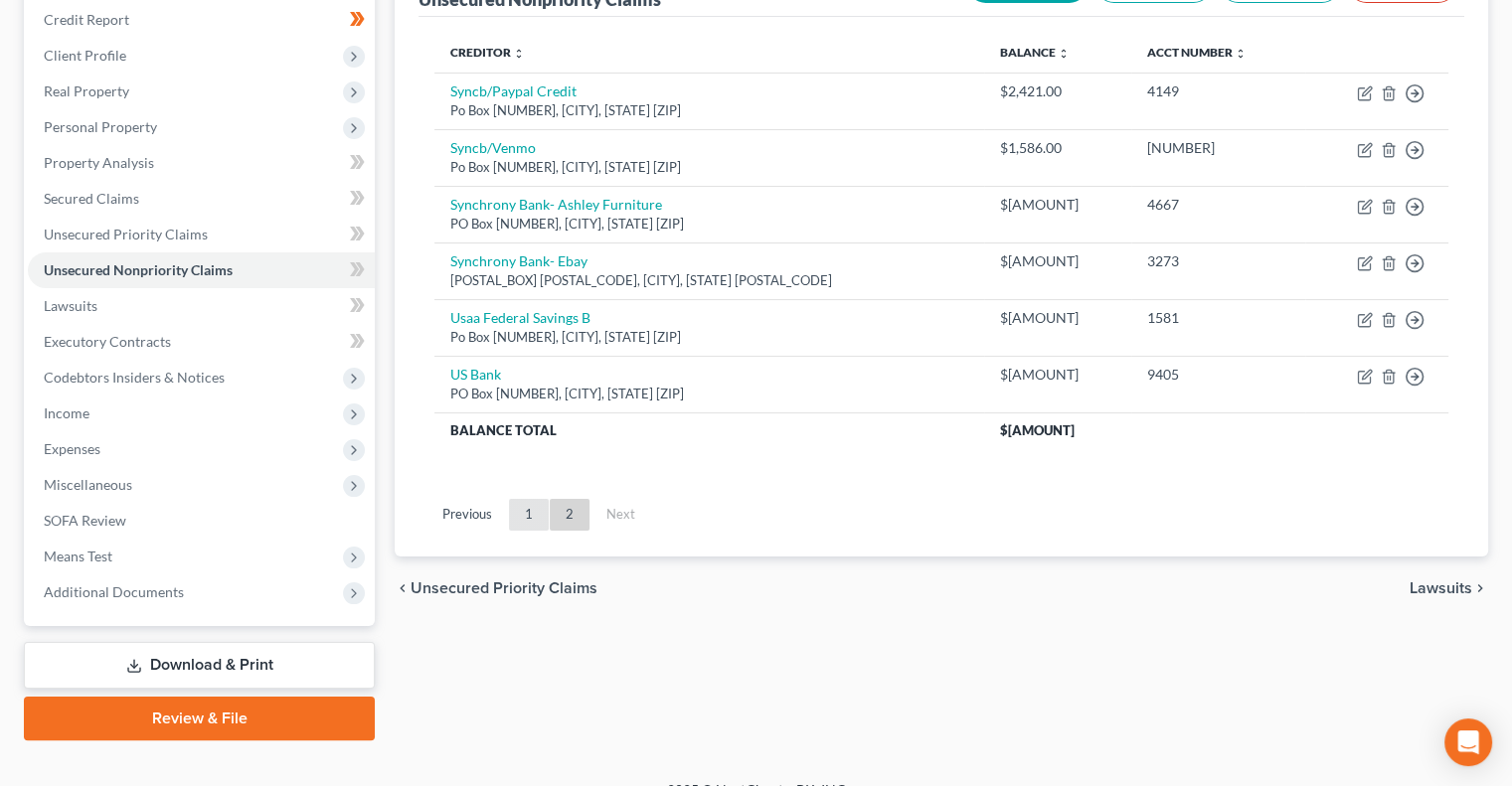 click on "1" at bounding box center [529, 515] 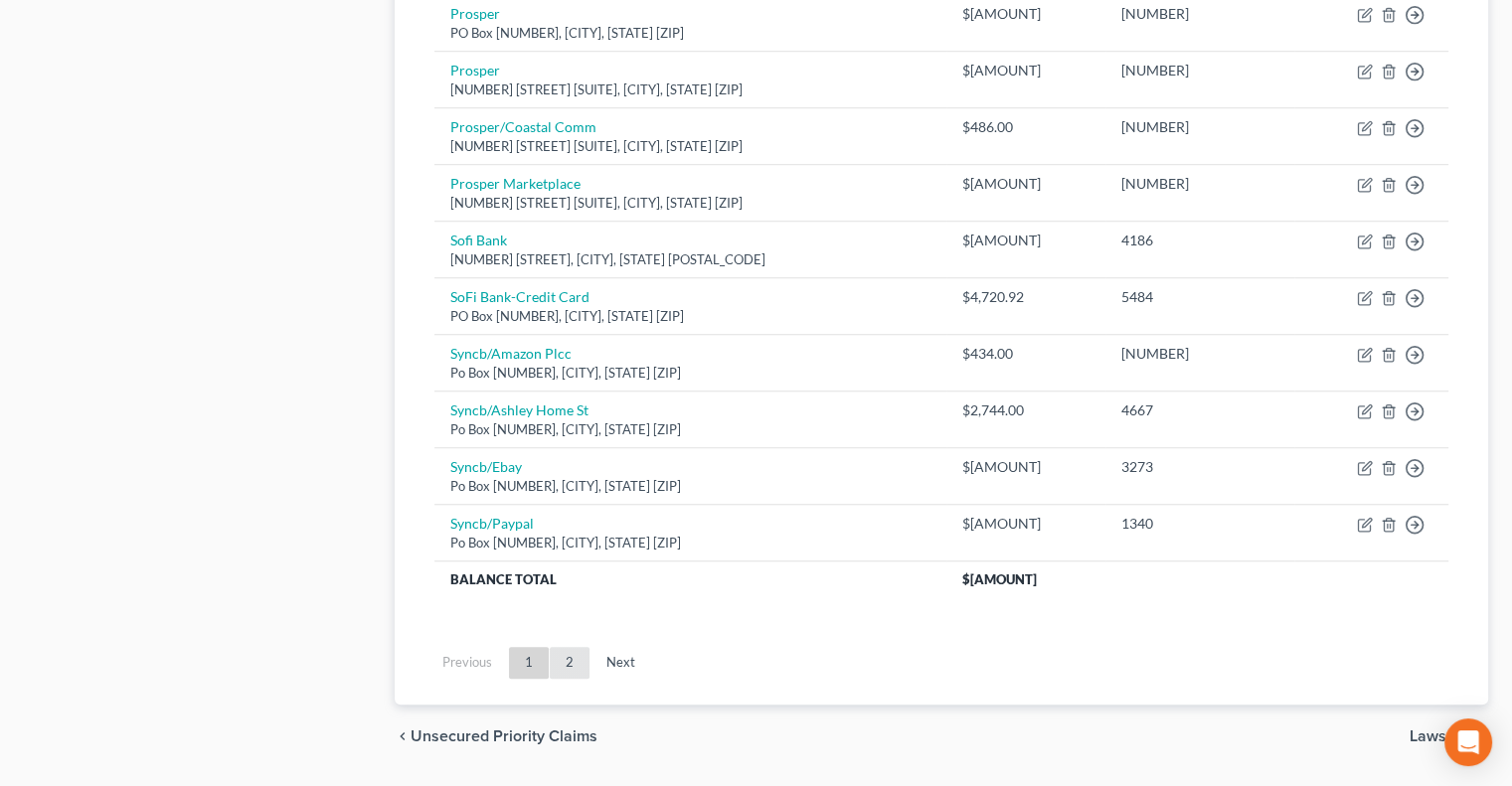 click on "2" at bounding box center [570, 663] 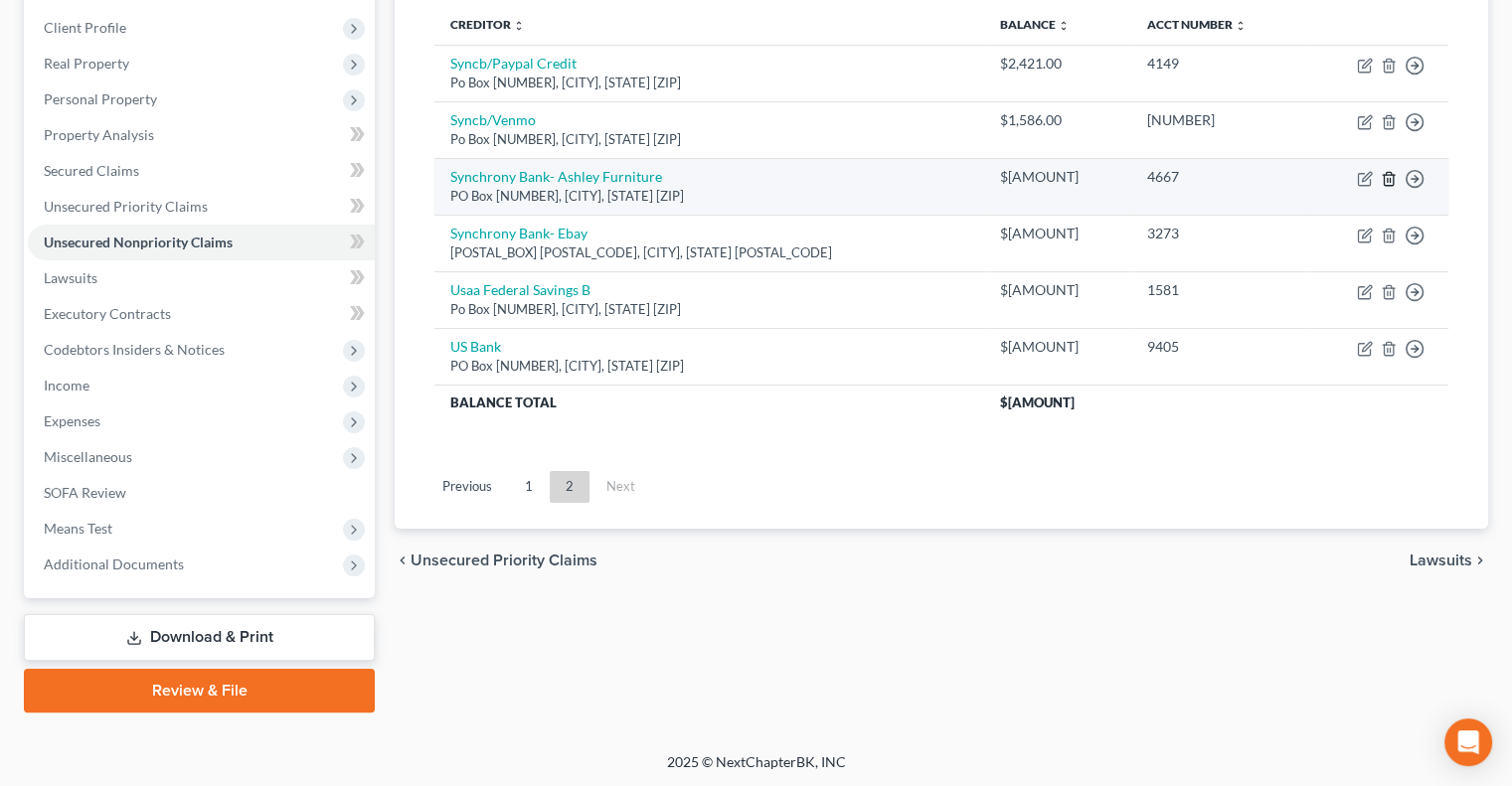 click 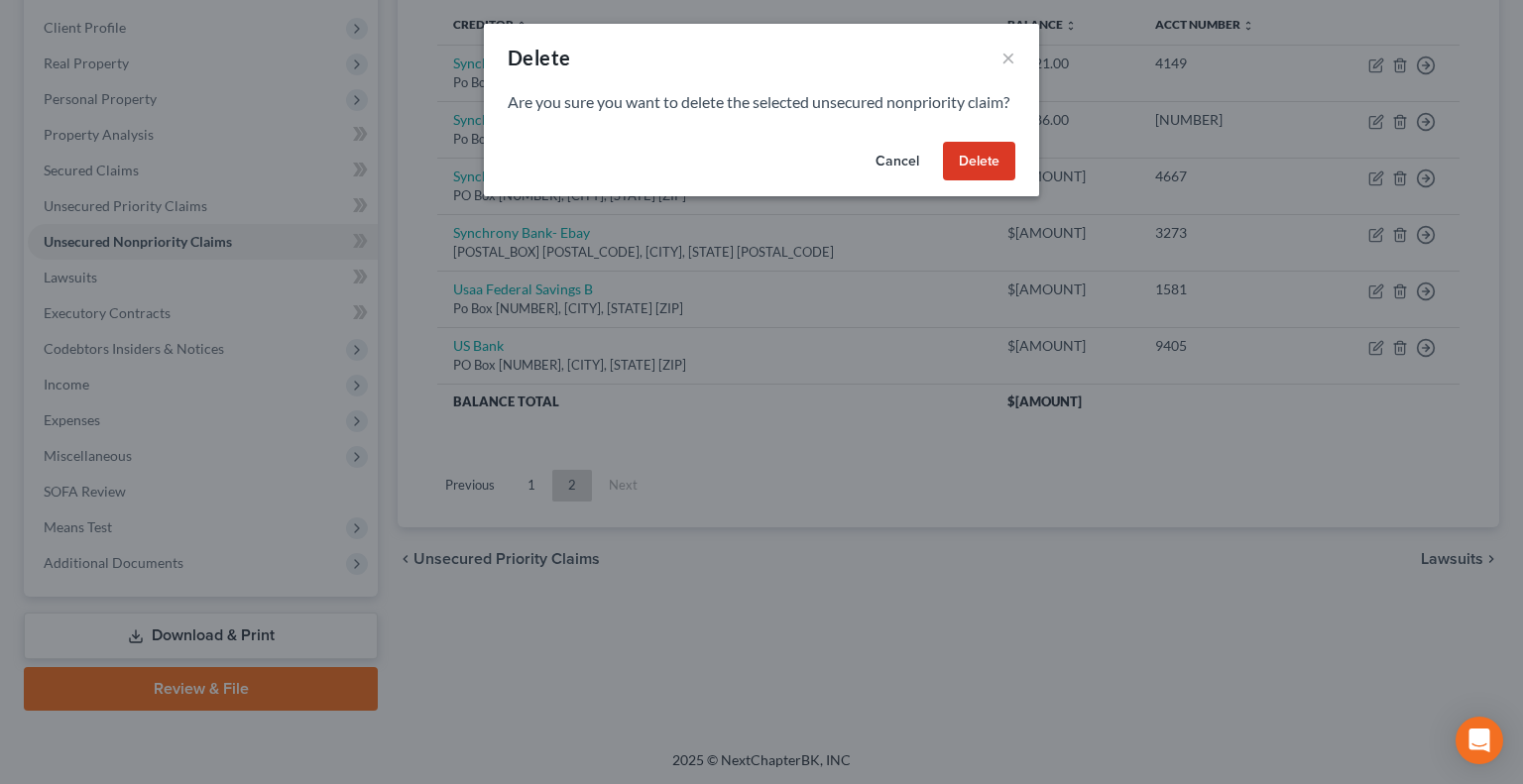click on "Delete" at bounding box center [979, 162] 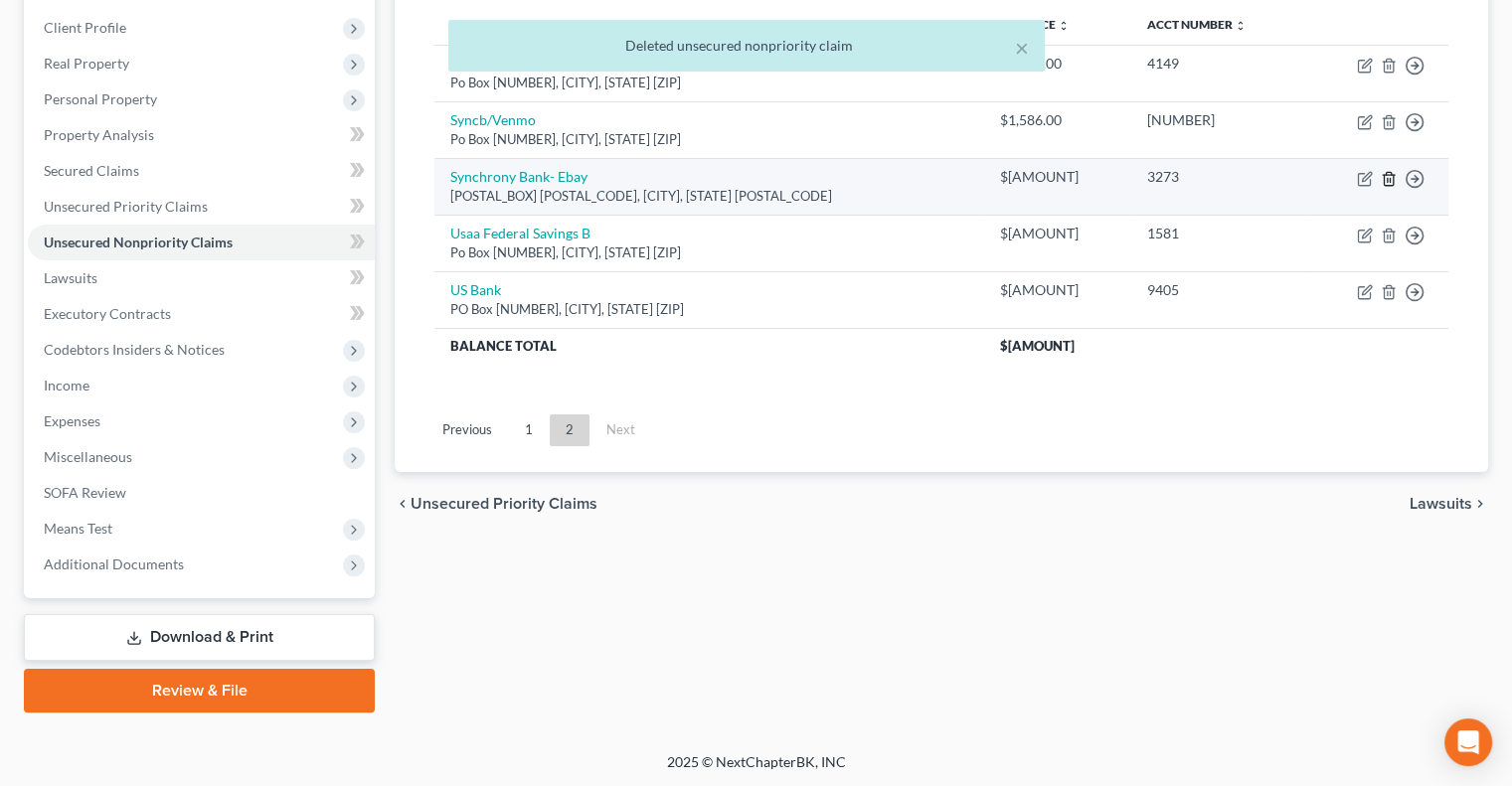 click 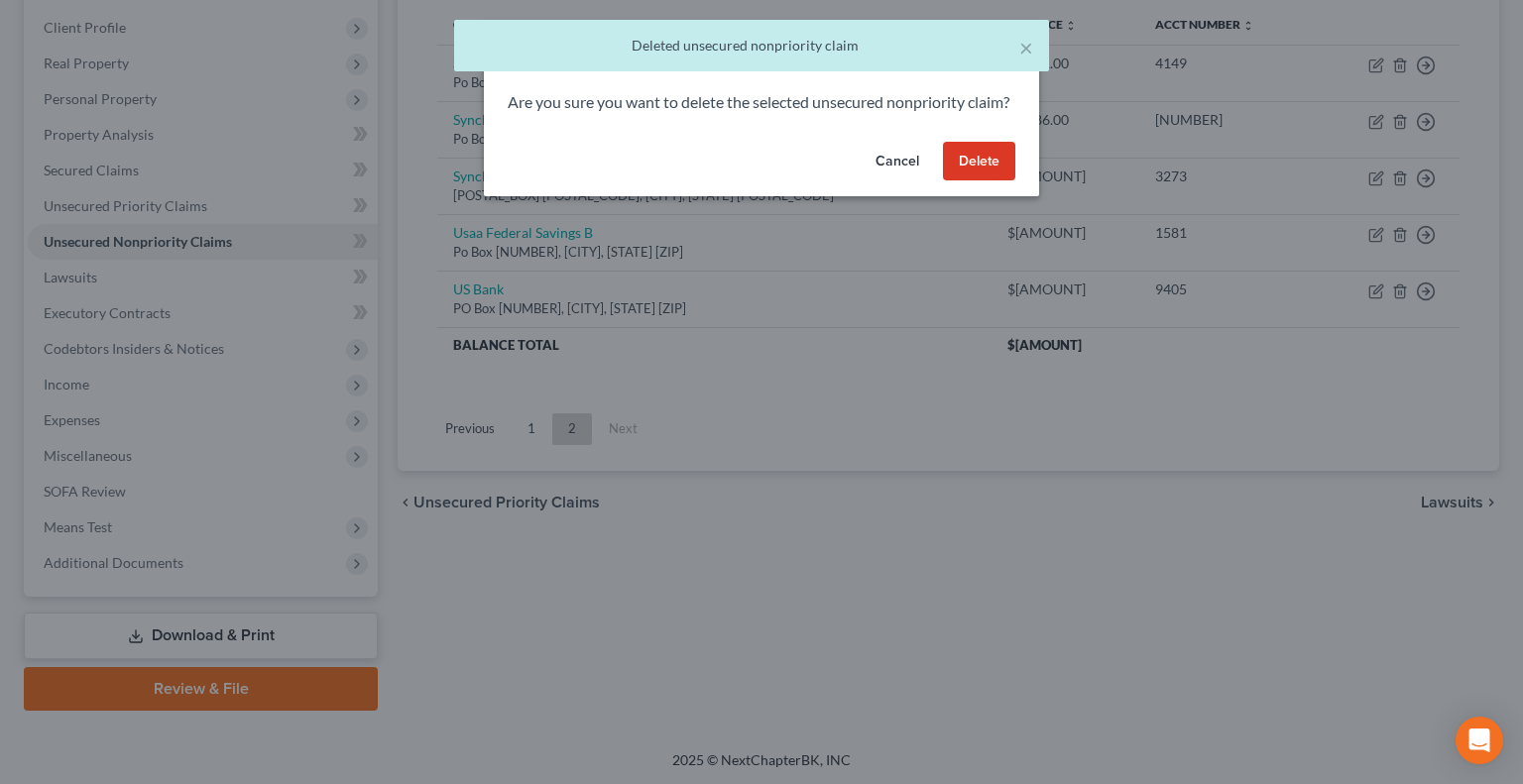 click on "Delete" at bounding box center [979, 162] 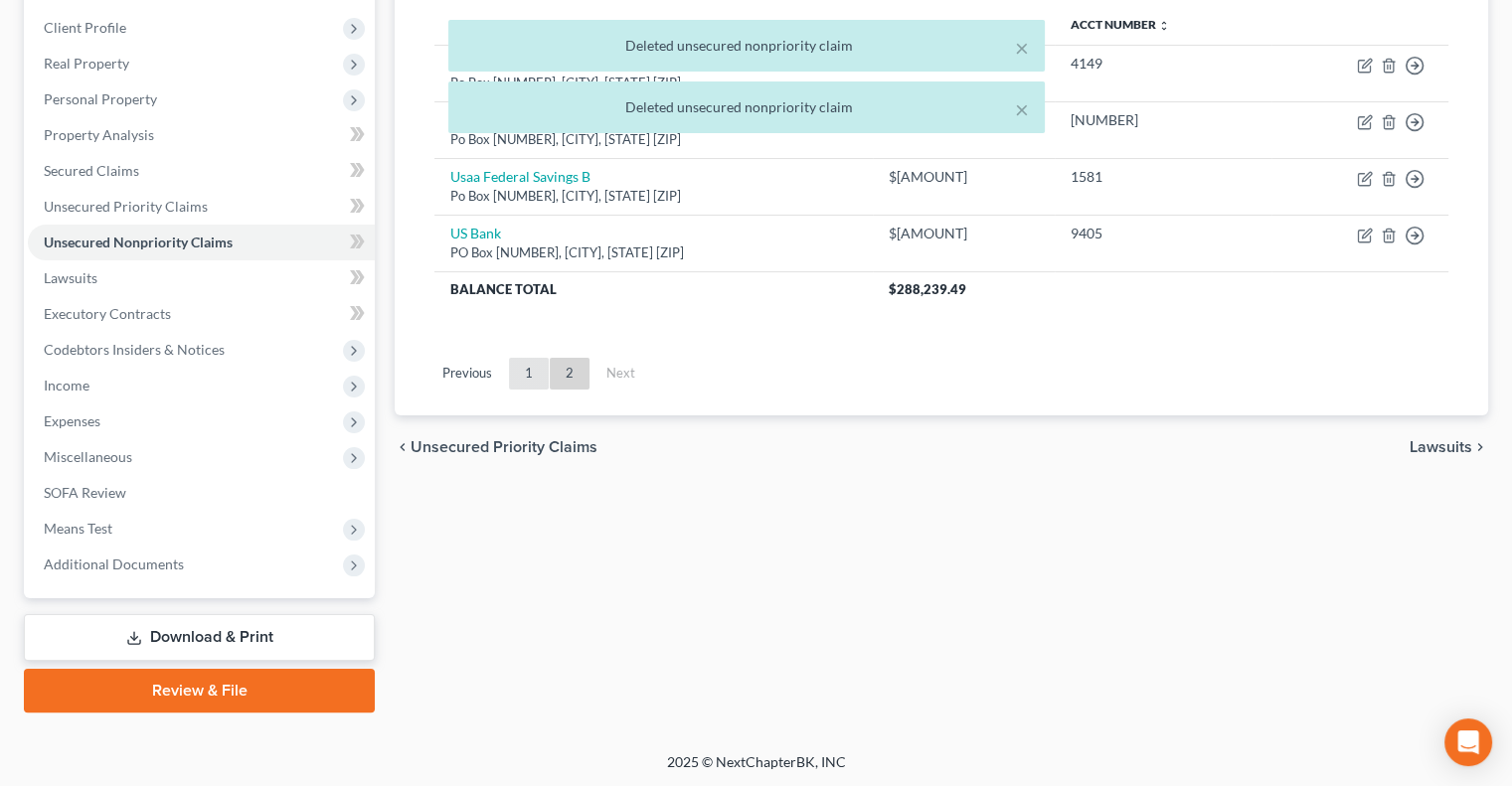 click on "1" at bounding box center [529, 374] 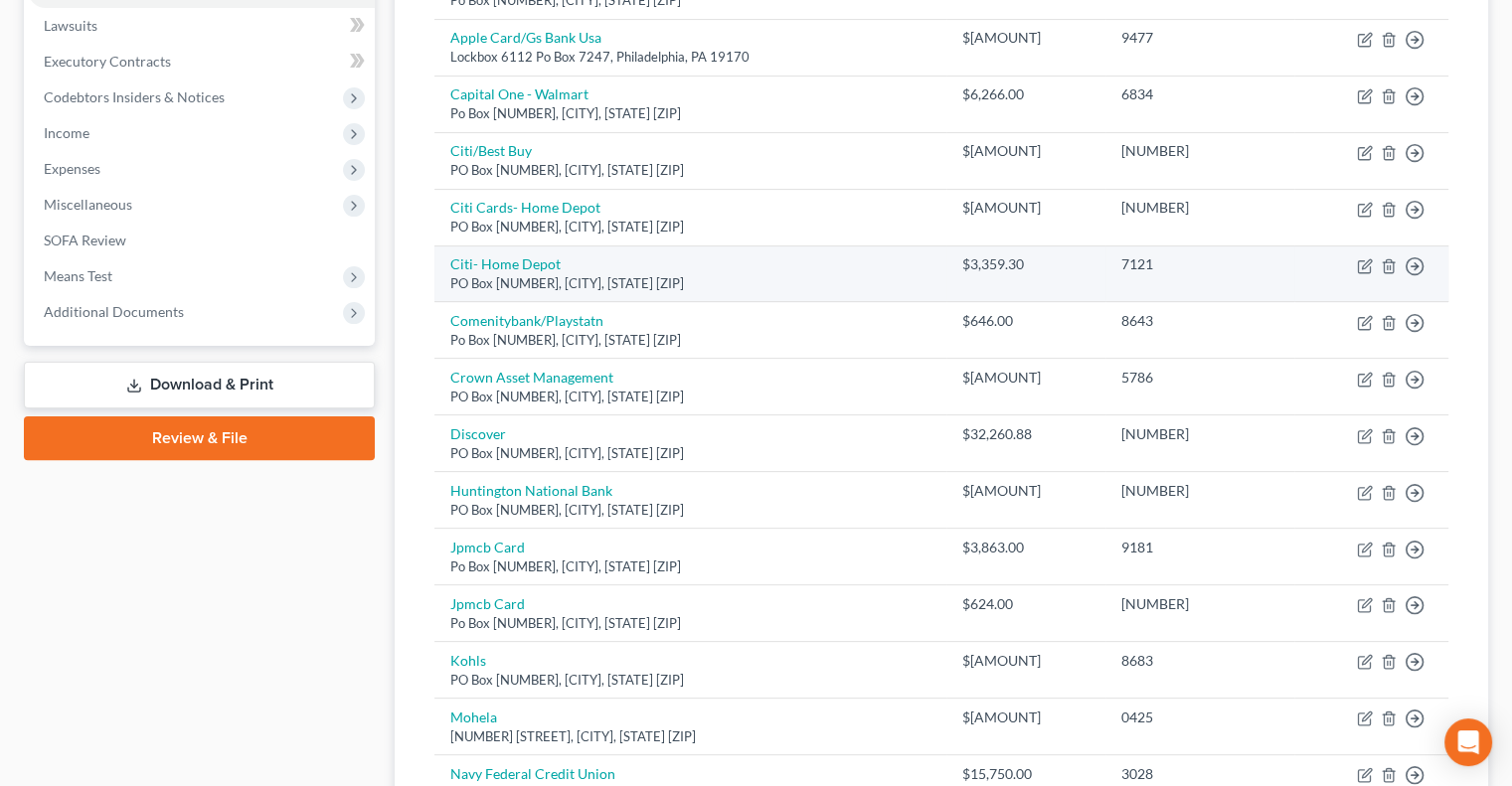 scroll, scrollTop: 520, scrollLeft: 0, axis: vertical 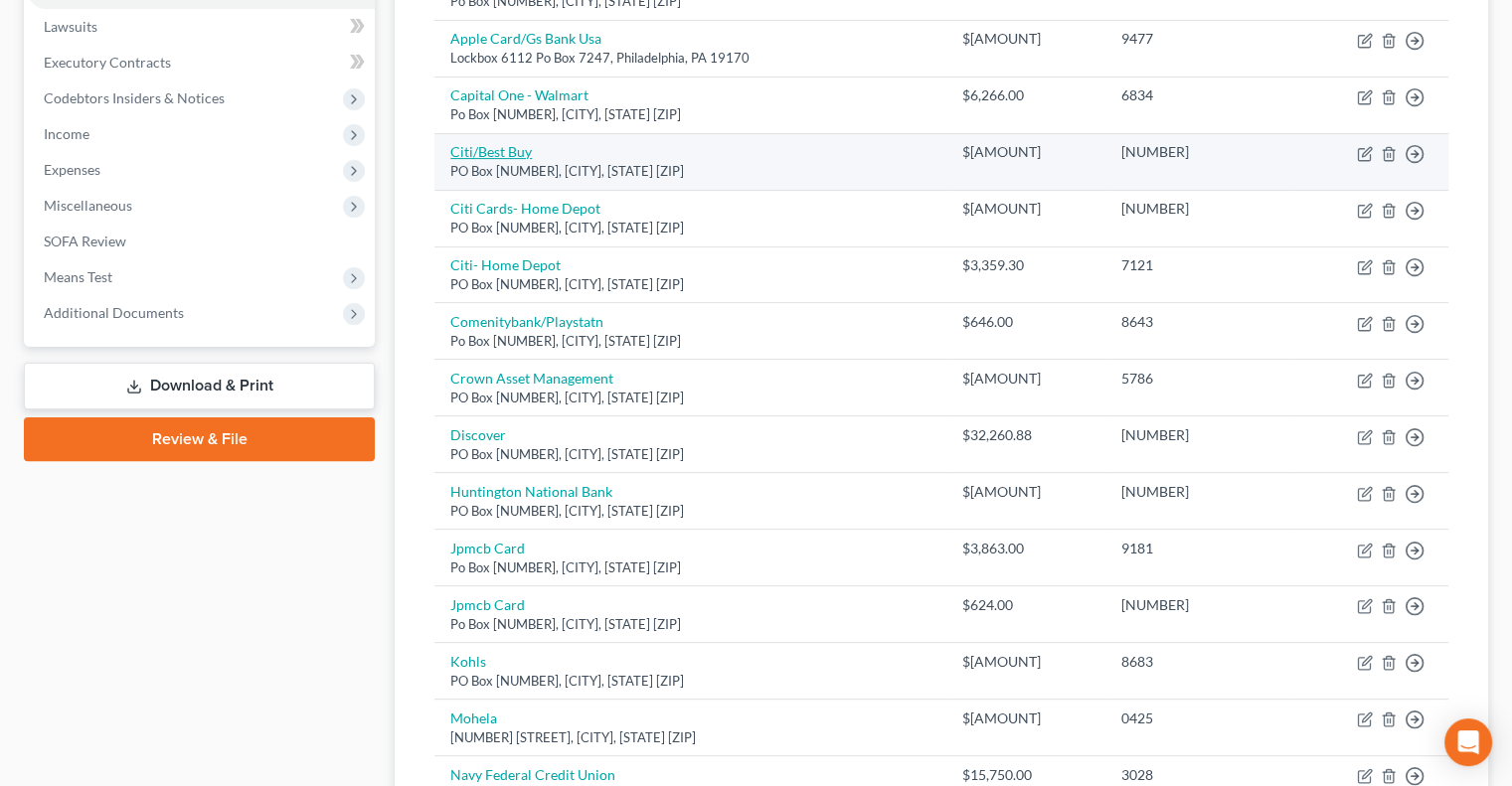 click on "Citi/Best Buy" at bounding box center [491, 151] 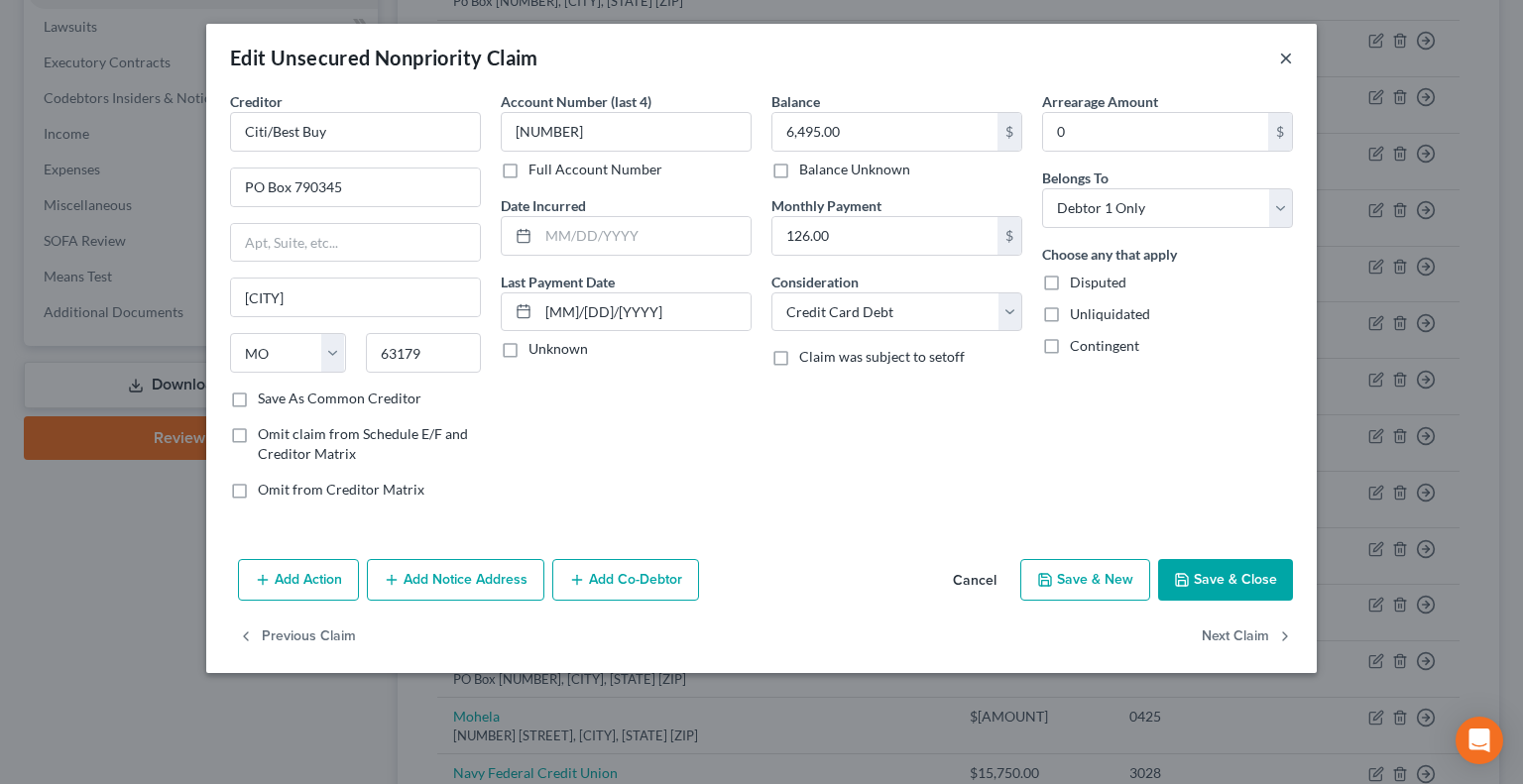 click on "×" at bounding box center (1286, 57) 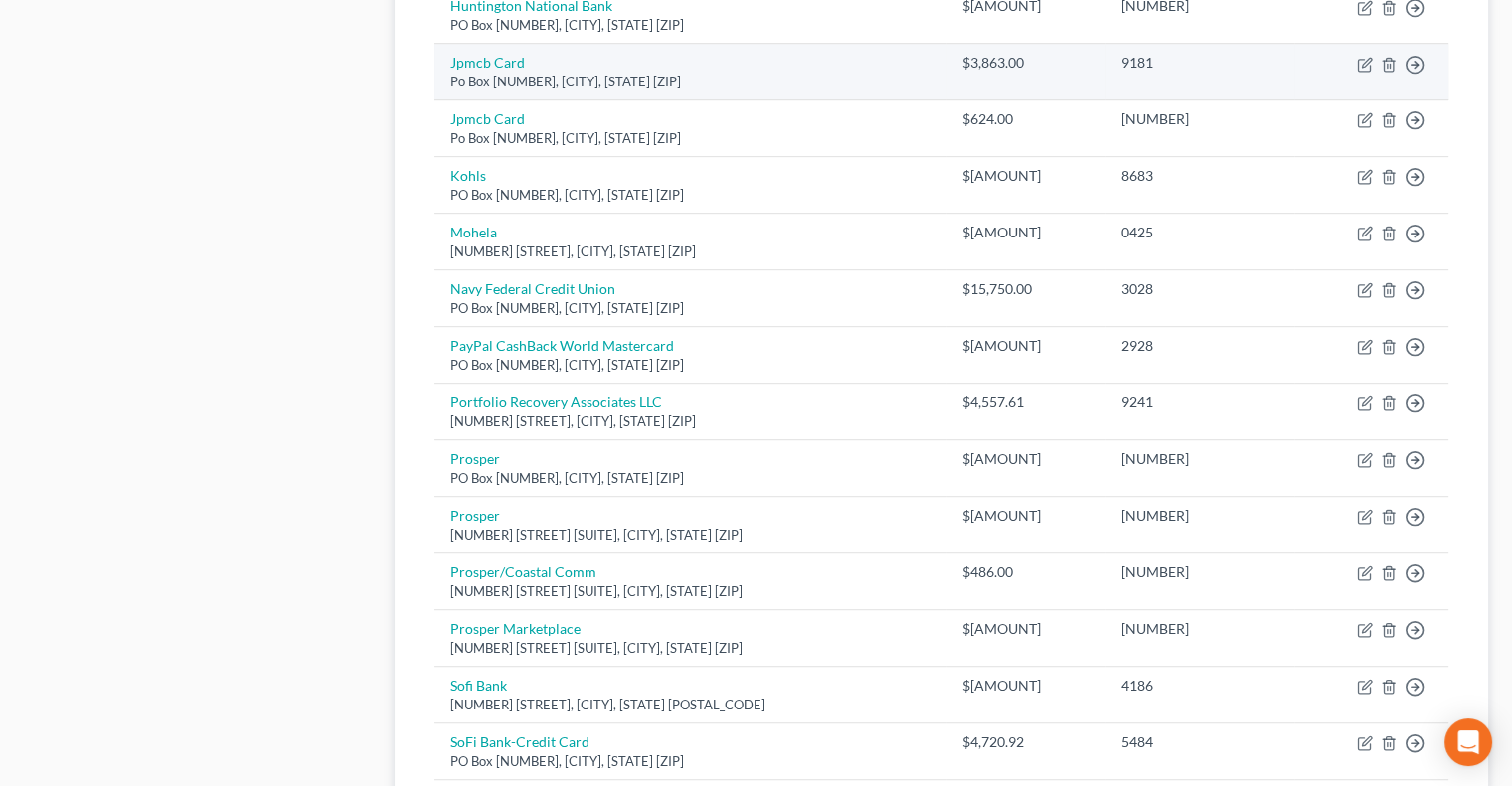 scroll, scrollTop: 1006, scrollLeft: 0, axis: vertical 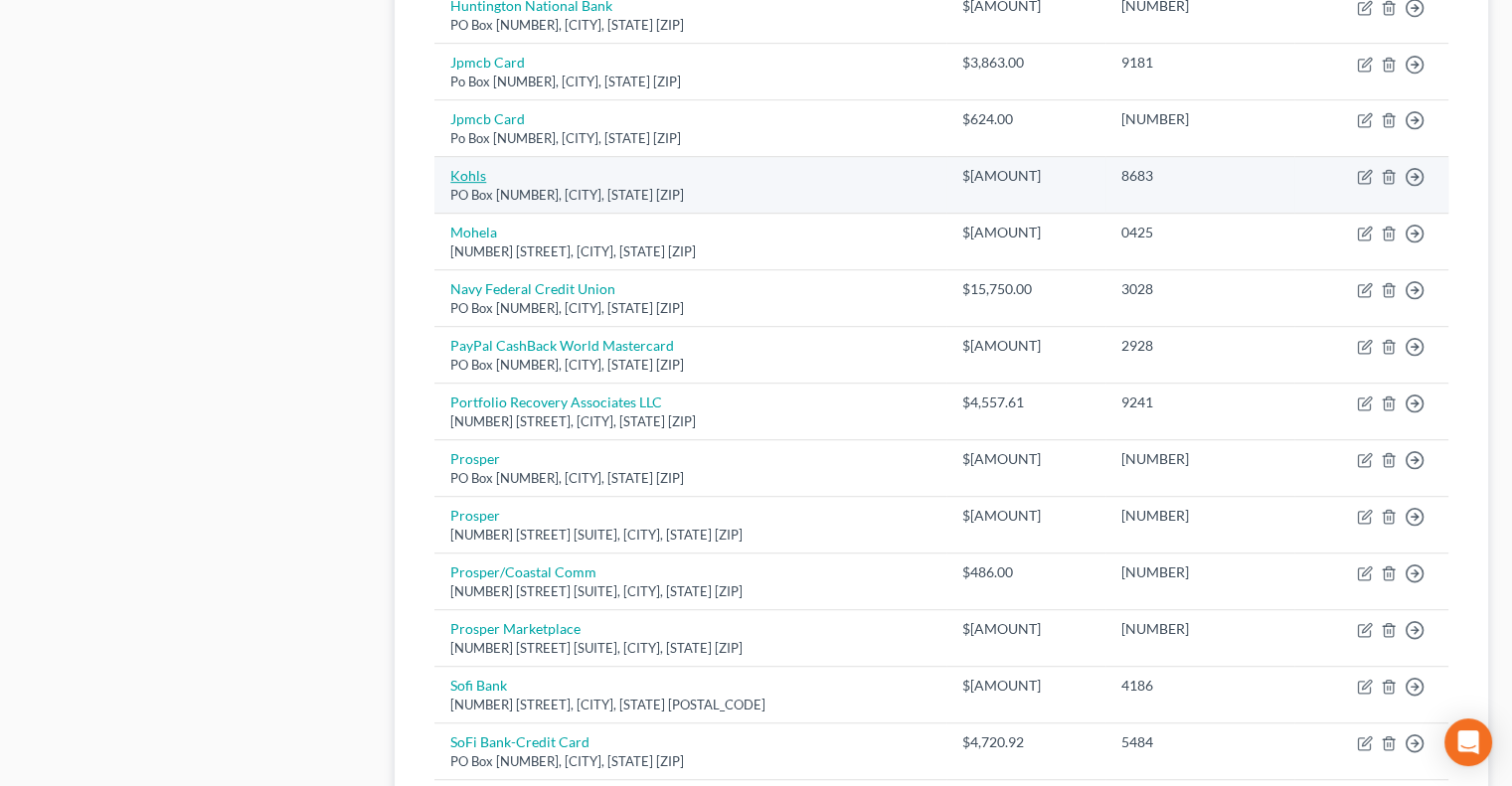 click on "Kohls" at bounding box center [468, 175] 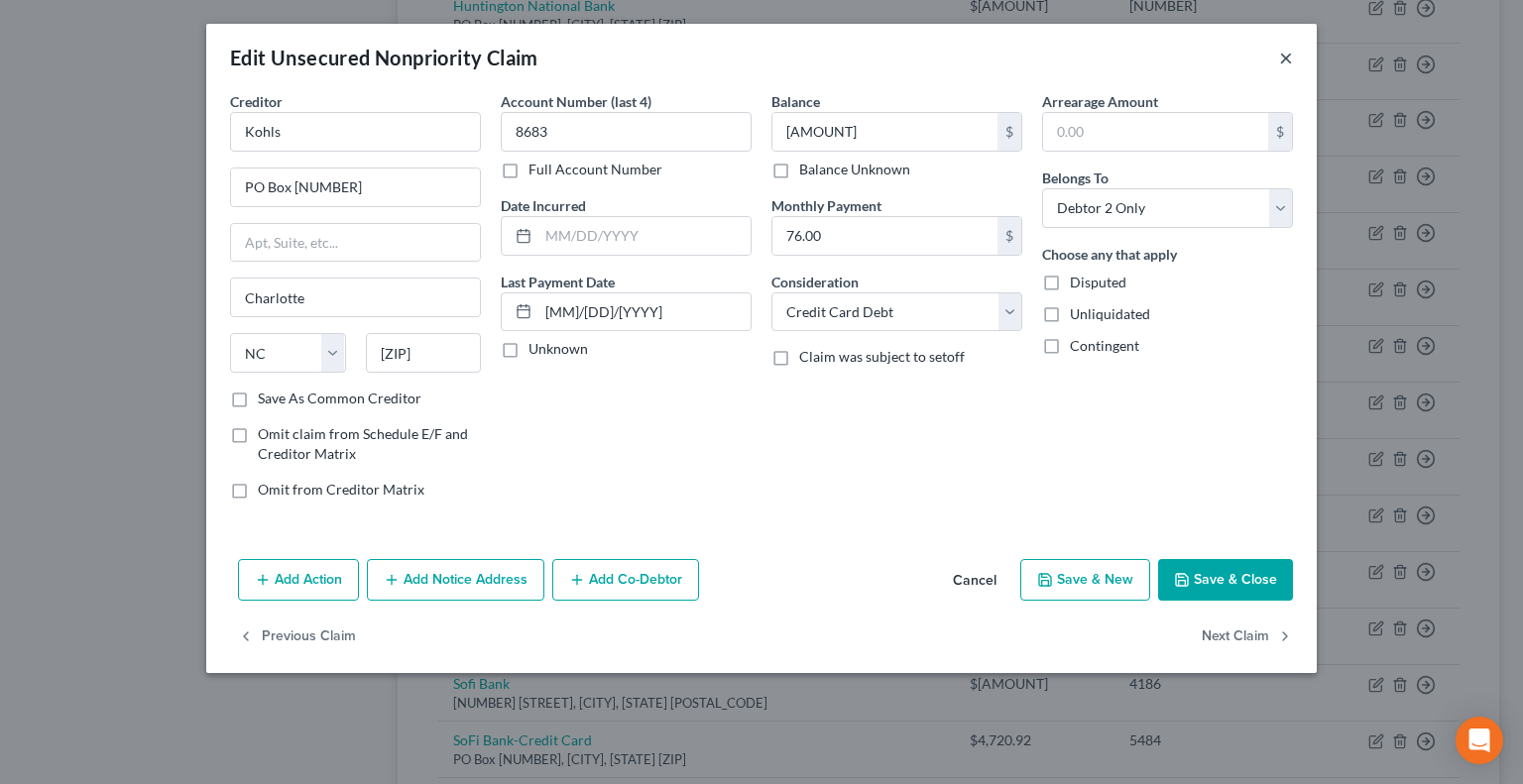 click on "×" at bounding box center [1286, 57] 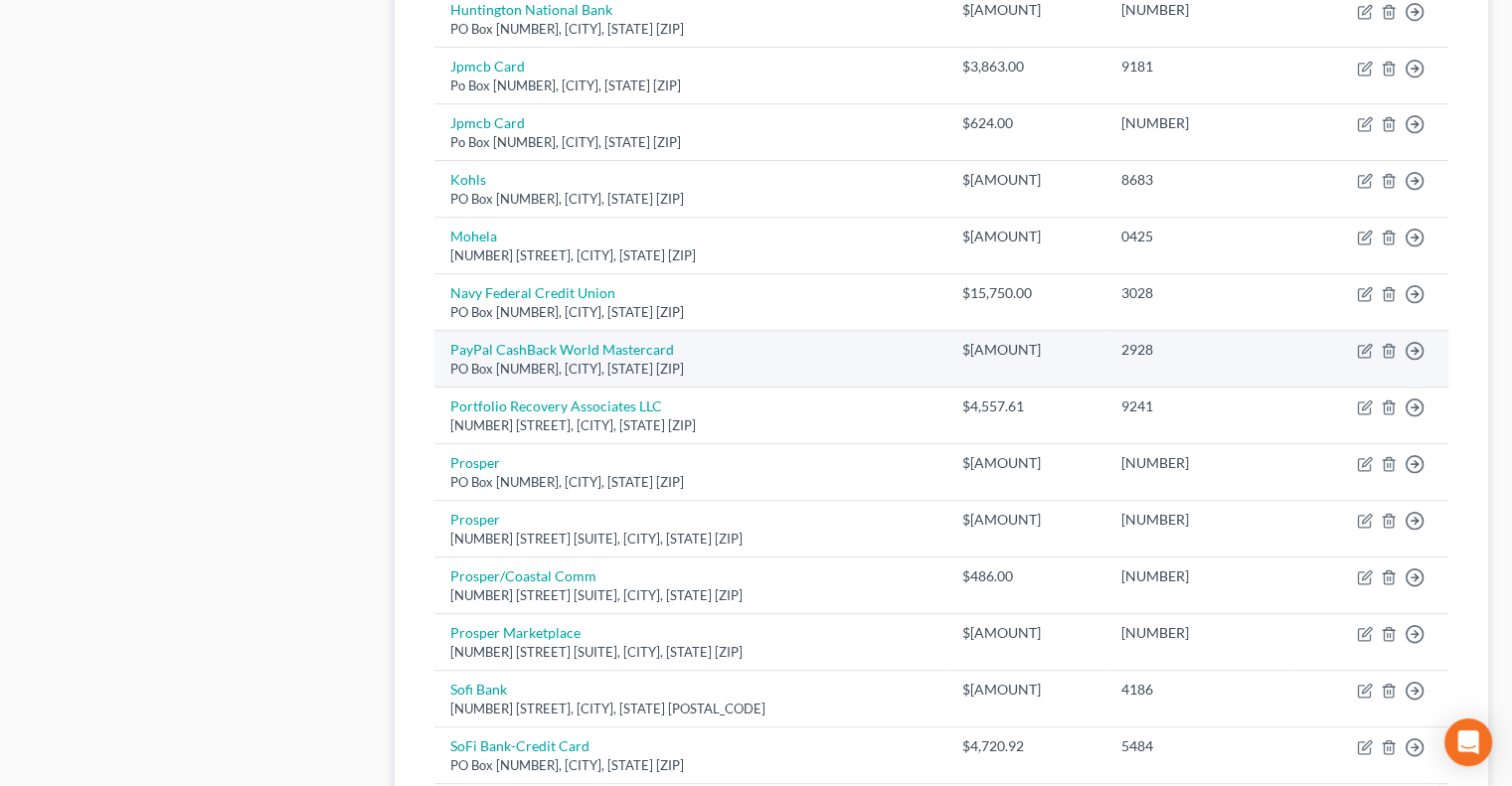 scroll, scrollTop: 1006, scrollLeft: 0, axis: vertical 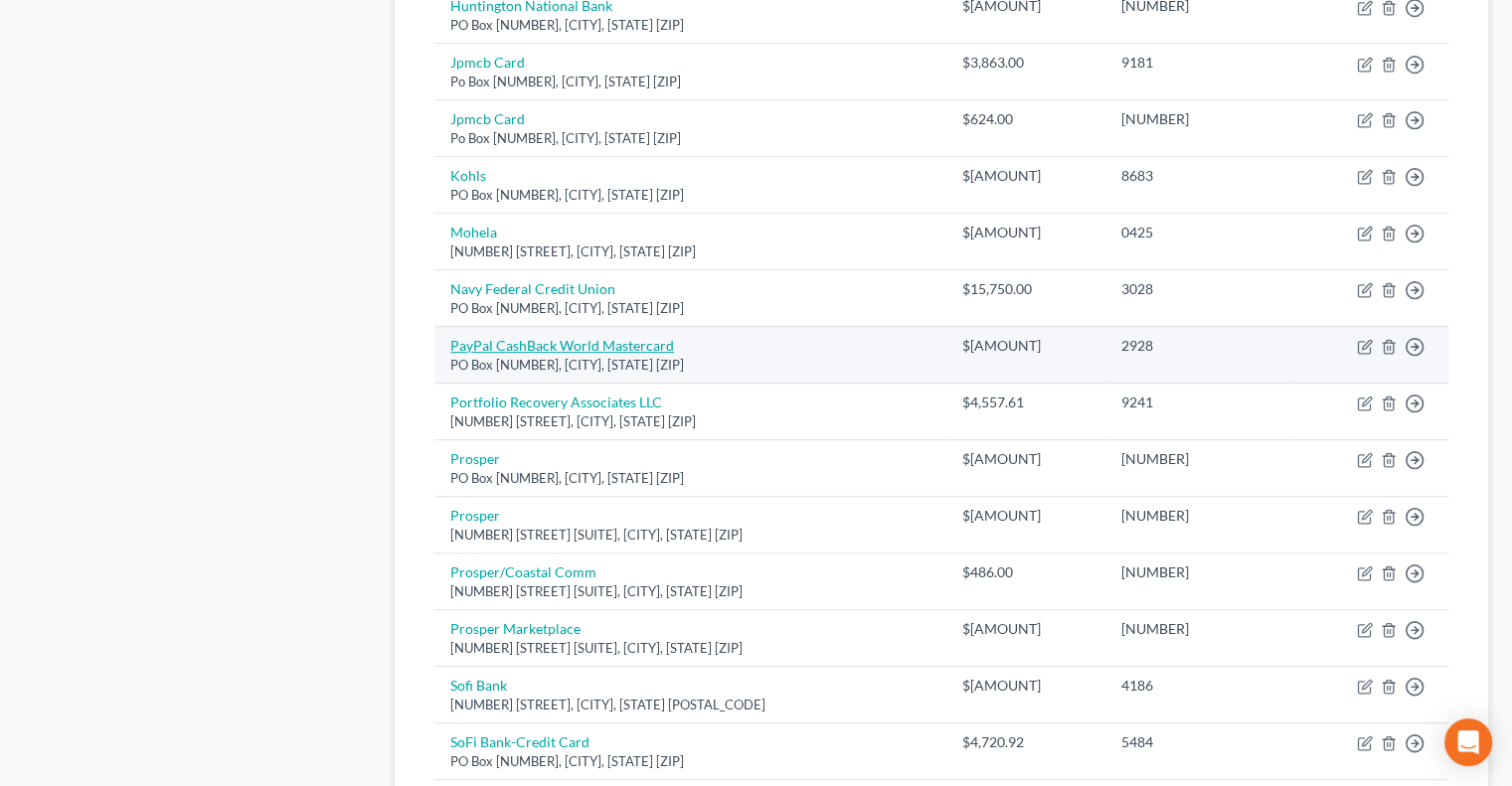 click on "PayPal CashBack World Mastercard" at bounding box center (562, 345) 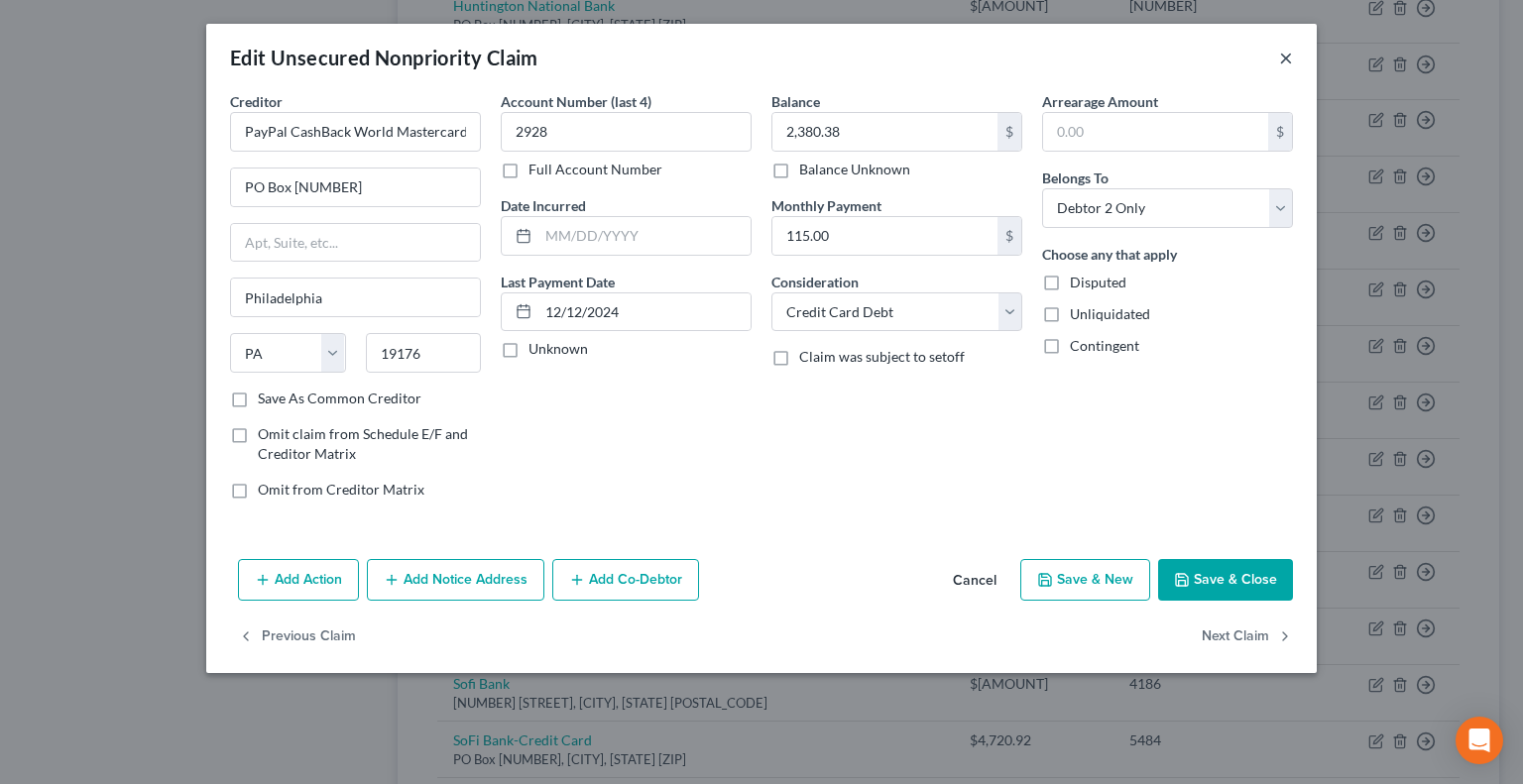 click on "×" at bounding box center [1286, 57] 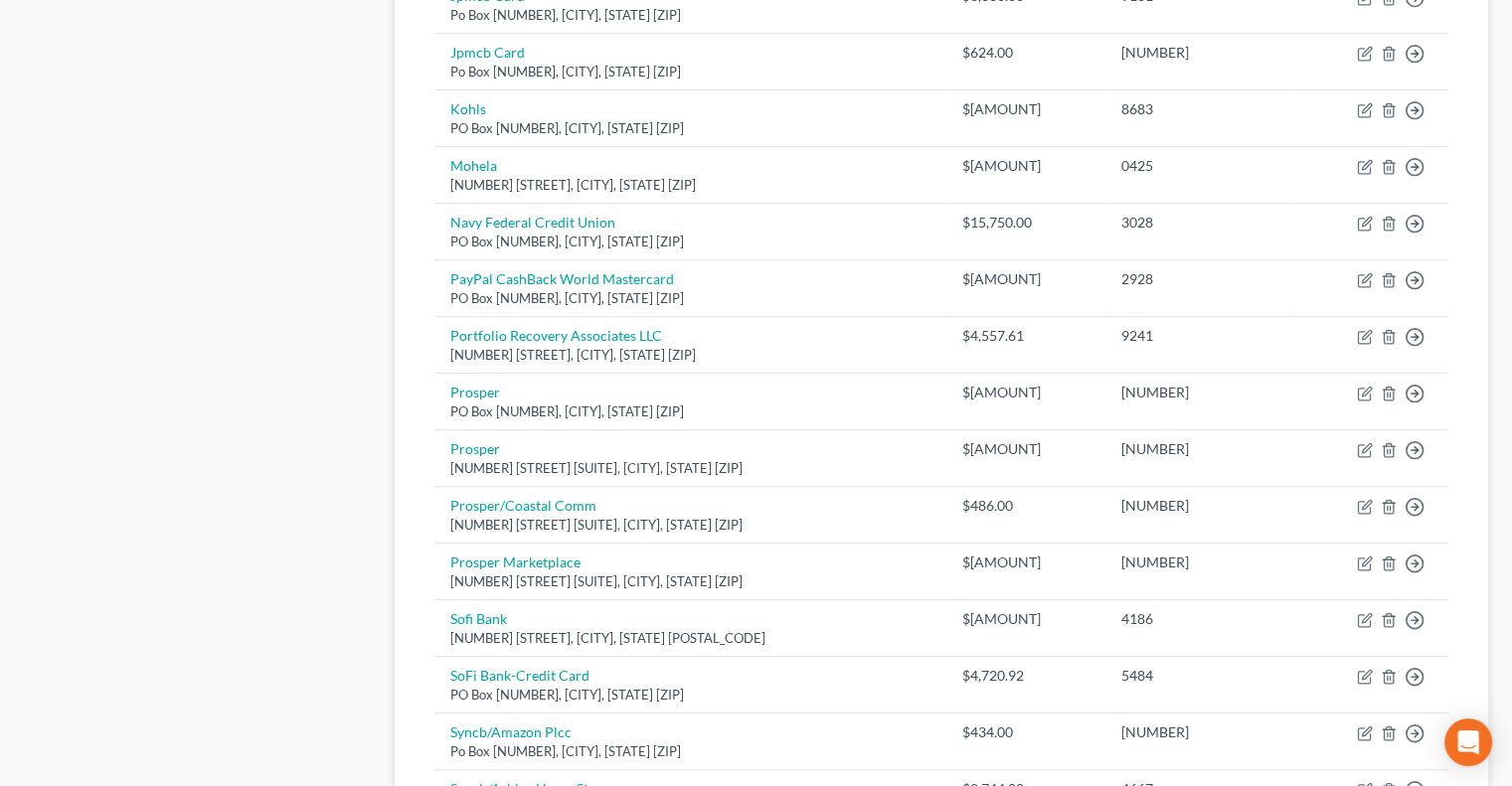 scroll, scrollTop: 1070, scrollLeft: 0, axis: vertical 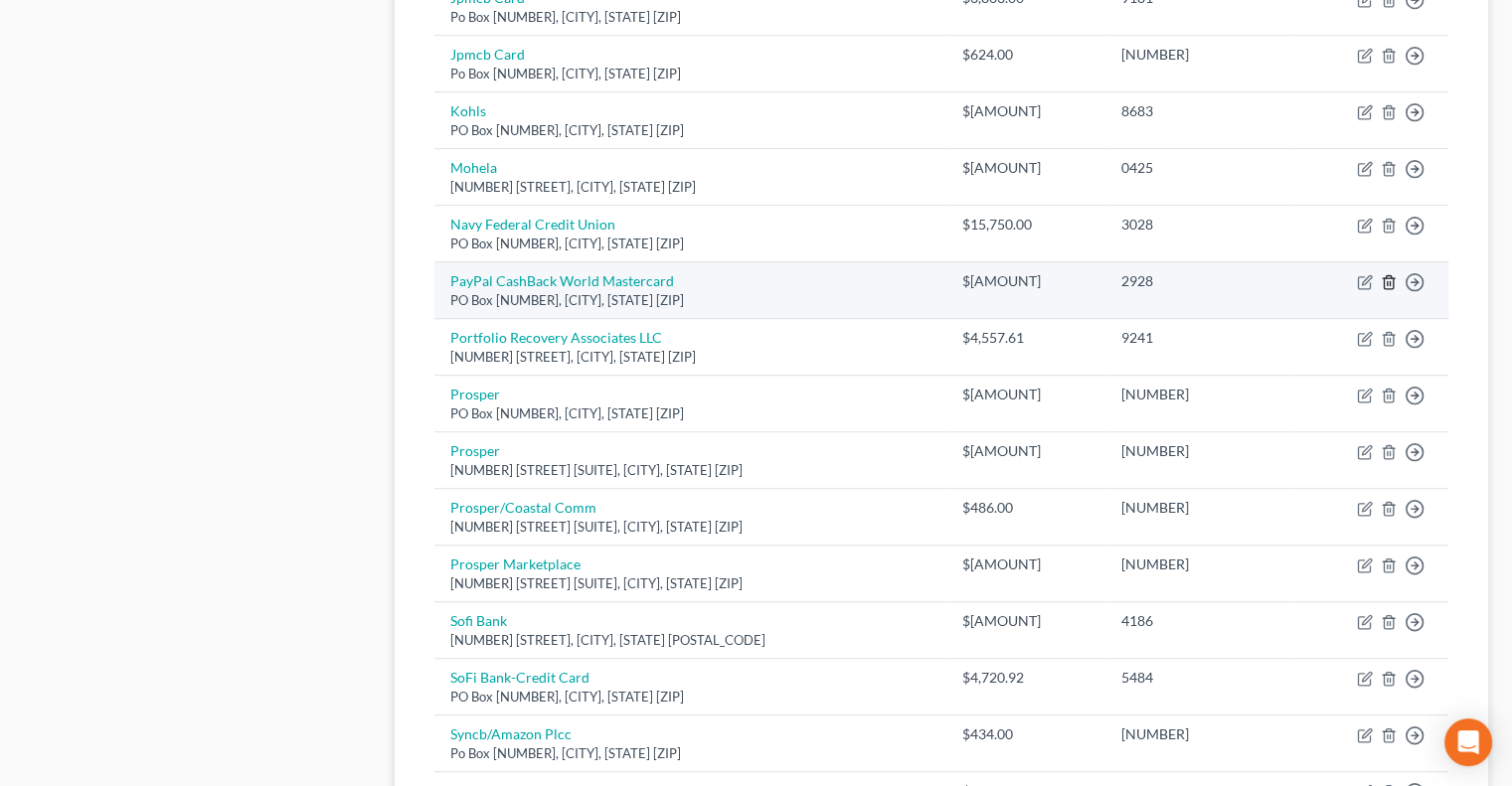 click 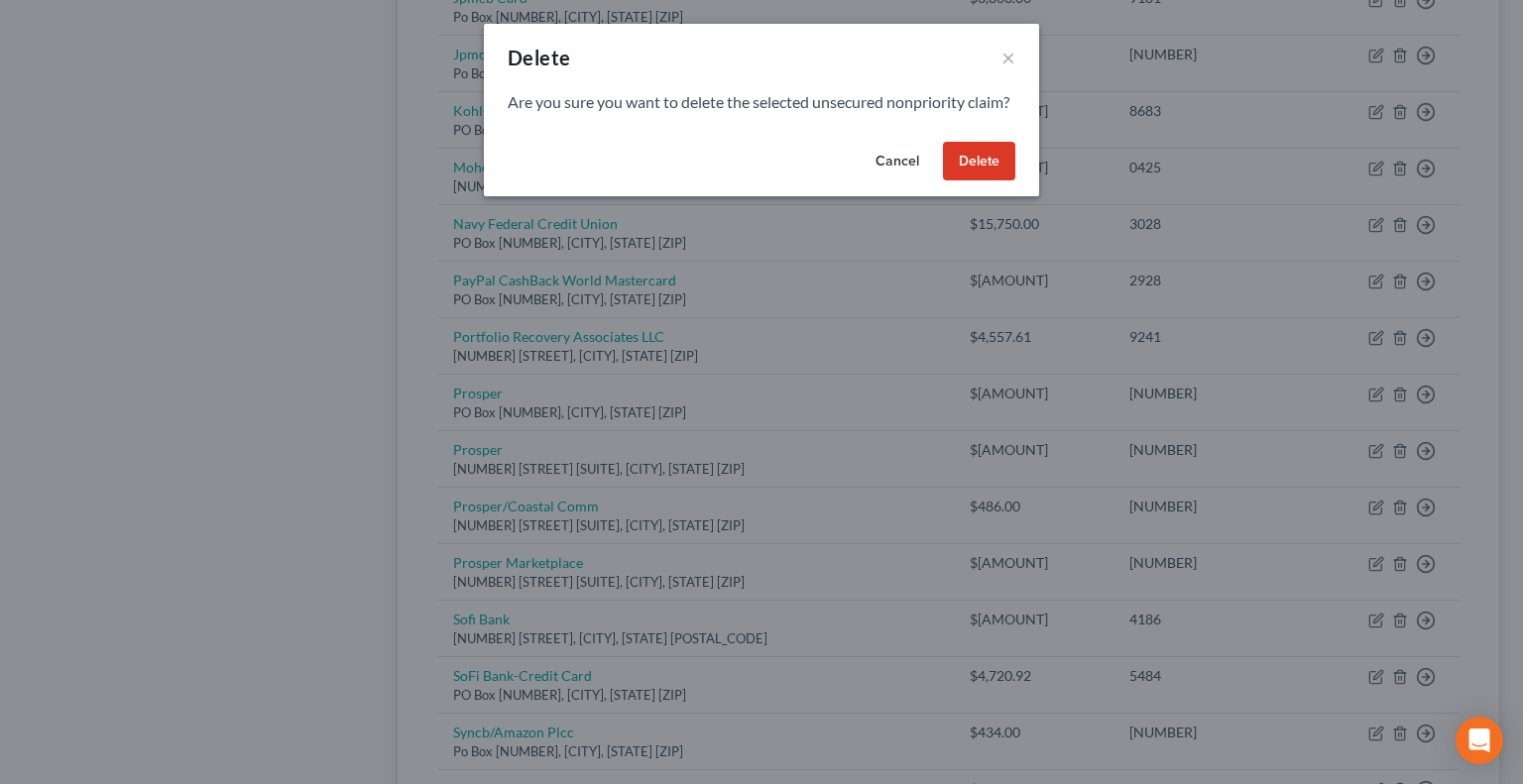 click on "Delete" at bounding box center (979, 162) 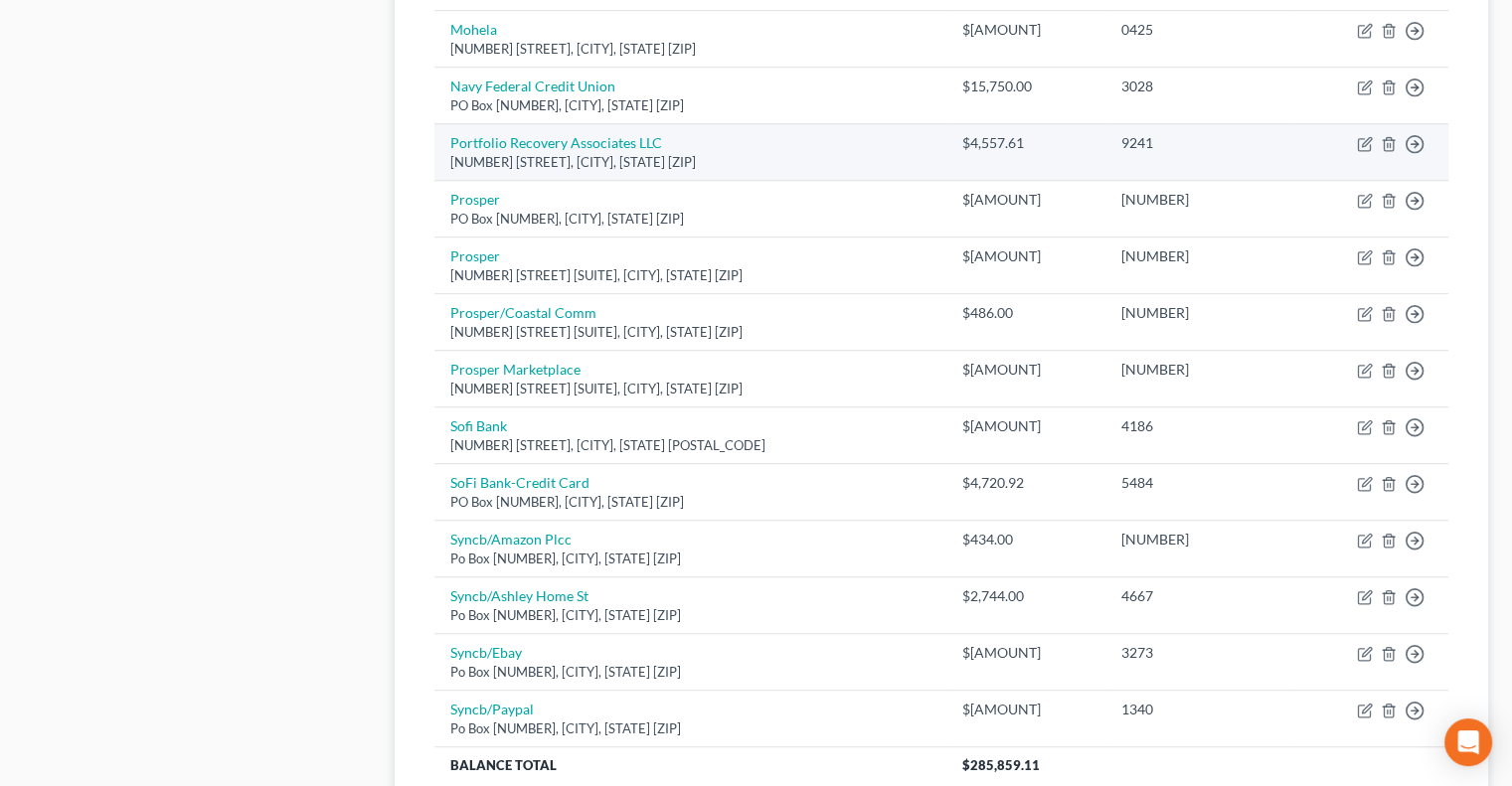 scroll, scrollTop: 1207, scrollLeft: 0, axis: vertical 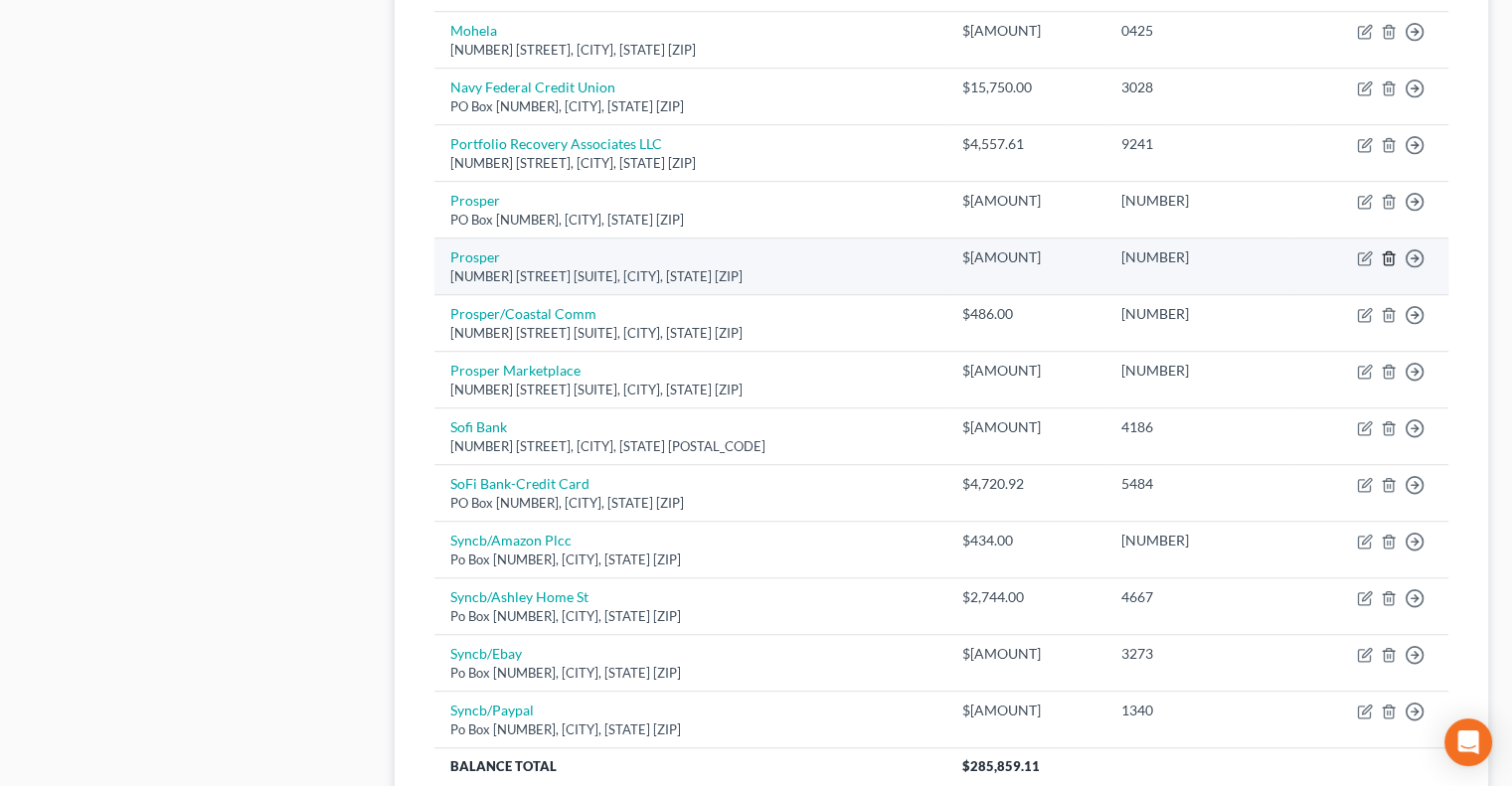 click 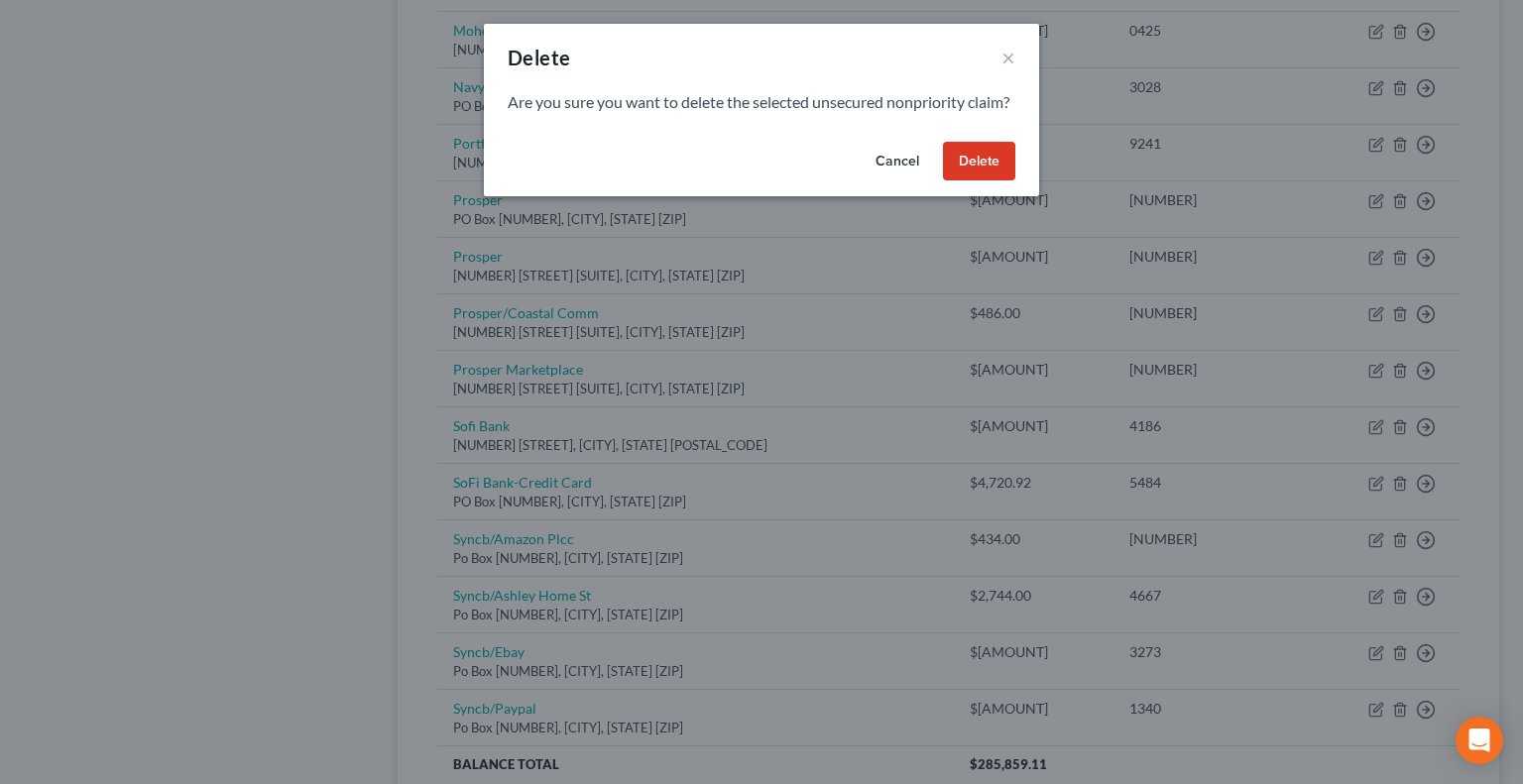 click on "Cancel" at bounding box center (897, 162) 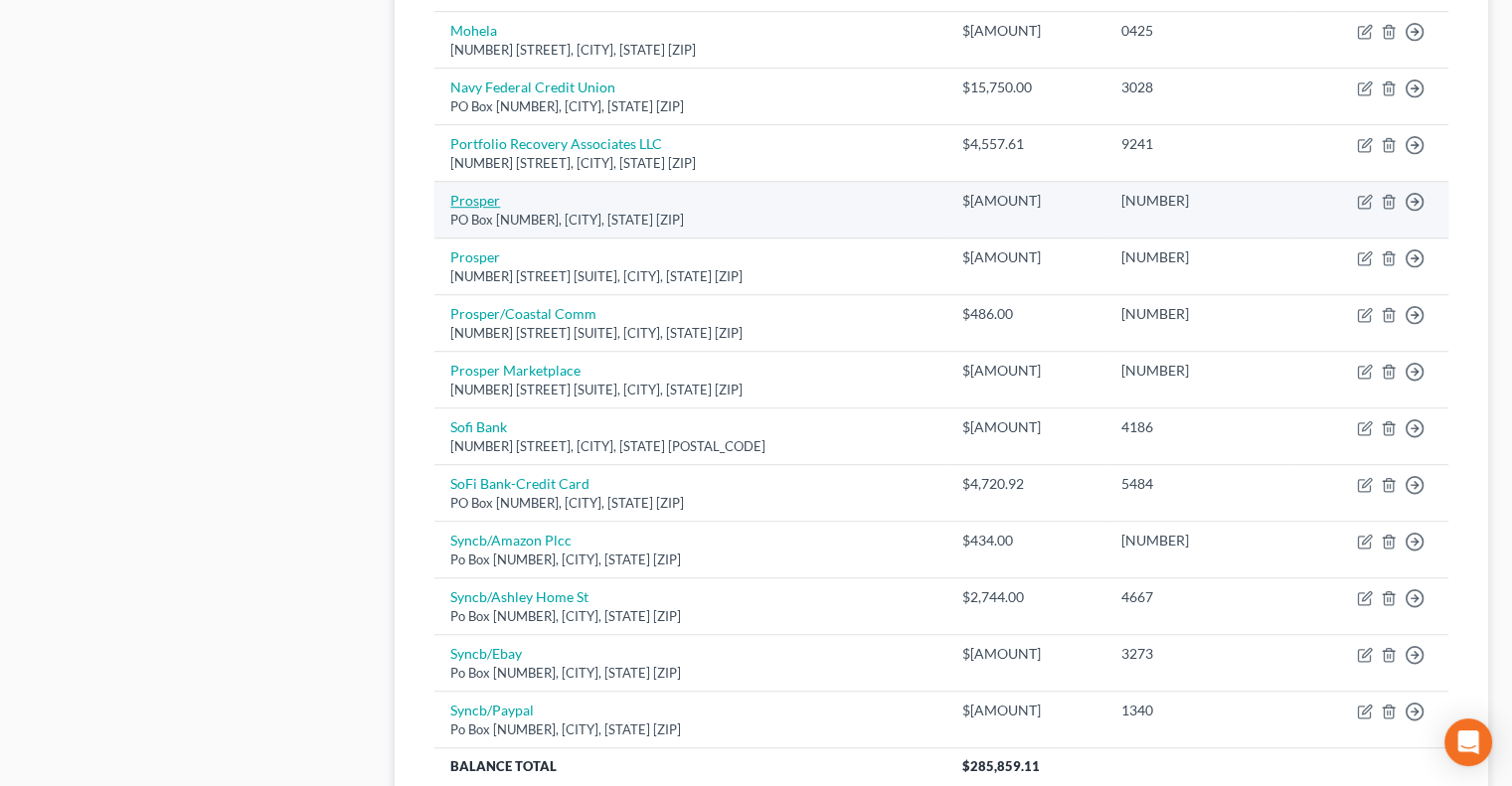 click on "Prosper" at bounding box center [475, 200] 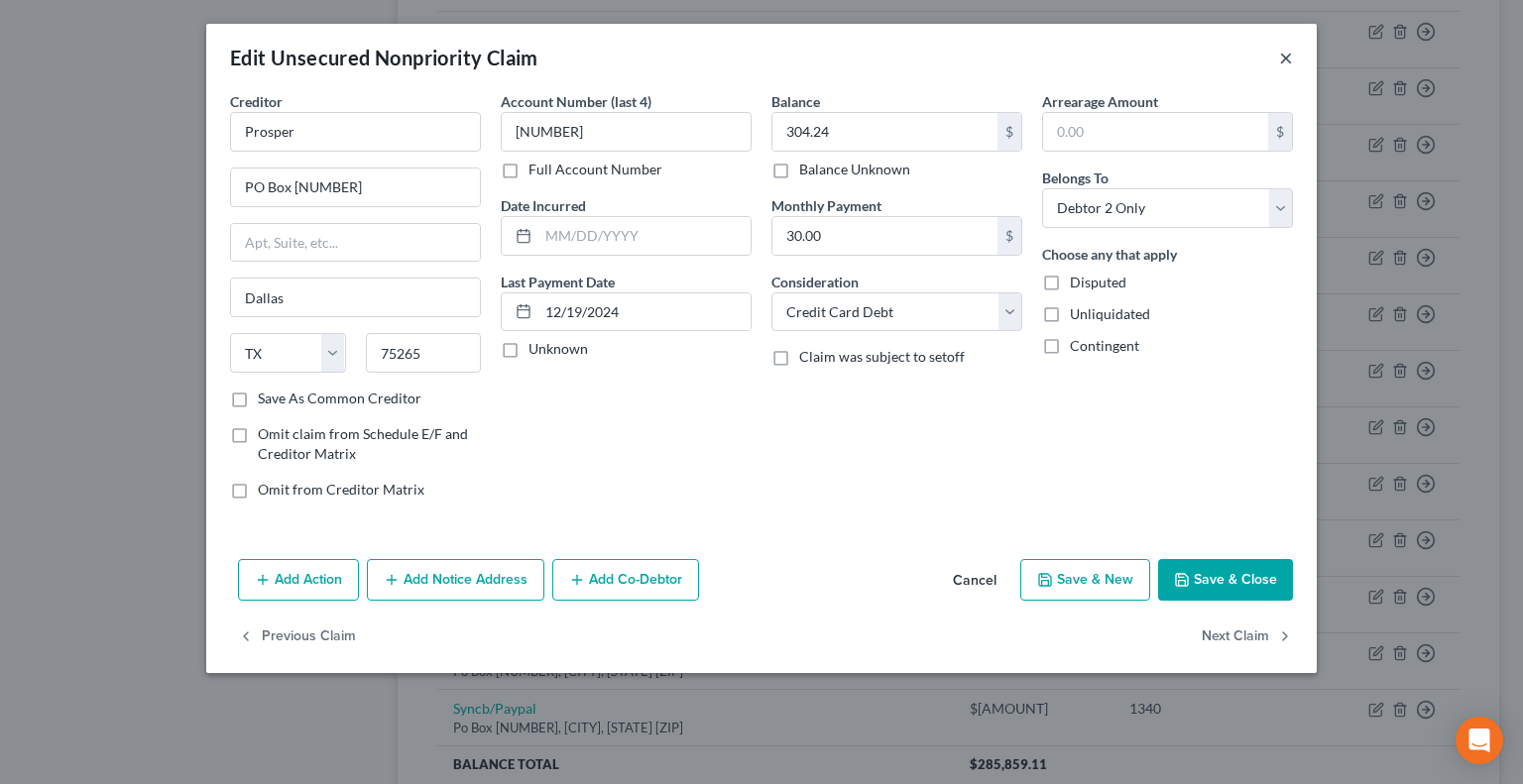 click on "×" at bounding box center [1286, 57] 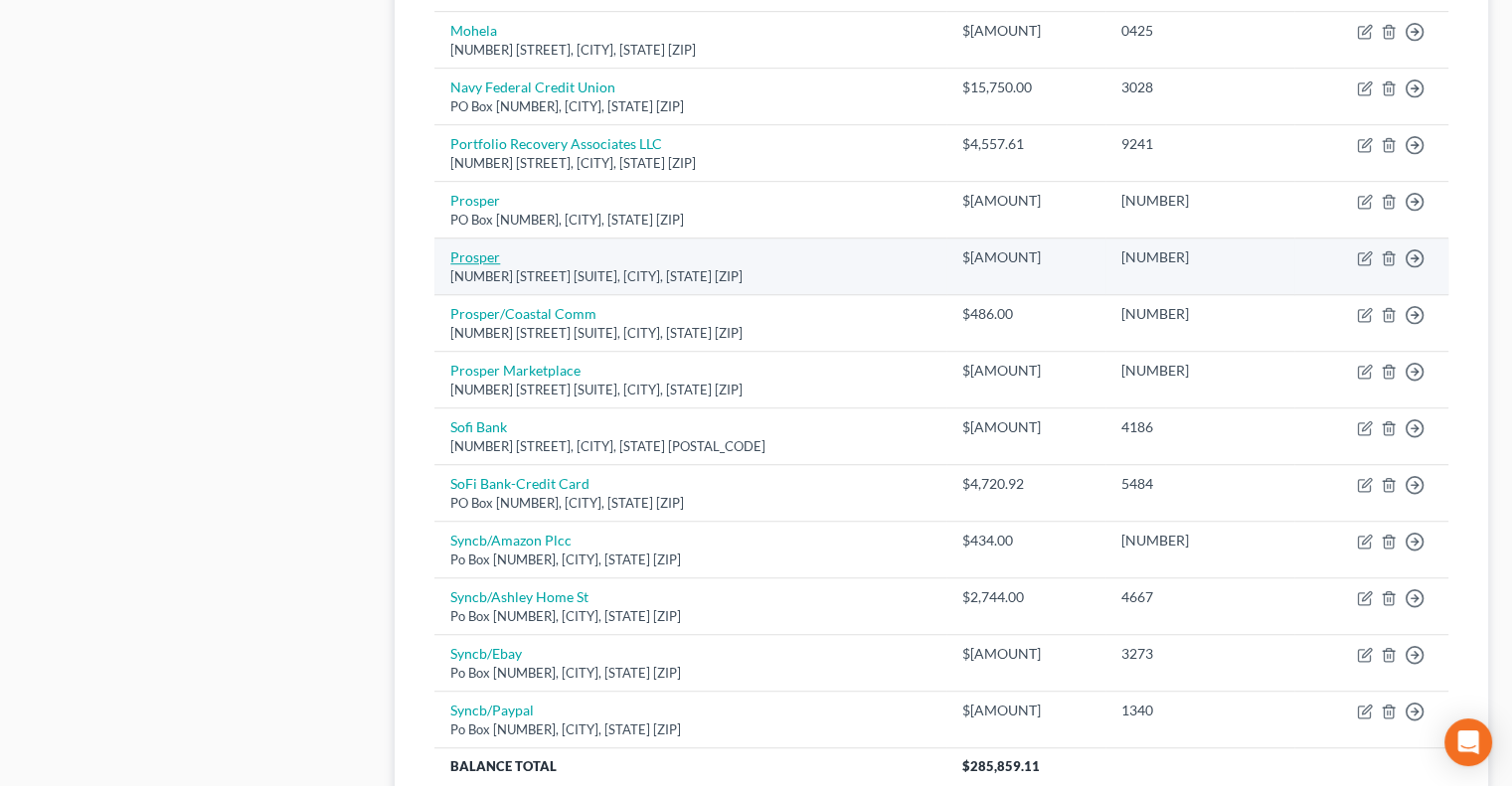 click on "Prosper" at bounding box center (475, 256) 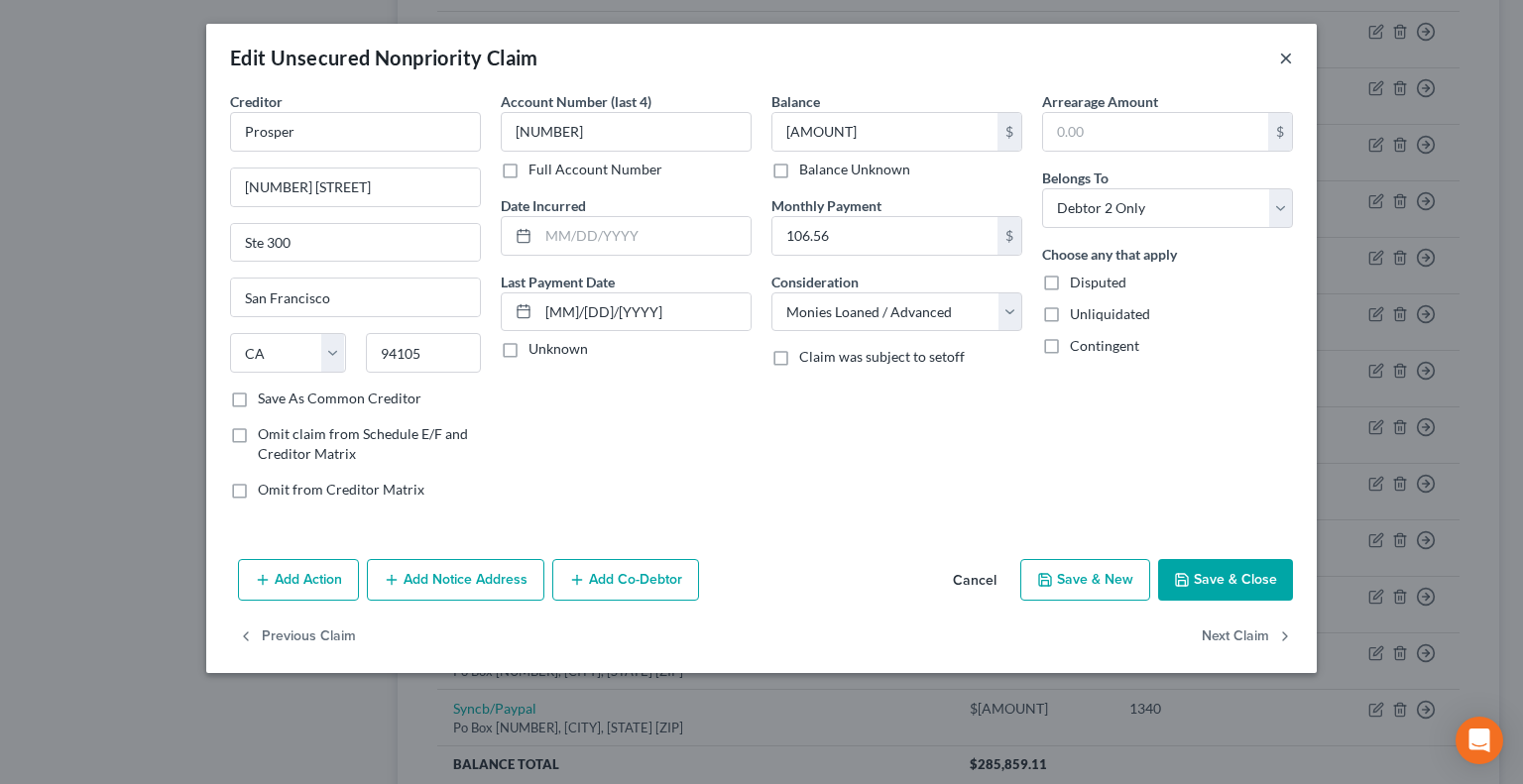 click on "×" at bounding box center [1286, 57] 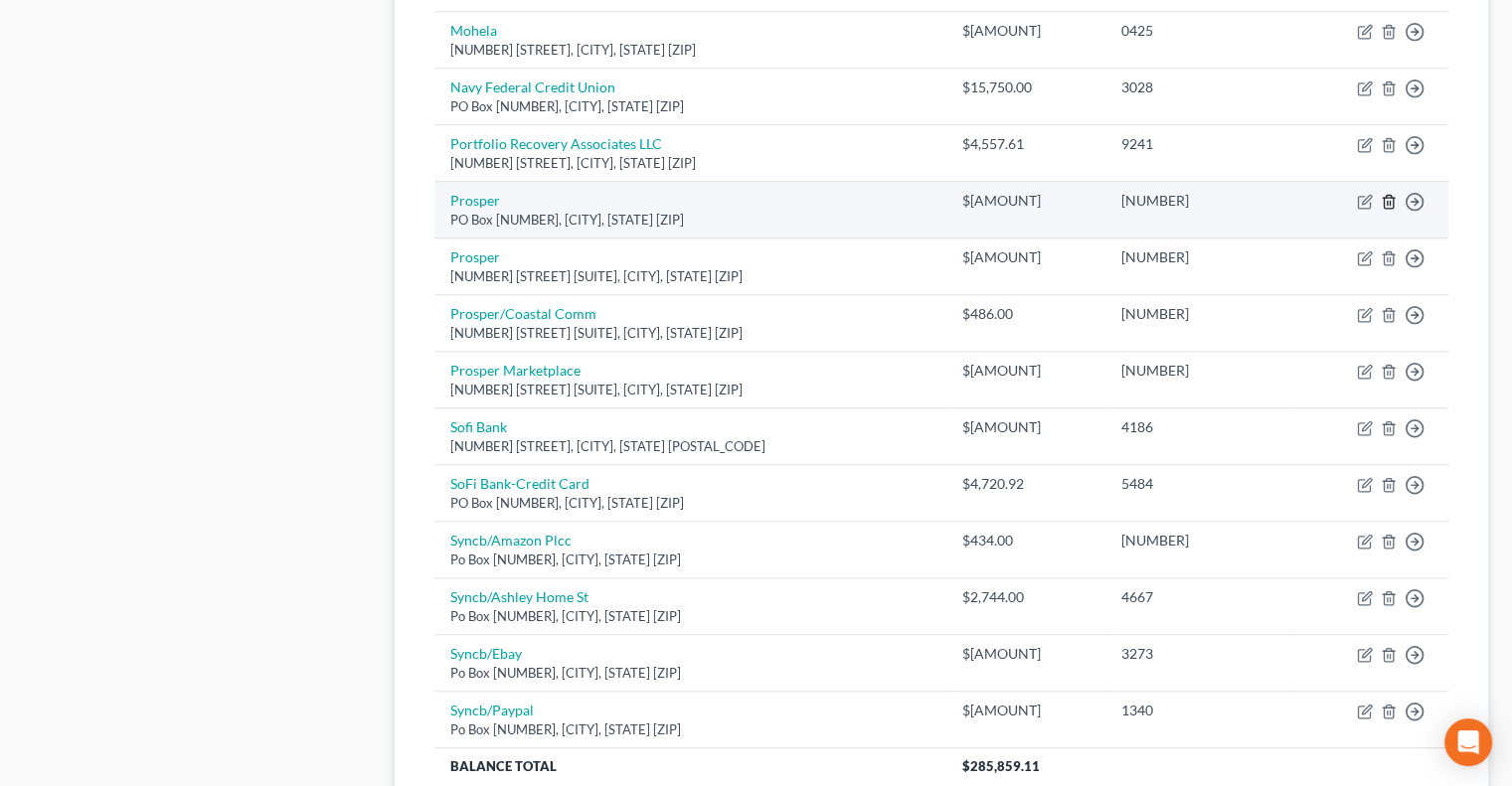click 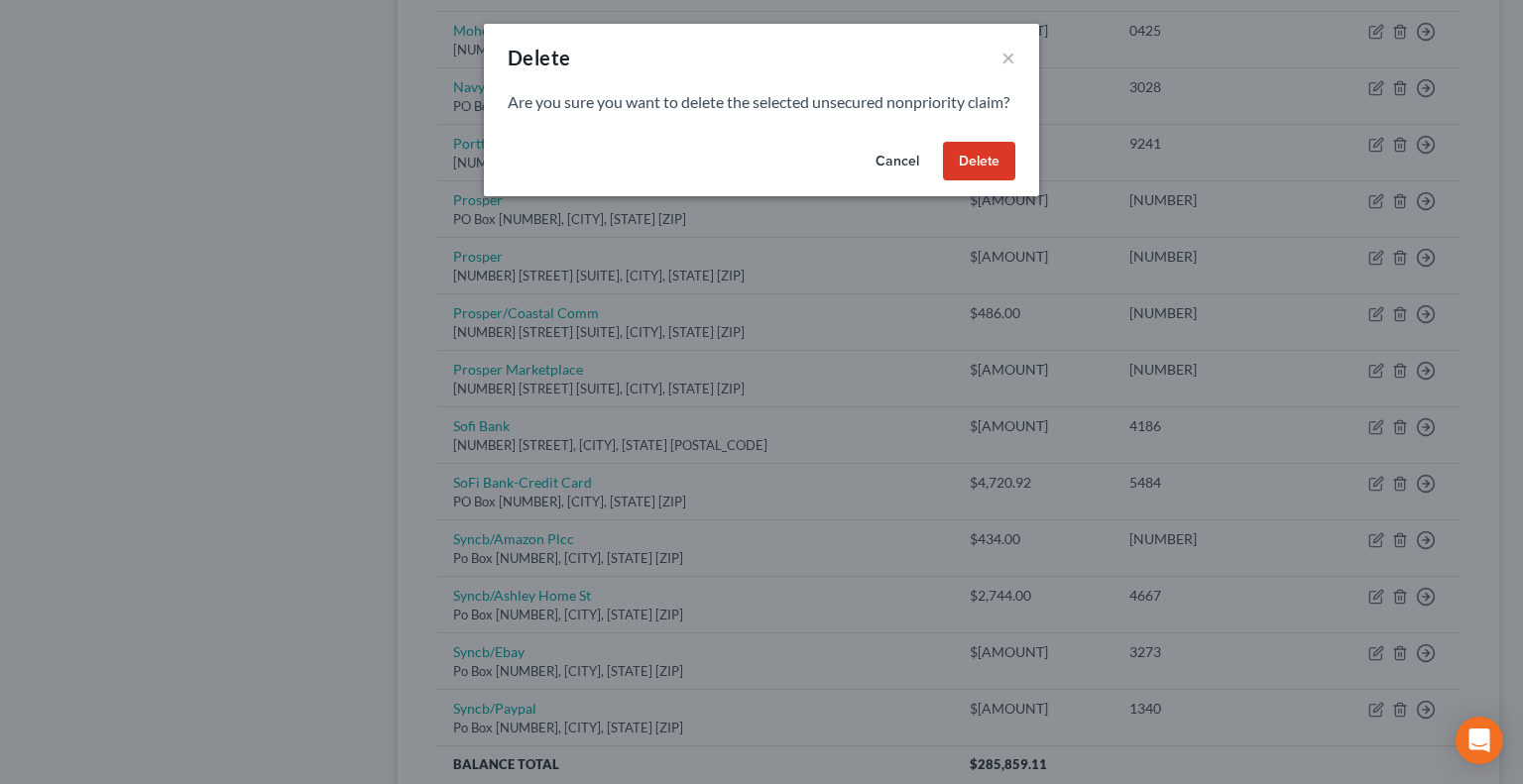 click on "Delete" at bounding box center [979, 162] 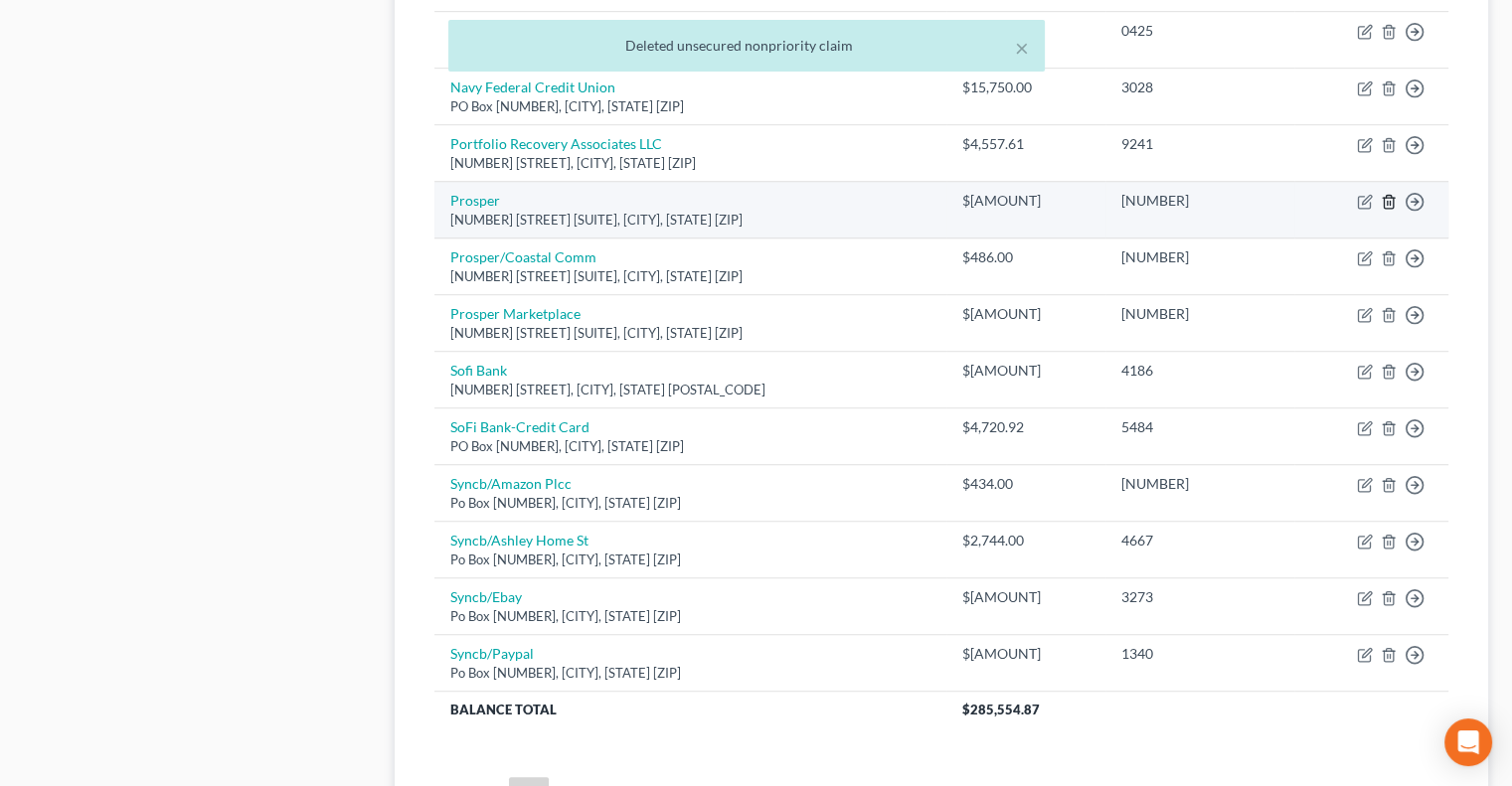 click 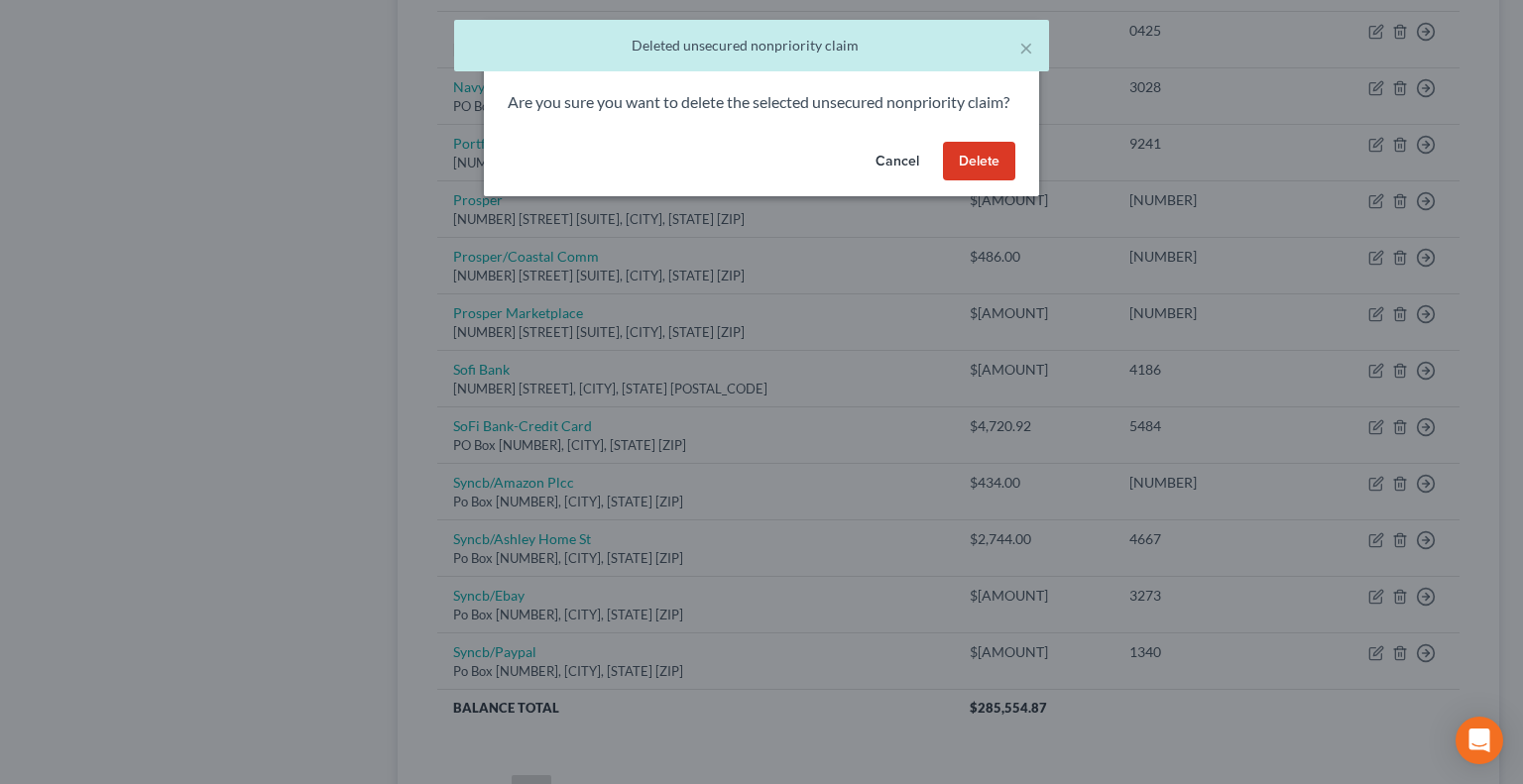 click on "Delete" at bounding box center [979, 162] 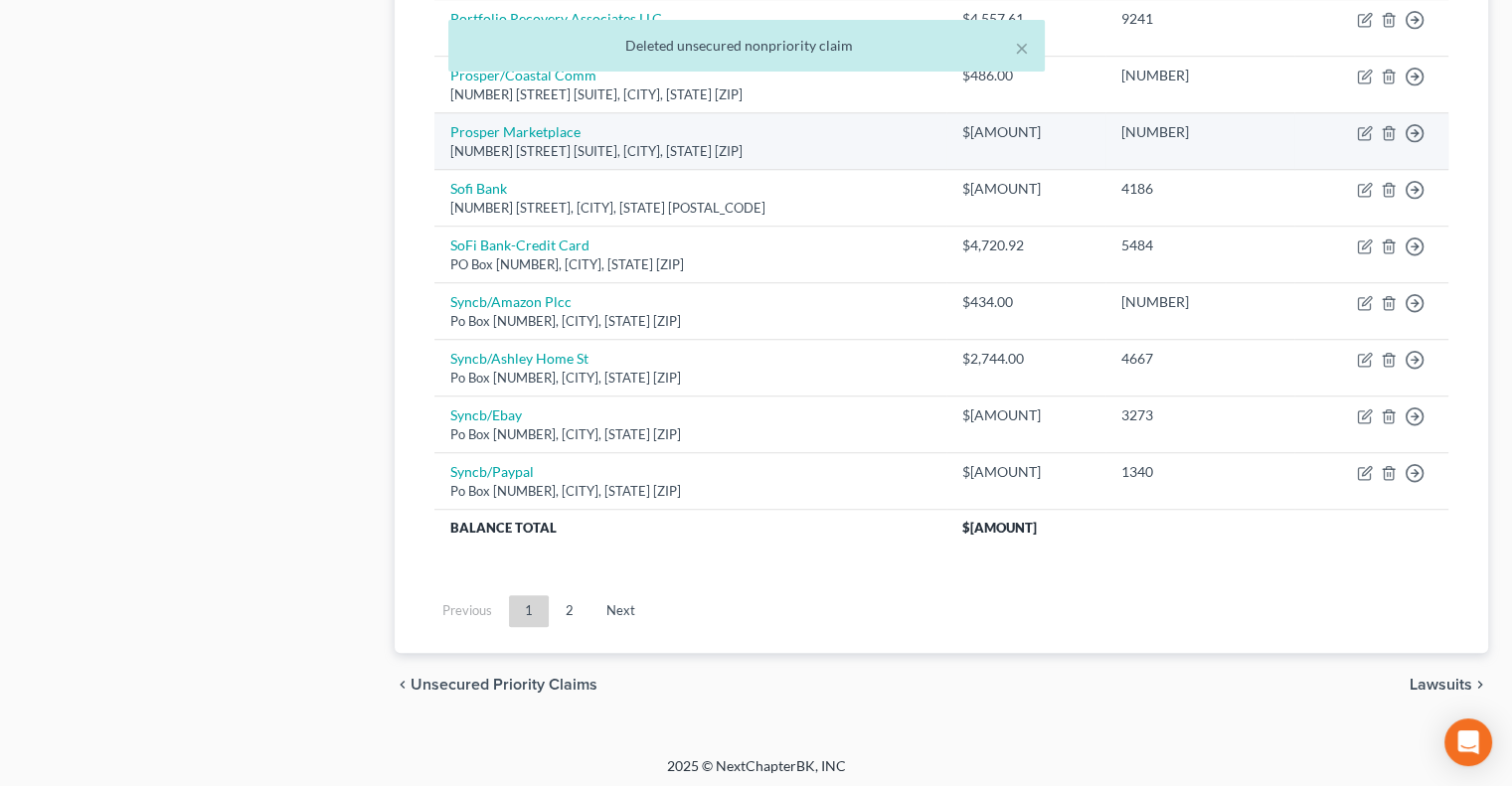 scroll, scrollTop: 1334, scrollLeft: 0, axis: vertical 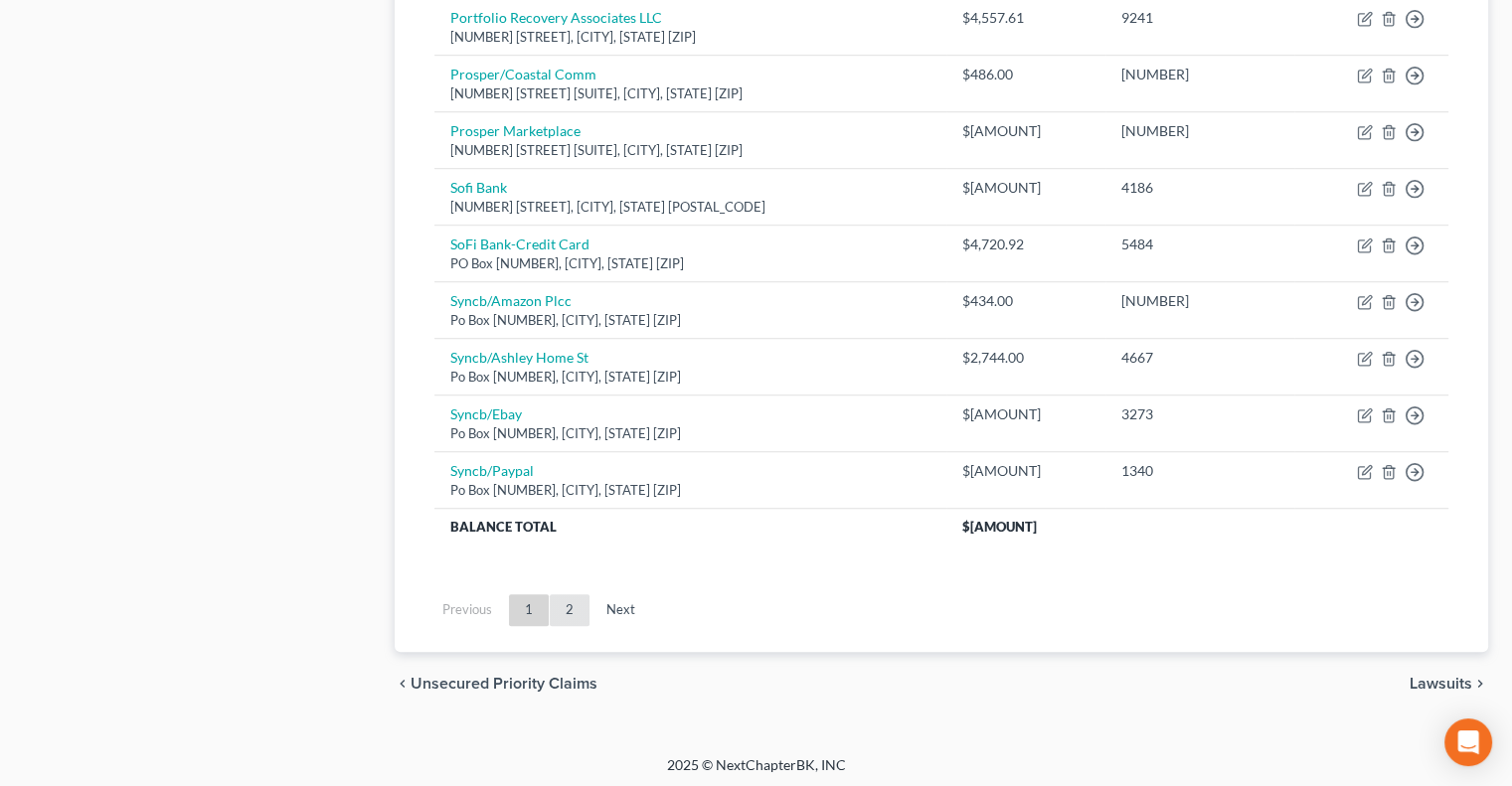 click on "2" at bounding box center (570, 610) 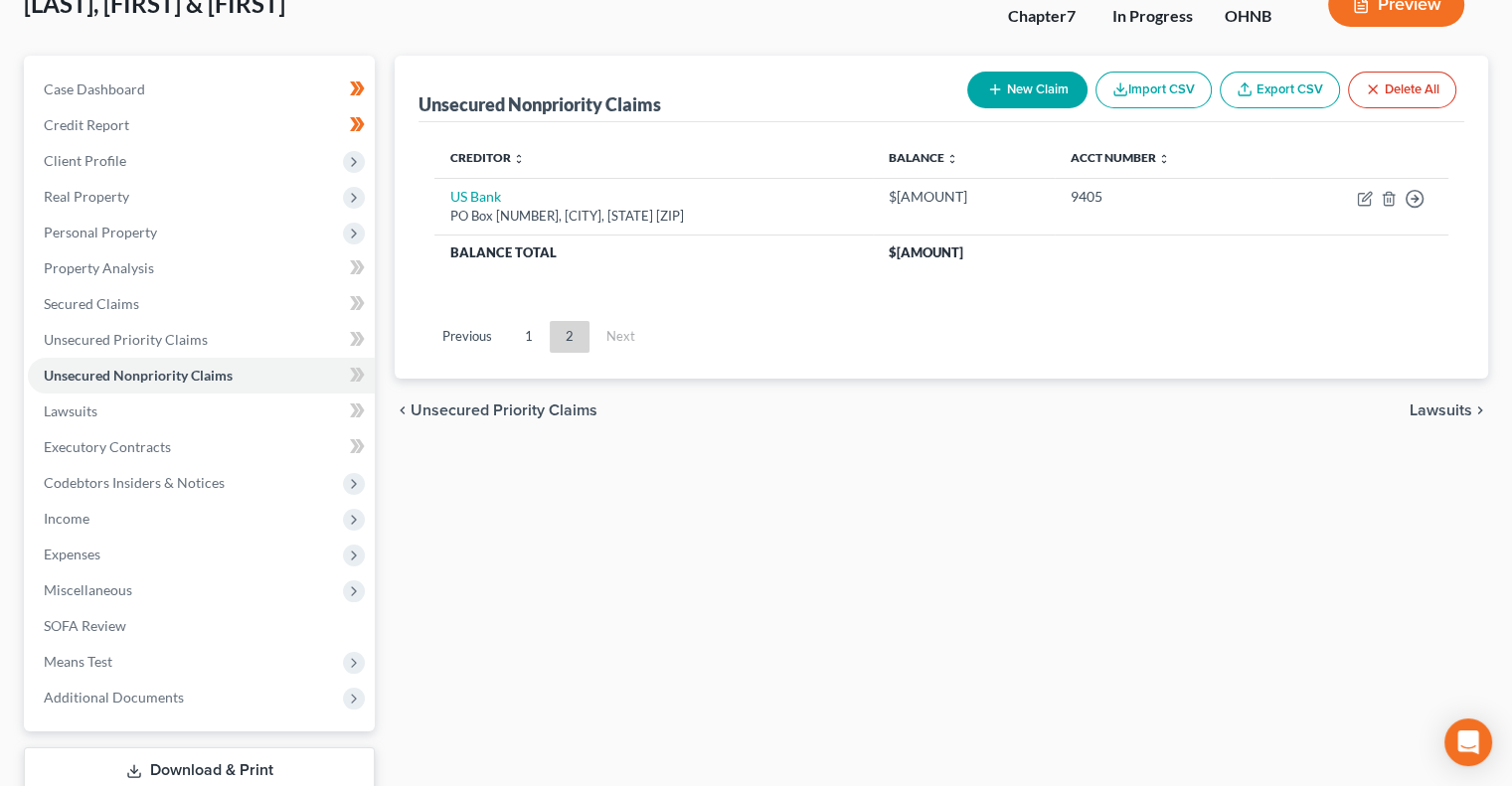 scroll, scrollTop: 136, scrollLeft: 0, axis: vertical 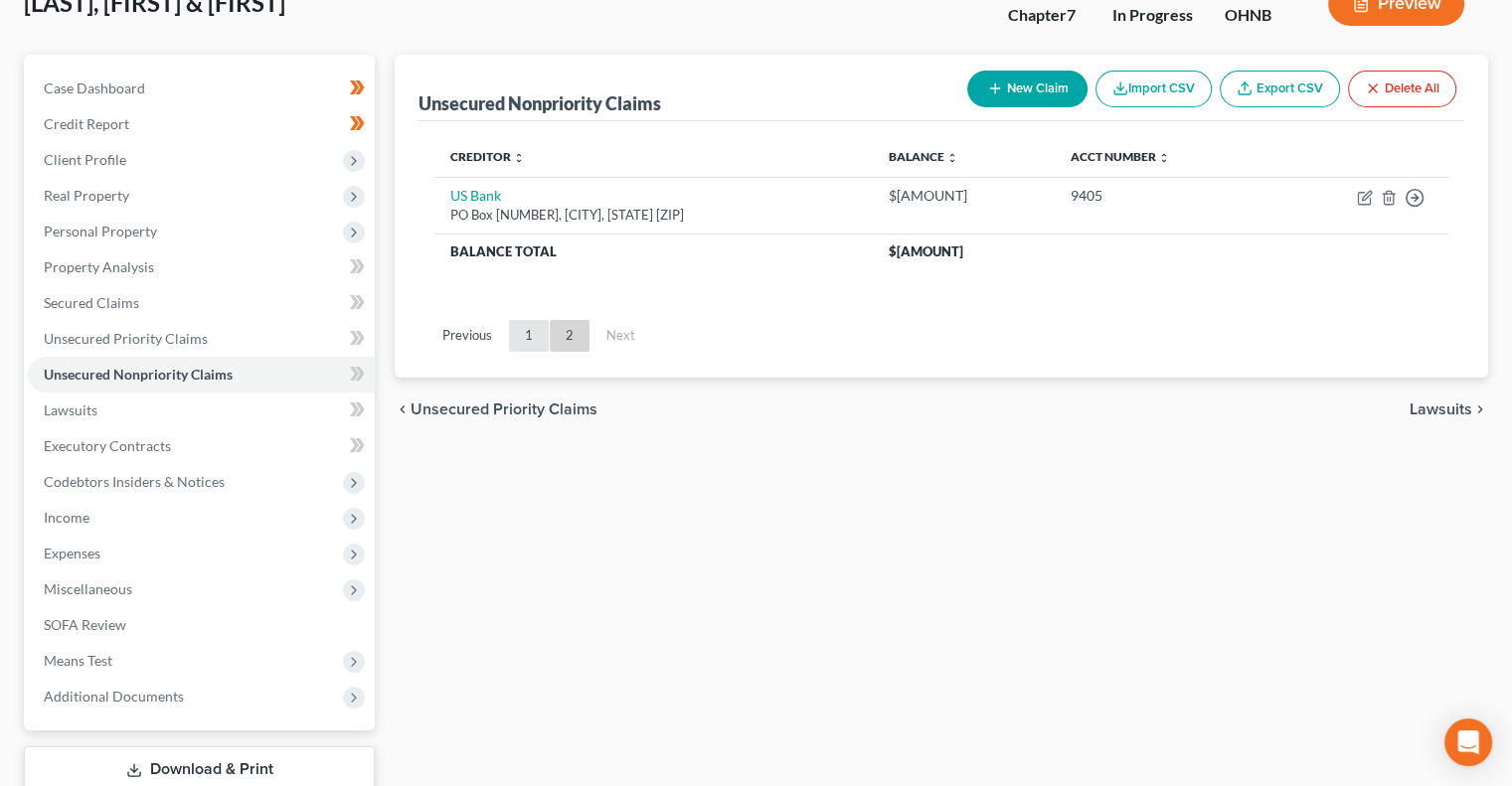 click on "1" at bounding box center [529, 336] 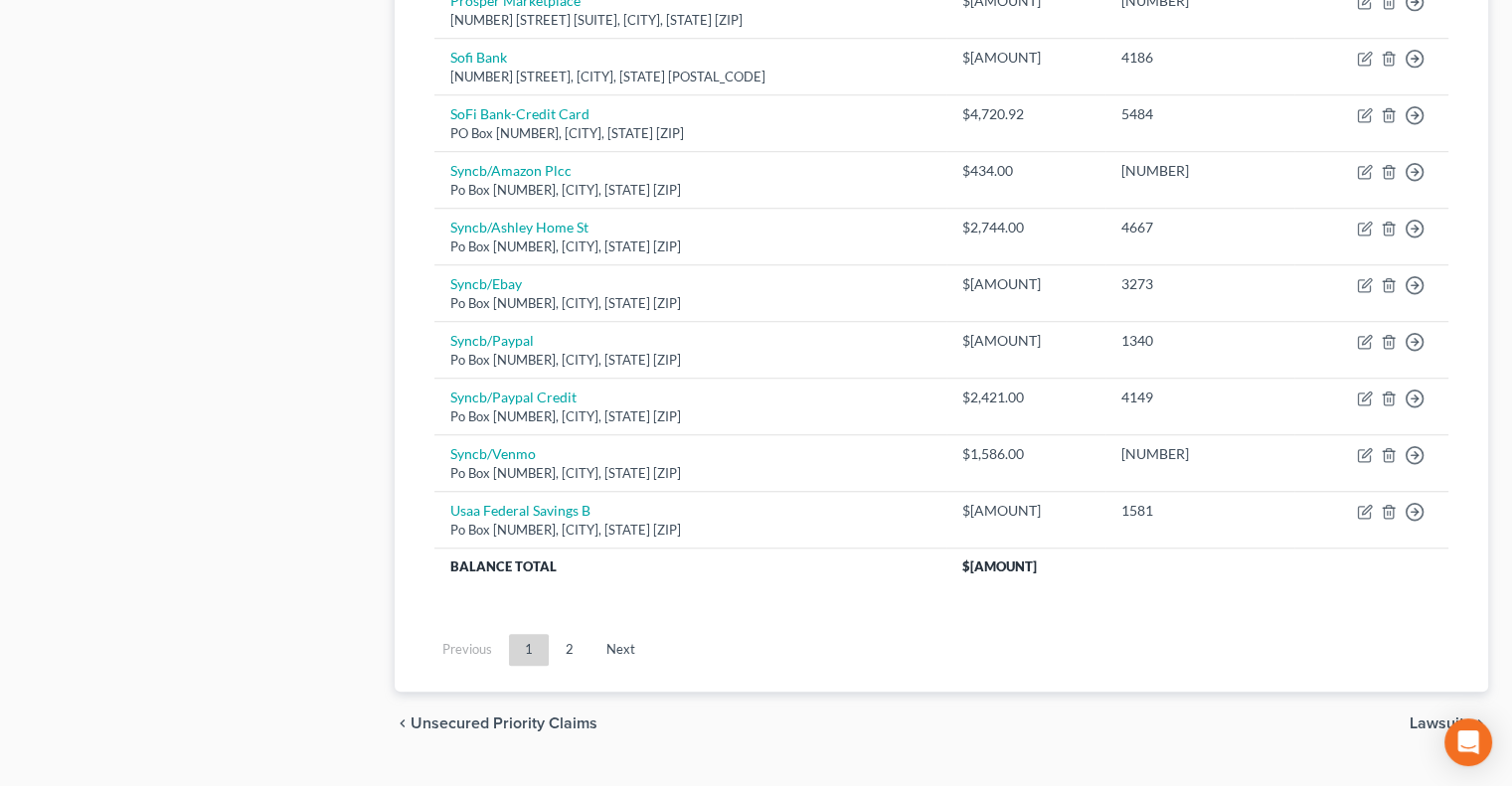 scroll, scrollTop: 1502, scrollLeft: 0, axis: vertical 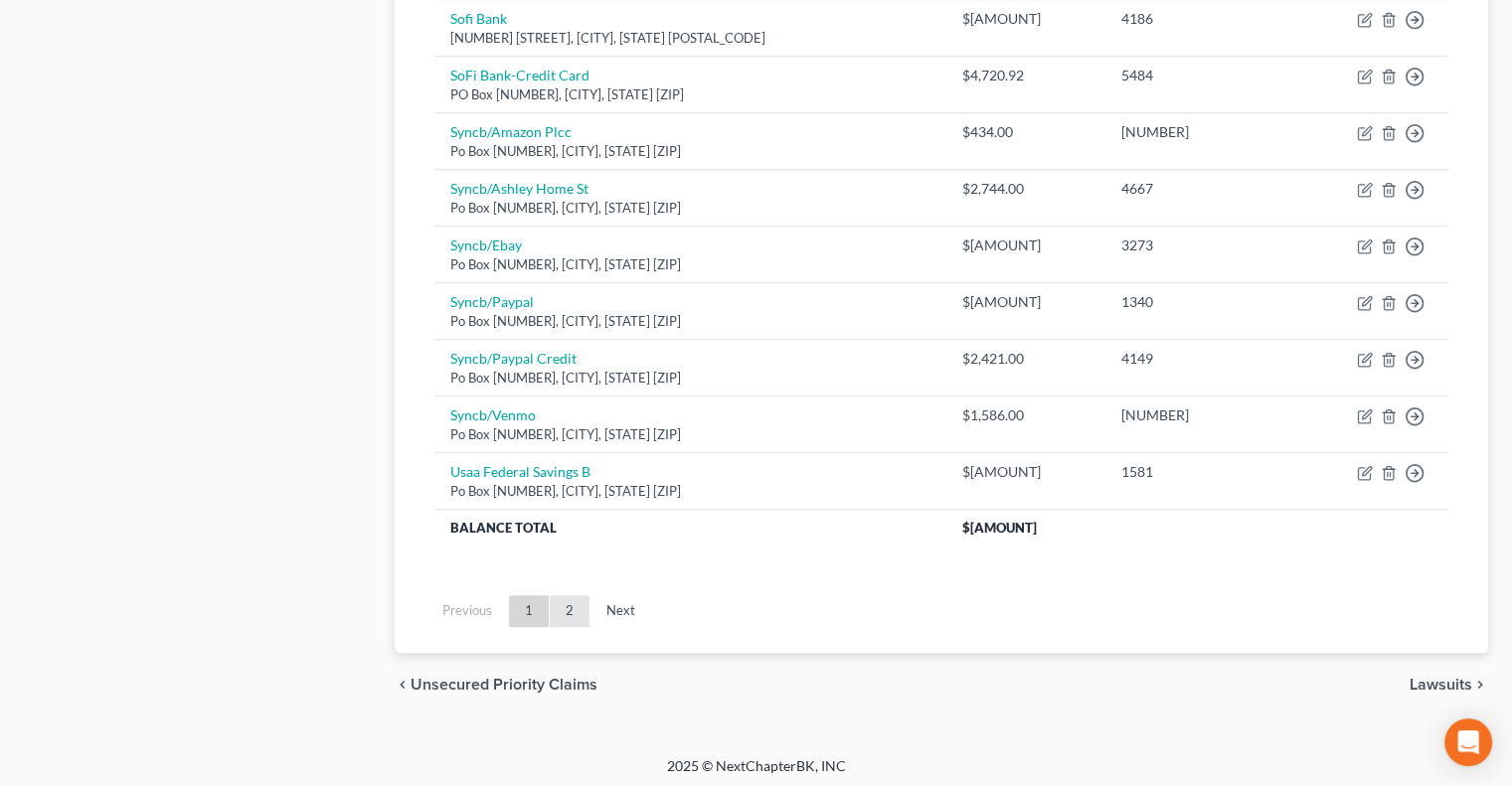 click on "2" at bounding box center [570, 611] 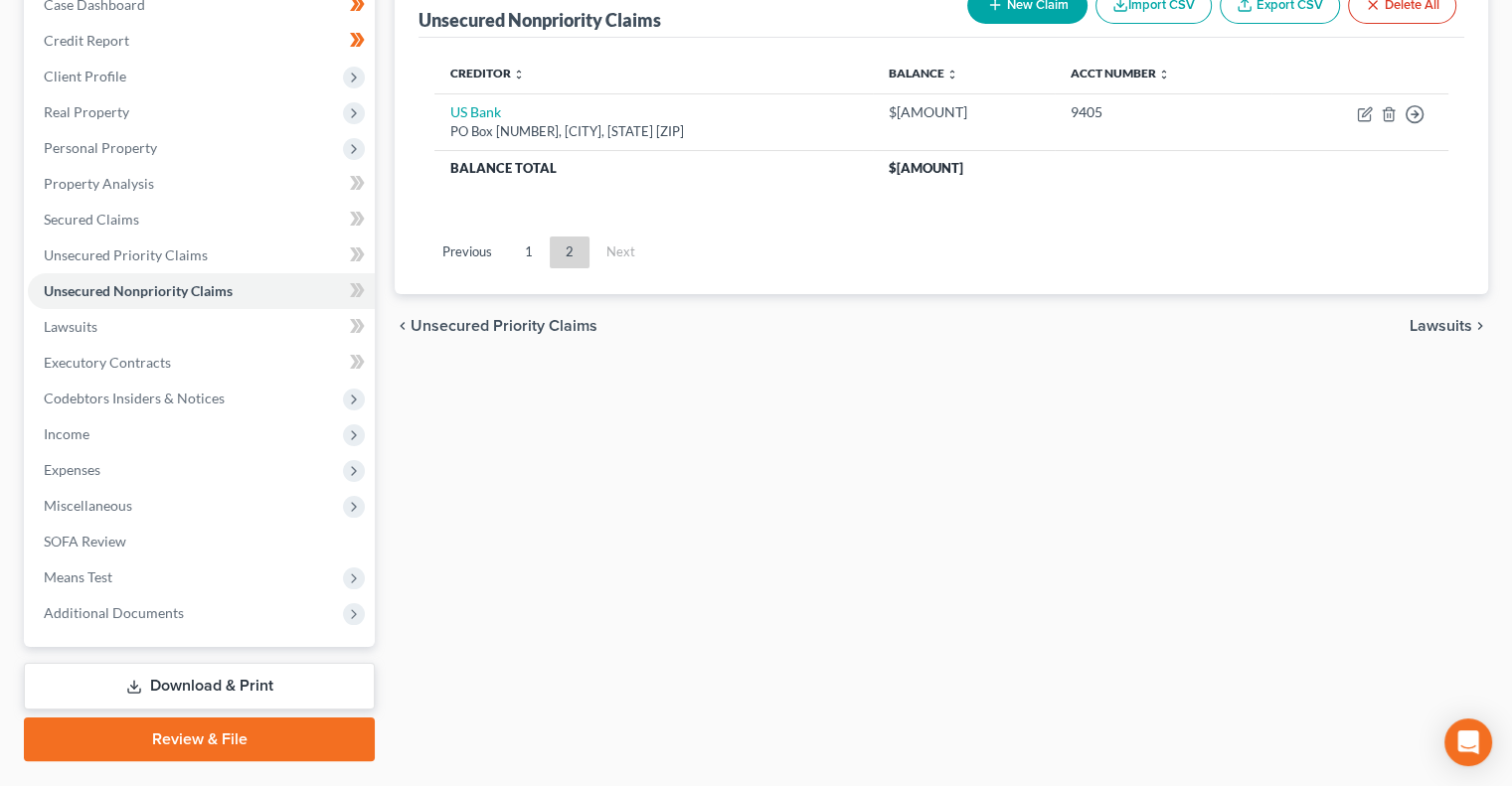 scroll, scrollTop: 219, scrollLeft: 0, axis: vertical 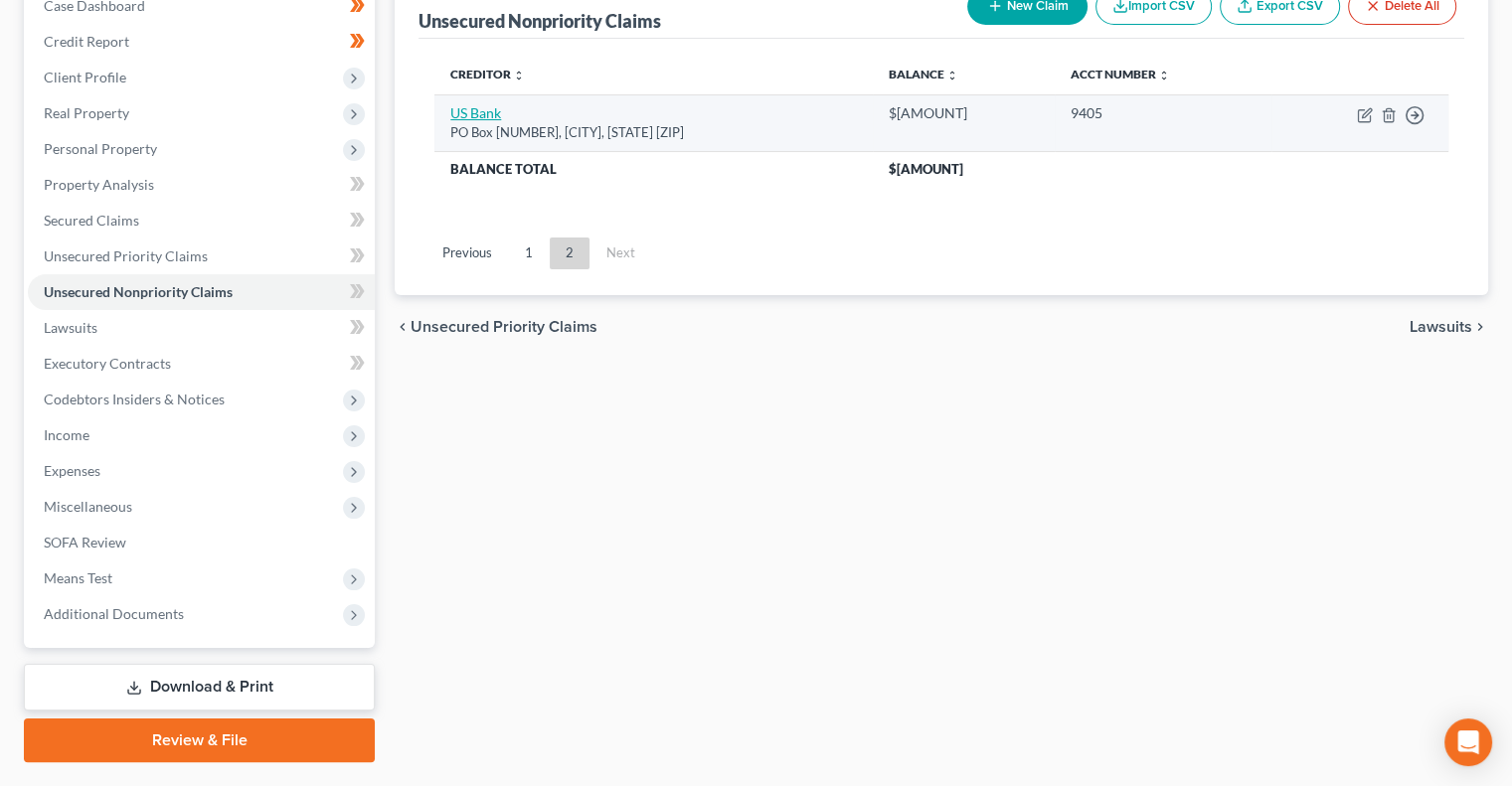 click on "US Bank" at bounding box center [475, 112] 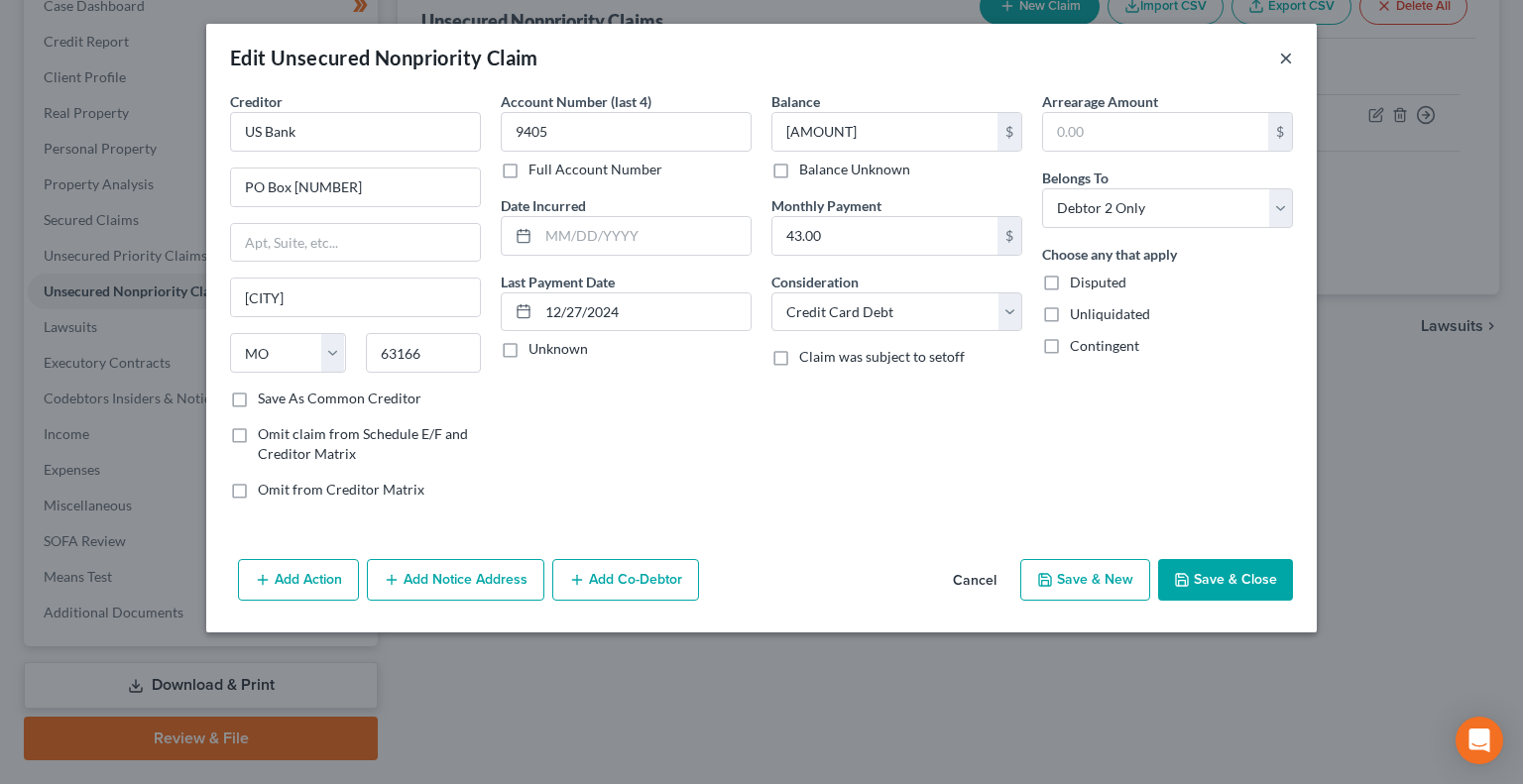 click on "×" at bounding box center [1286, 57] 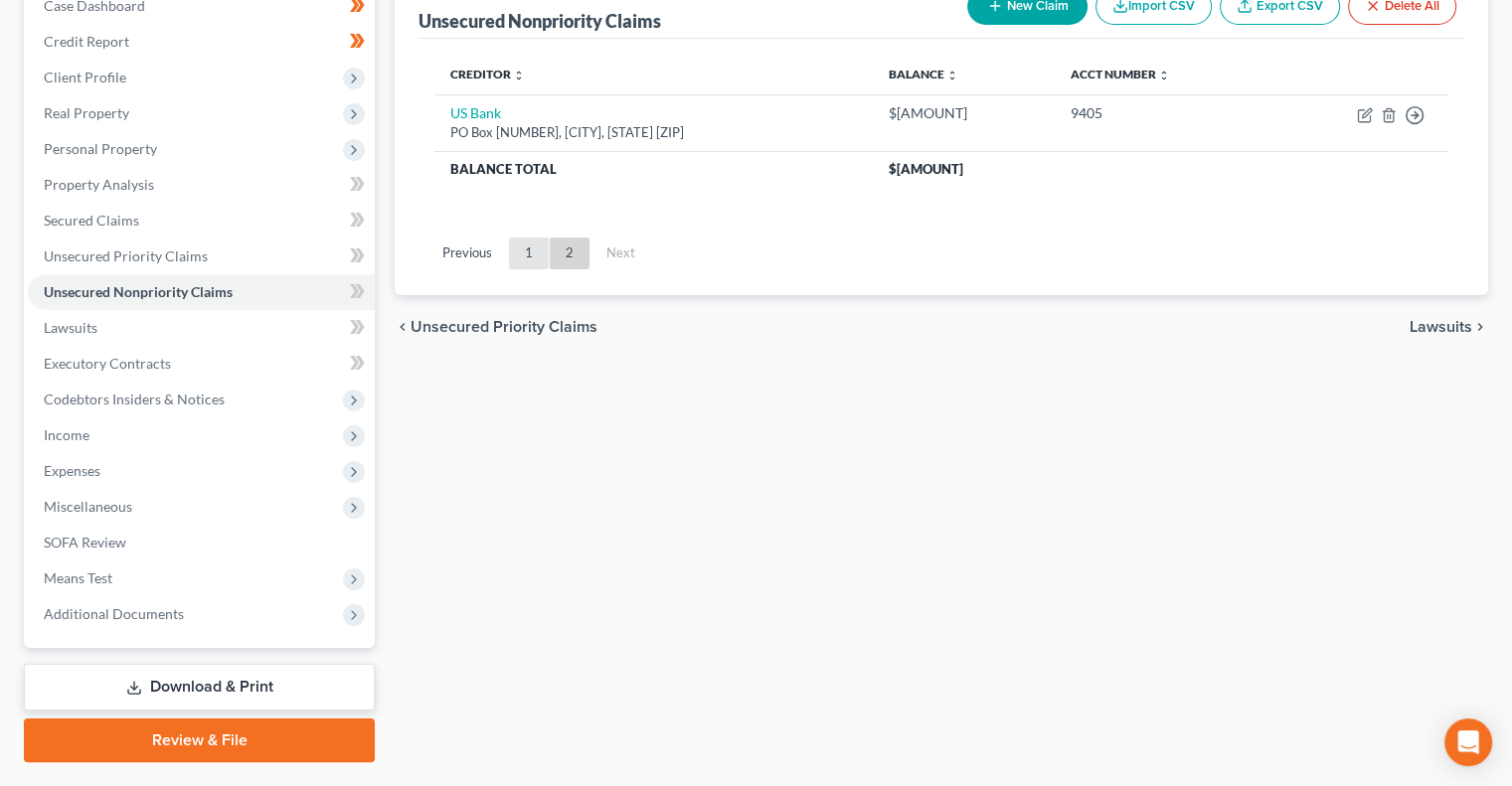 click on "1" at bounding box center (529, 253) 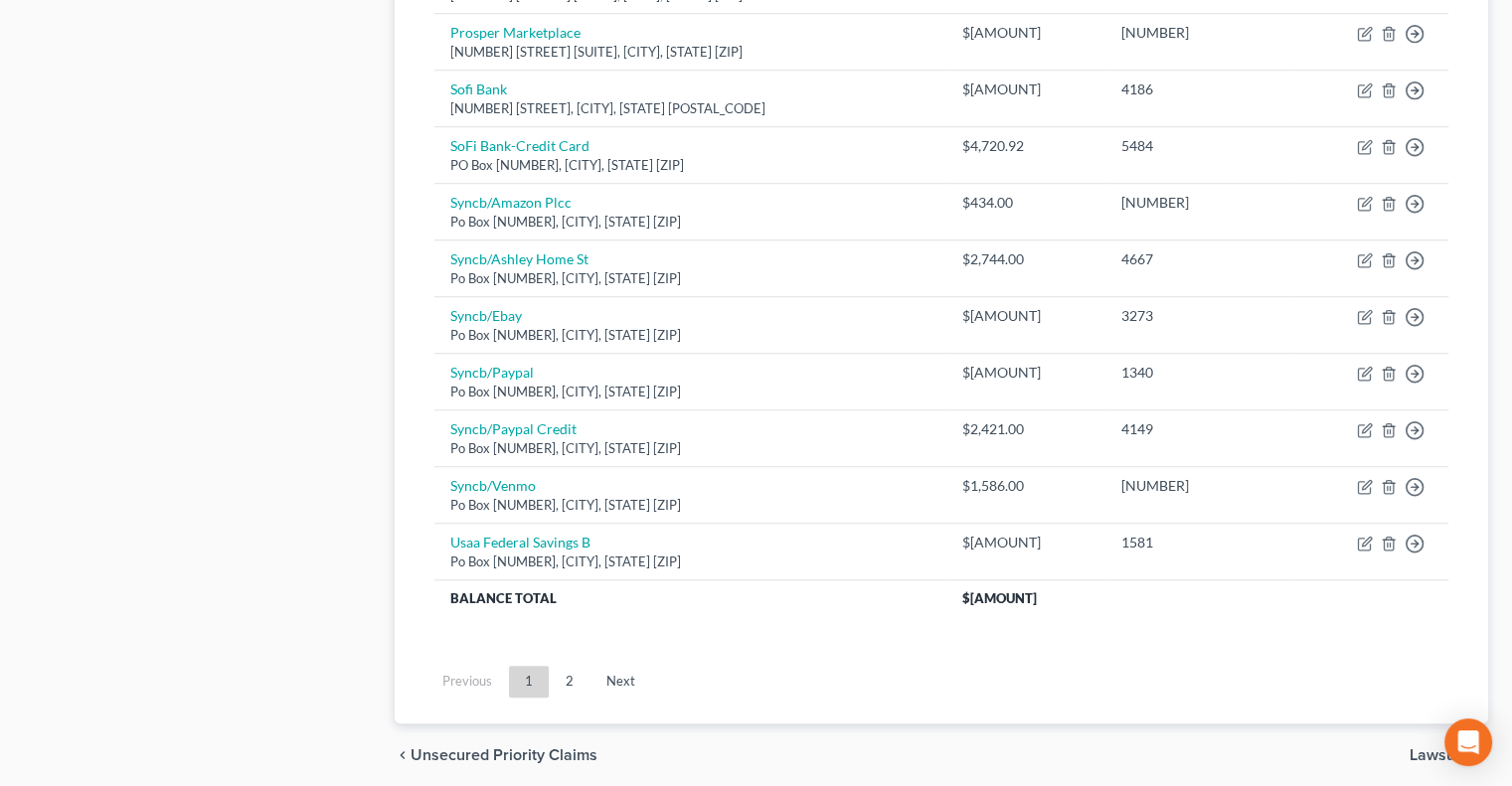 scroll, scrollTop: 1502, scrollLeft: 0, axis: vertical 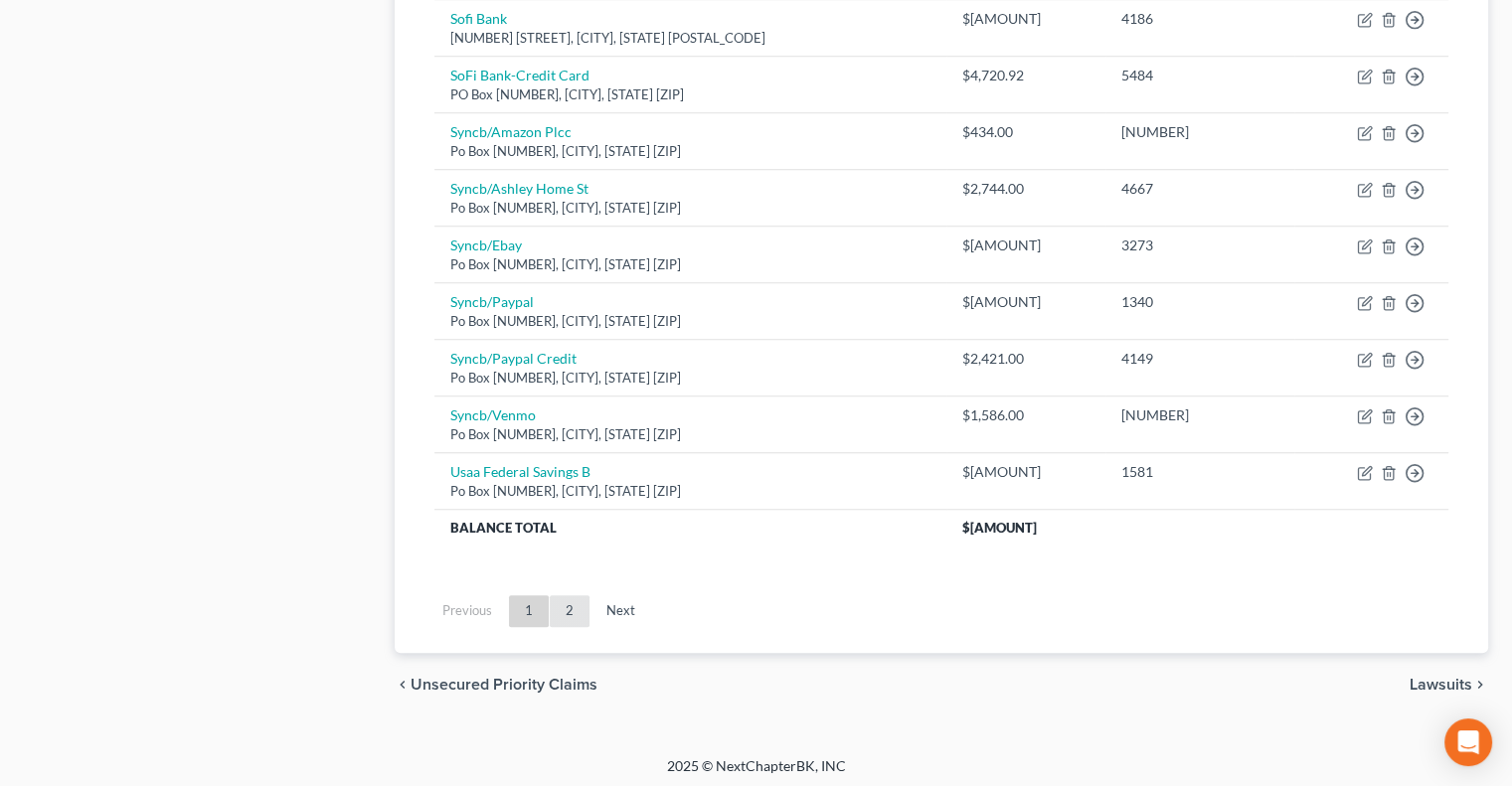 click on "2" at bounding box center (570, 611) 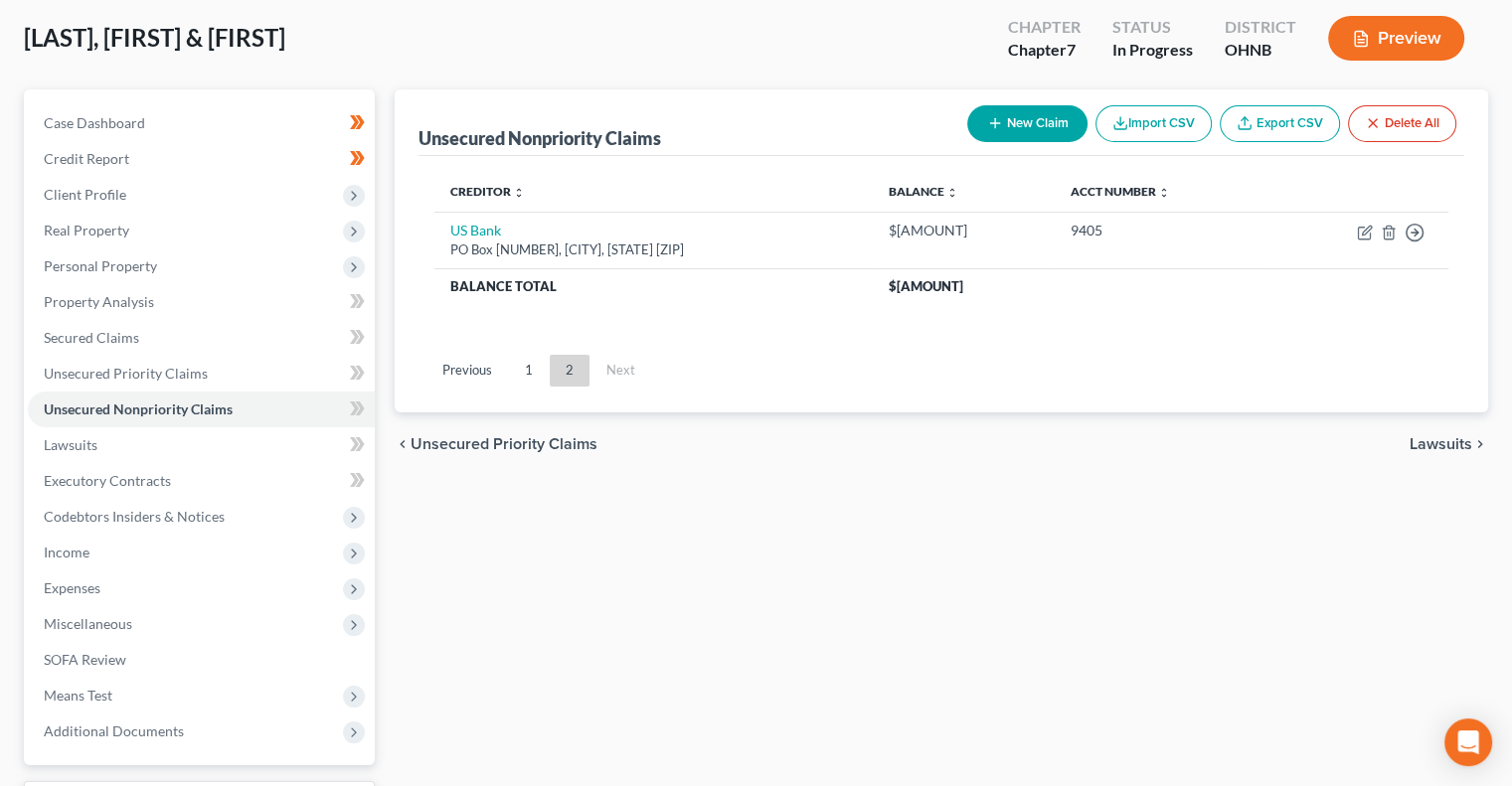 scroll, scrollTop: 96, scrollLeft: 0, axis: vertical 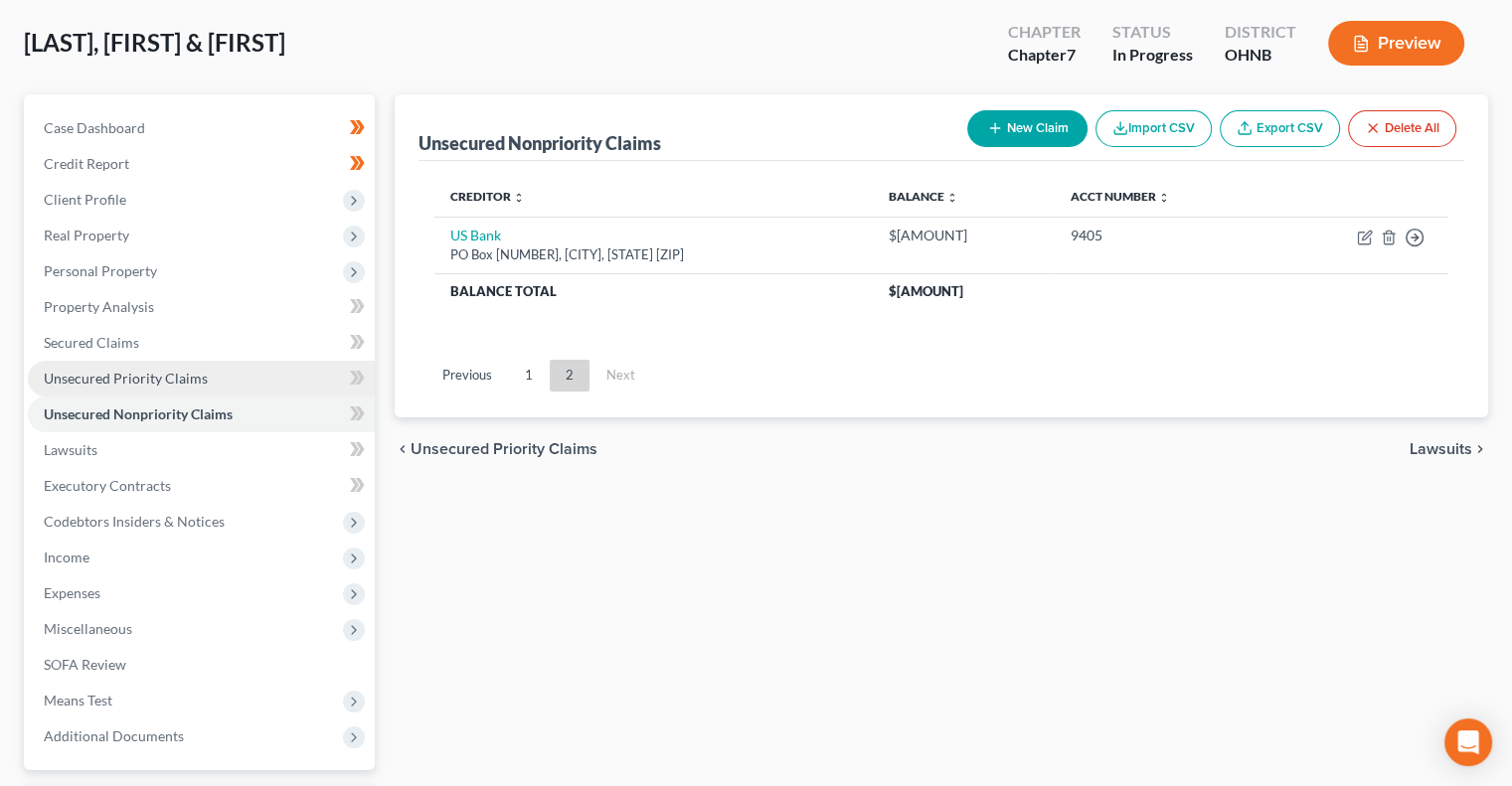 click on "Unsecured Priority Claims" at bounding box center (125, 378) 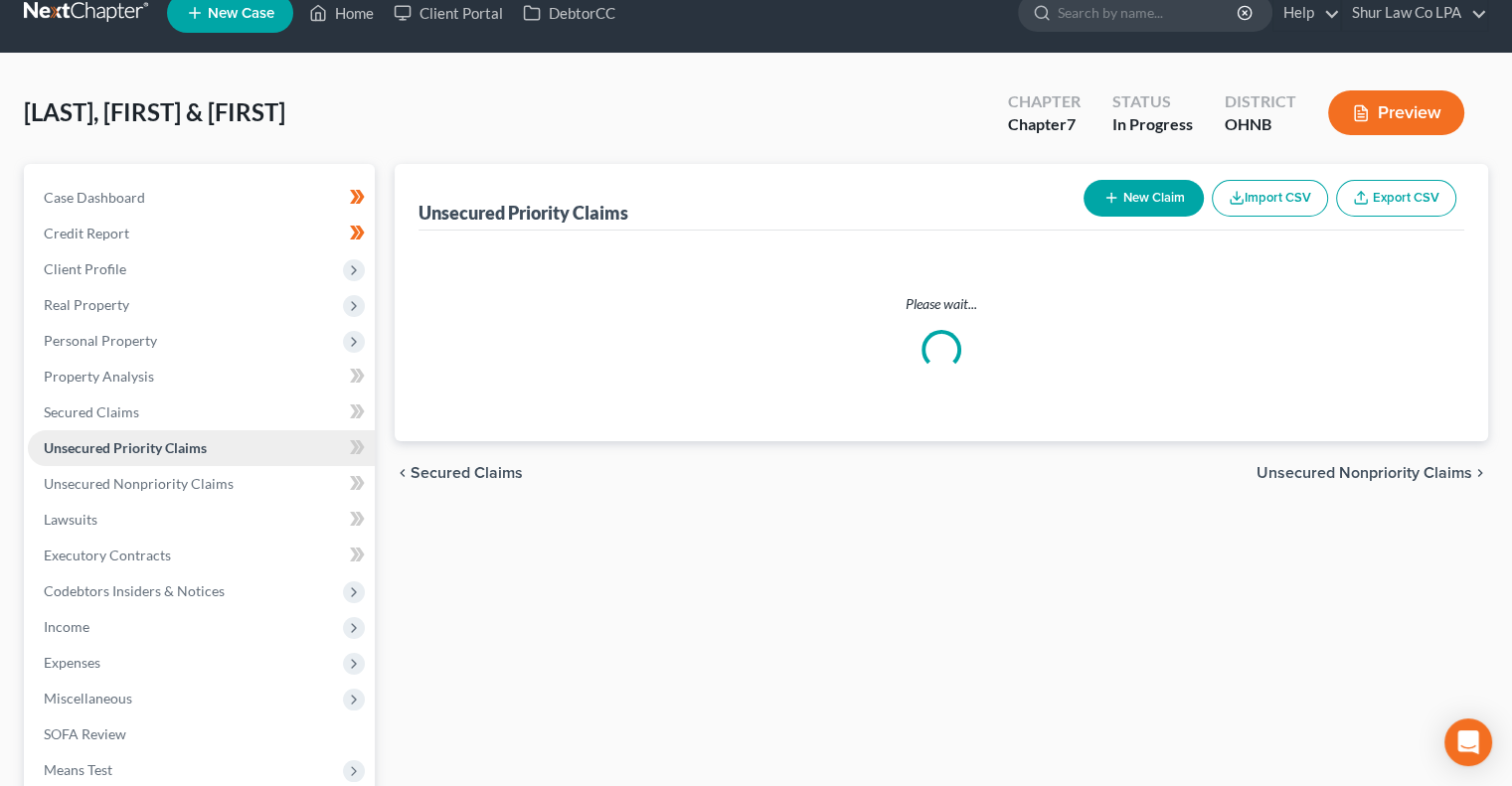 scroll, scrollTop: 0, scrollLeft: 0, axis: both 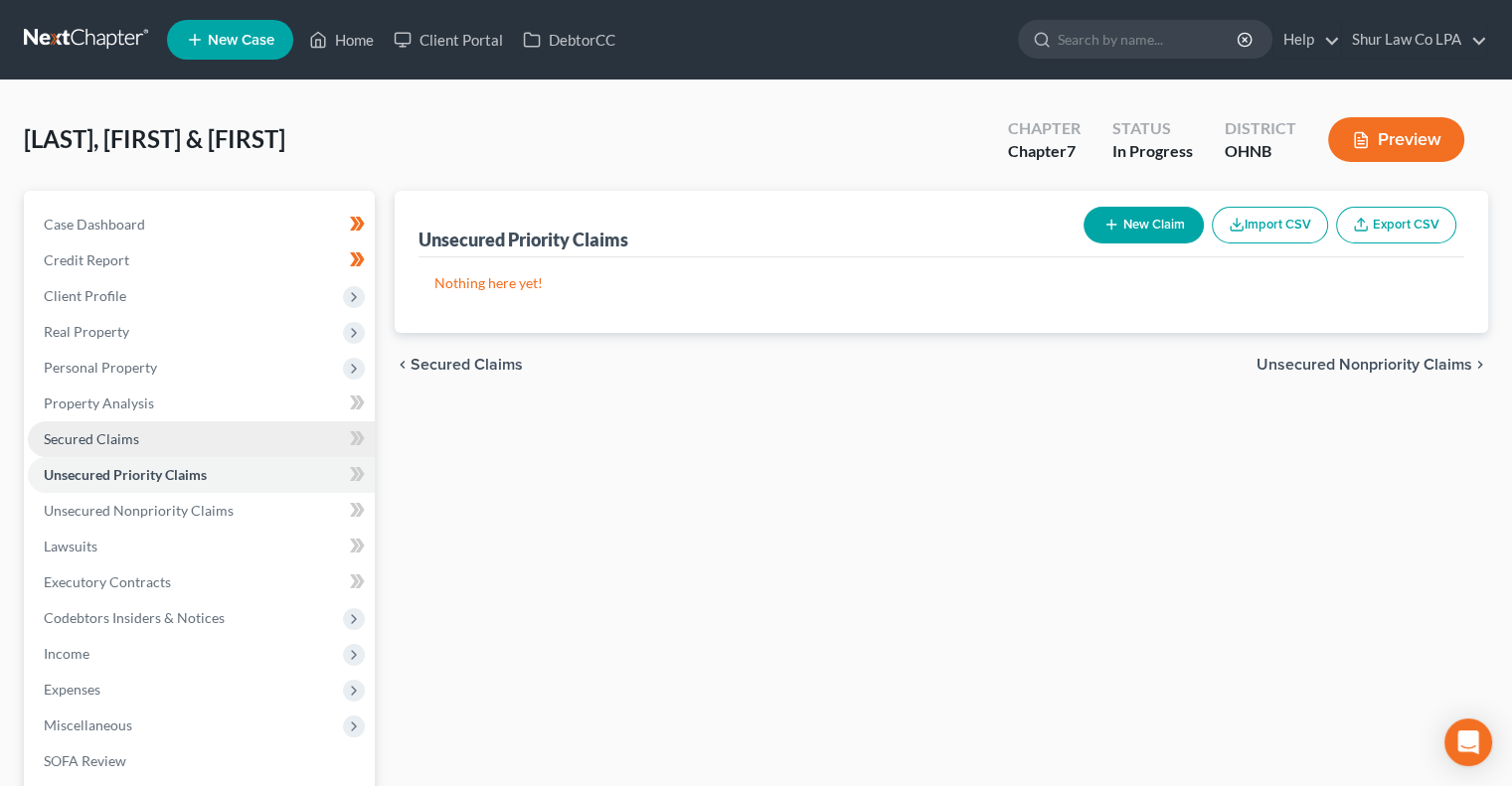 click on "Secured Claims" at bounding box center (201, 439) 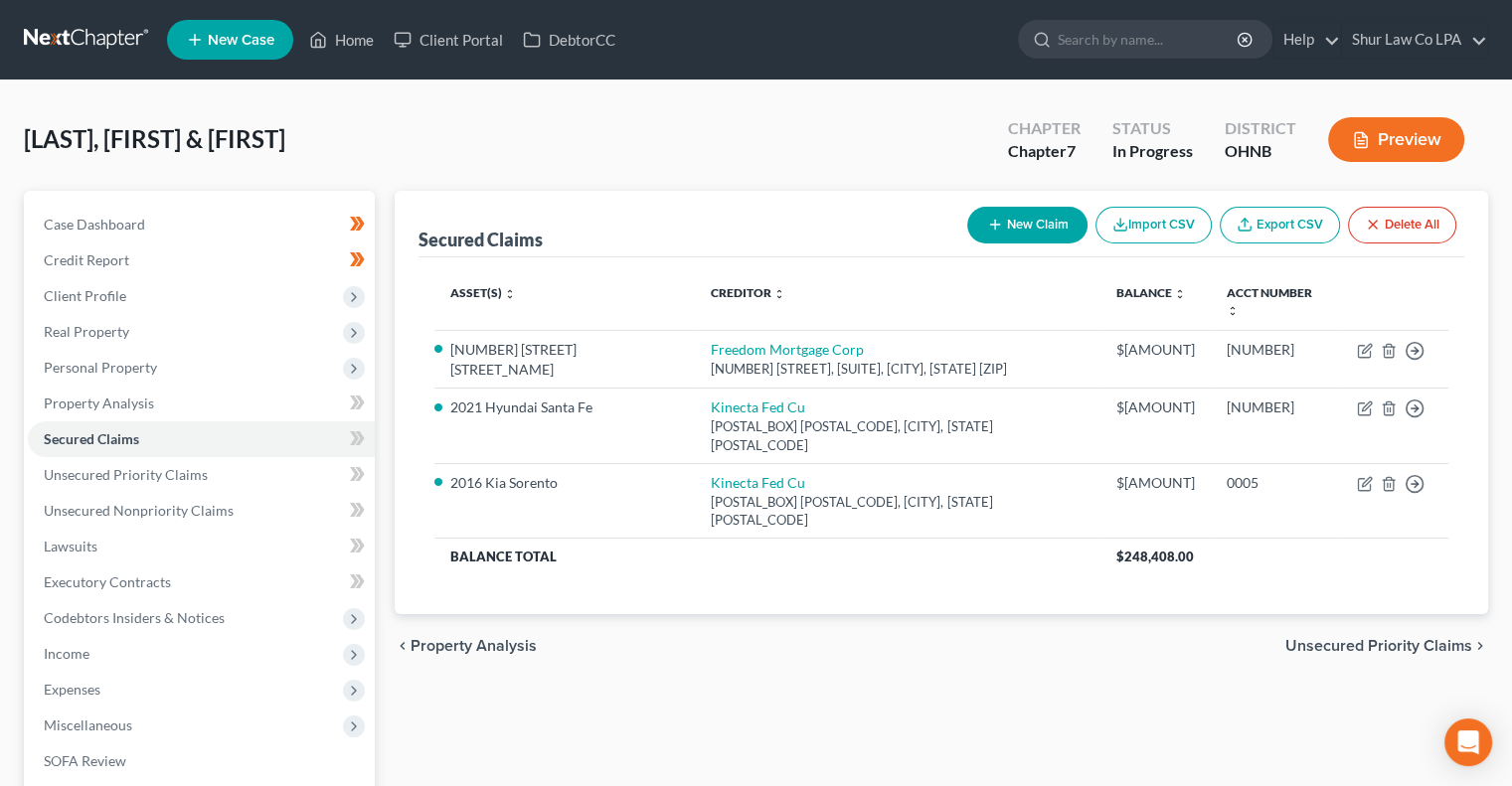 scroll, scrollTop: 268, scrollLeft: 0, axis: vertical 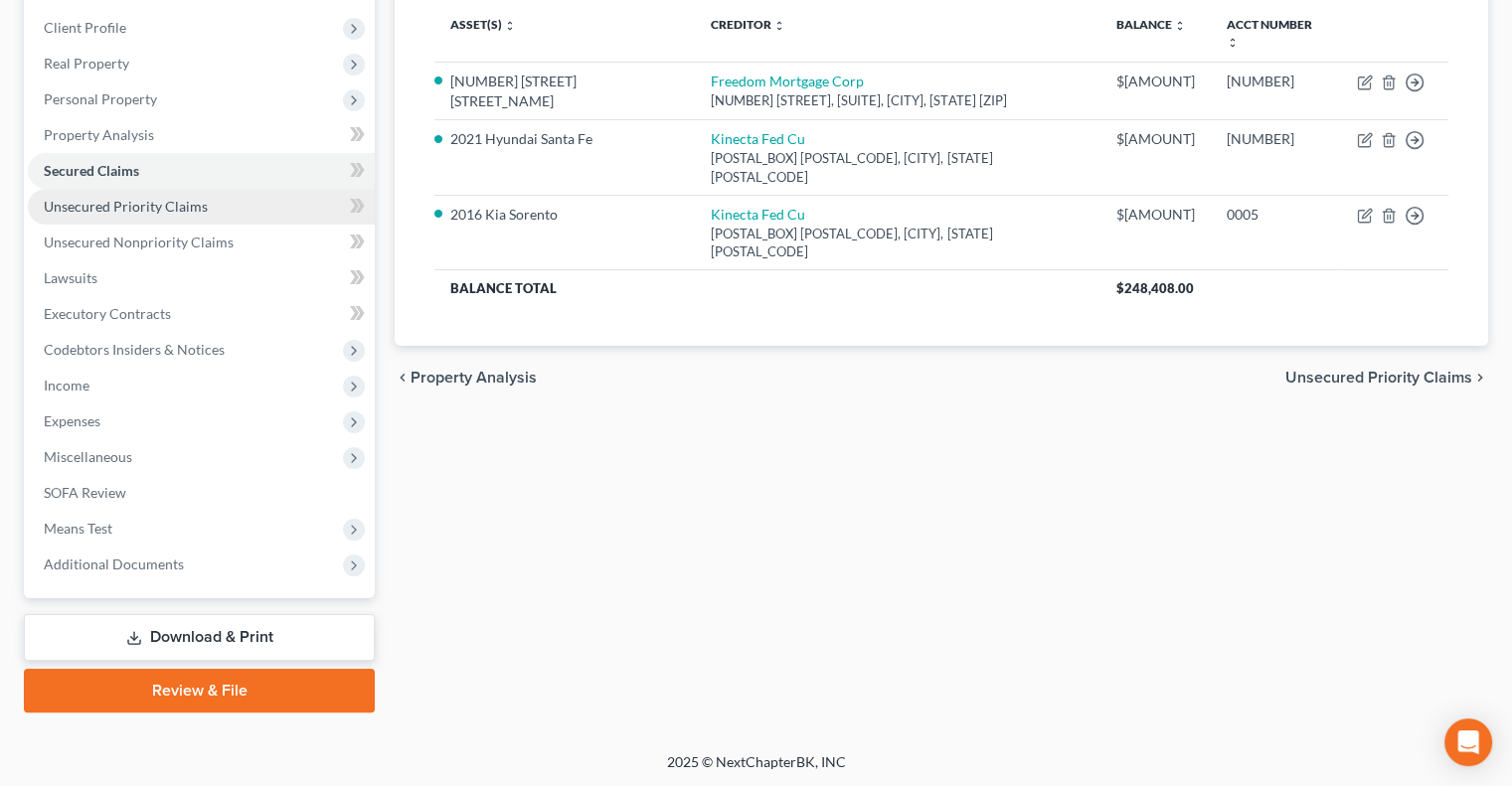 click on "Unsecured Priority Claims" at bounding box center (201, 207) 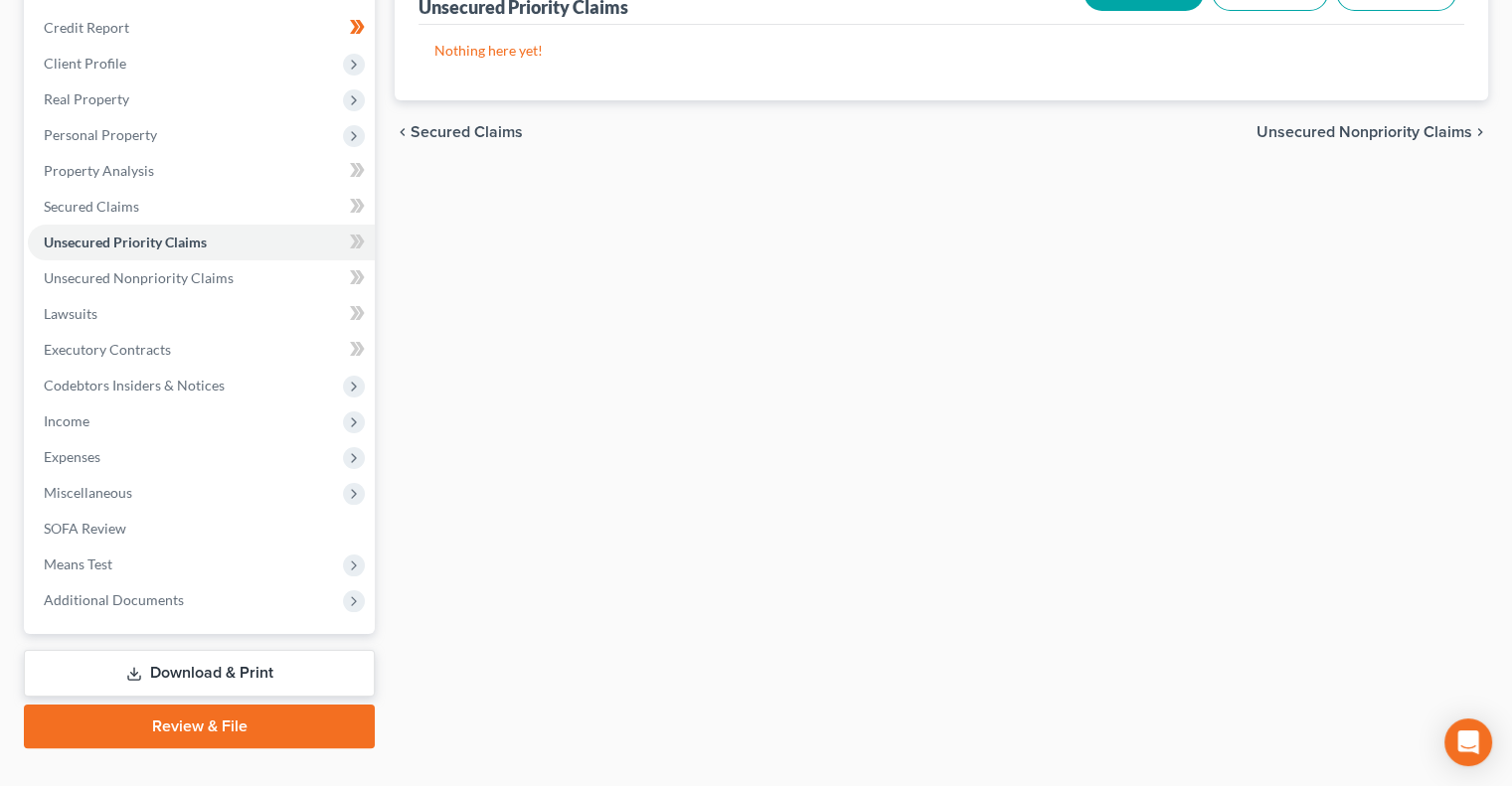 scroll, scrollTop: 231, scrollLeft: 0, axis: vertical 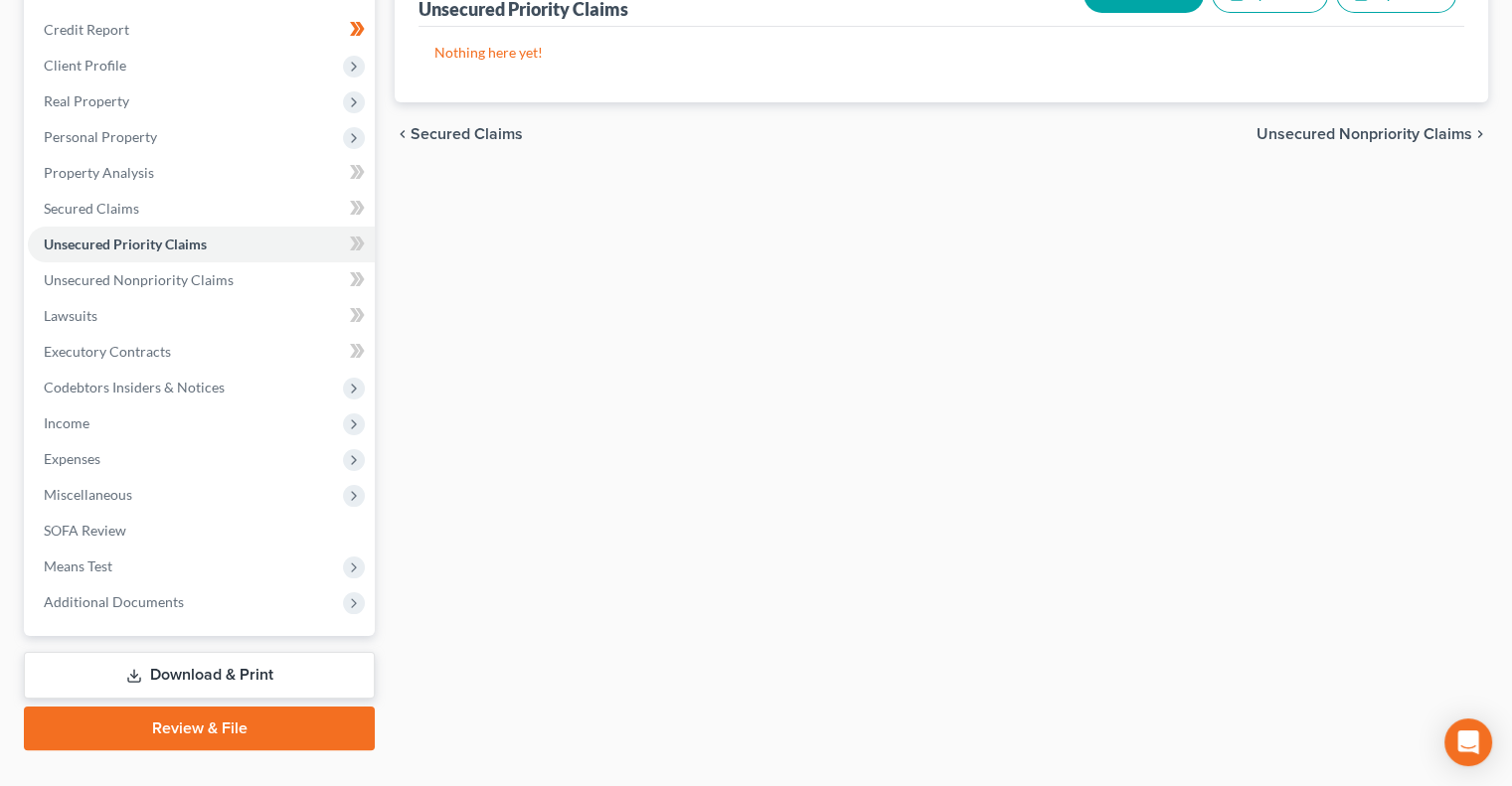 click on "Unsecured Priority Claims New Claim
Import CSV
Export CSV
Nothing here yet!
Previous
1
Next
chevron_left
Secured Claims
Unsecured Nonpriority Claims
chevron_right" at bounding box center (941, 355) 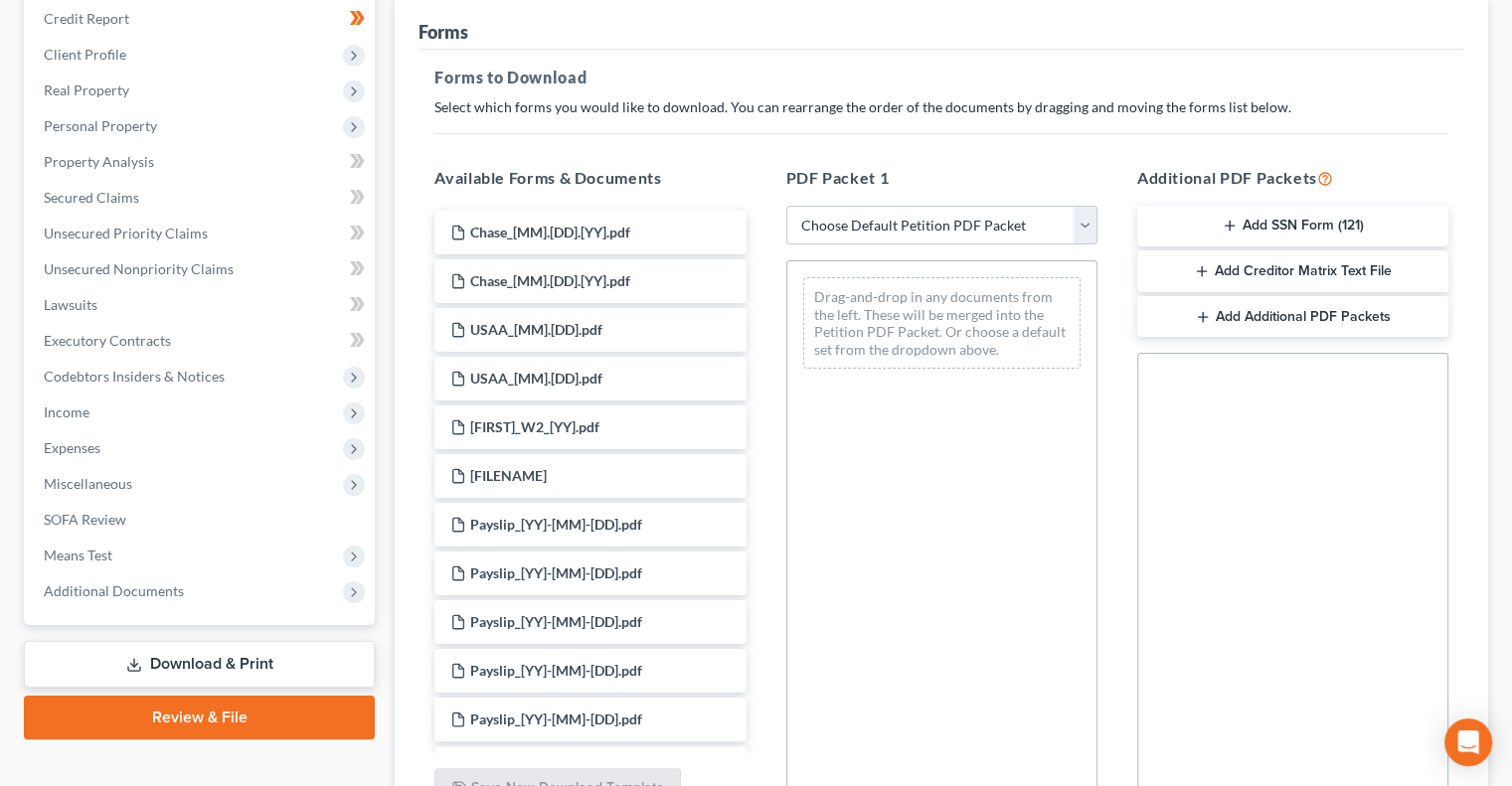 scroll, scrollTop: 333, scrollLeft: 0, axis: vertical 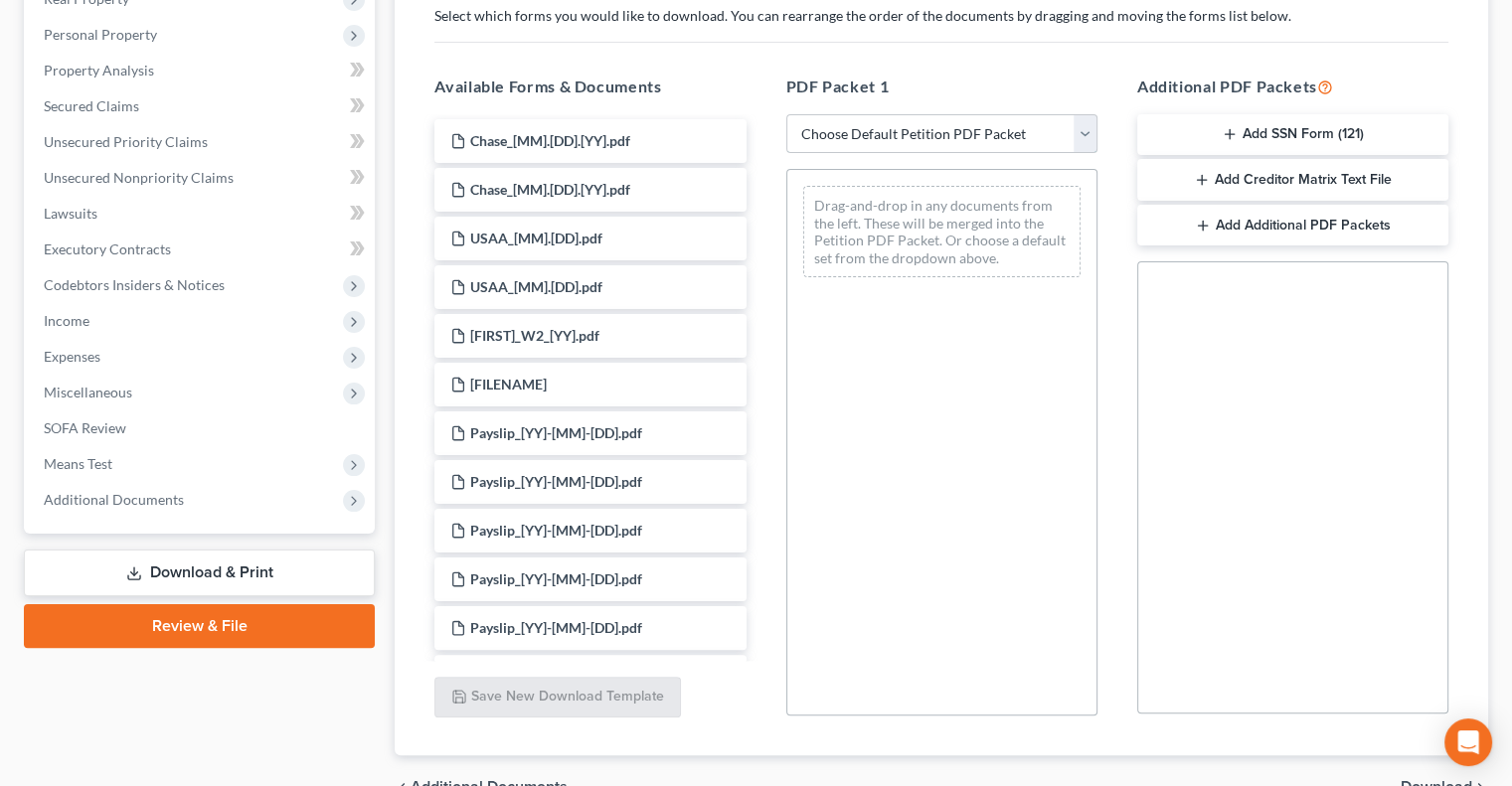 click on "Choose Default Petition PDF Packet Complete Bankruptcy Petition (all forms and schedules) Emergency Filing Forms (Petition and Creditor List Only) Amended Forms Signature Pages Only" at bounding box center [941, 134] 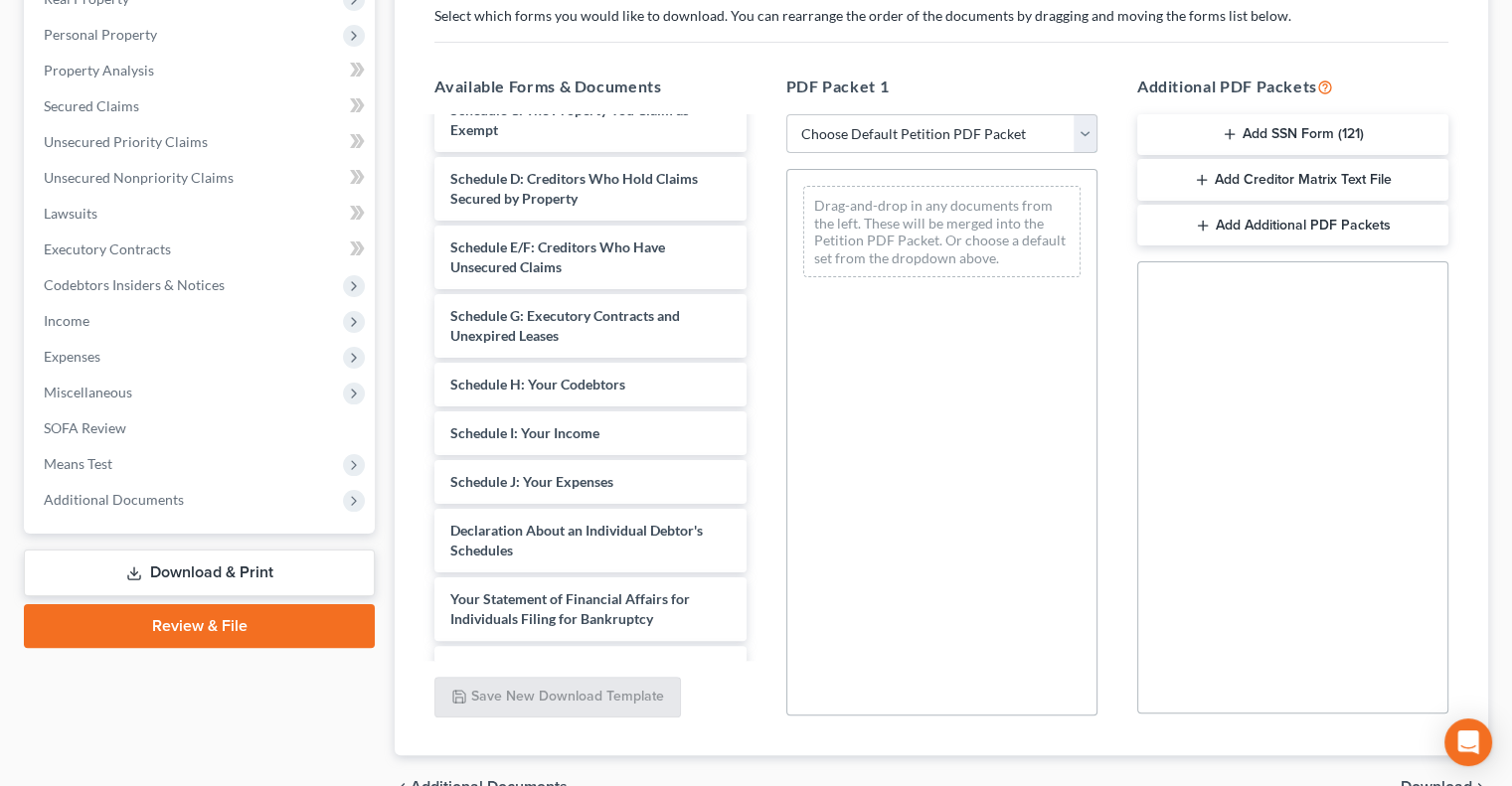 scroll, scrollTop: 2816, scrollLeft: 0, axis: vertical 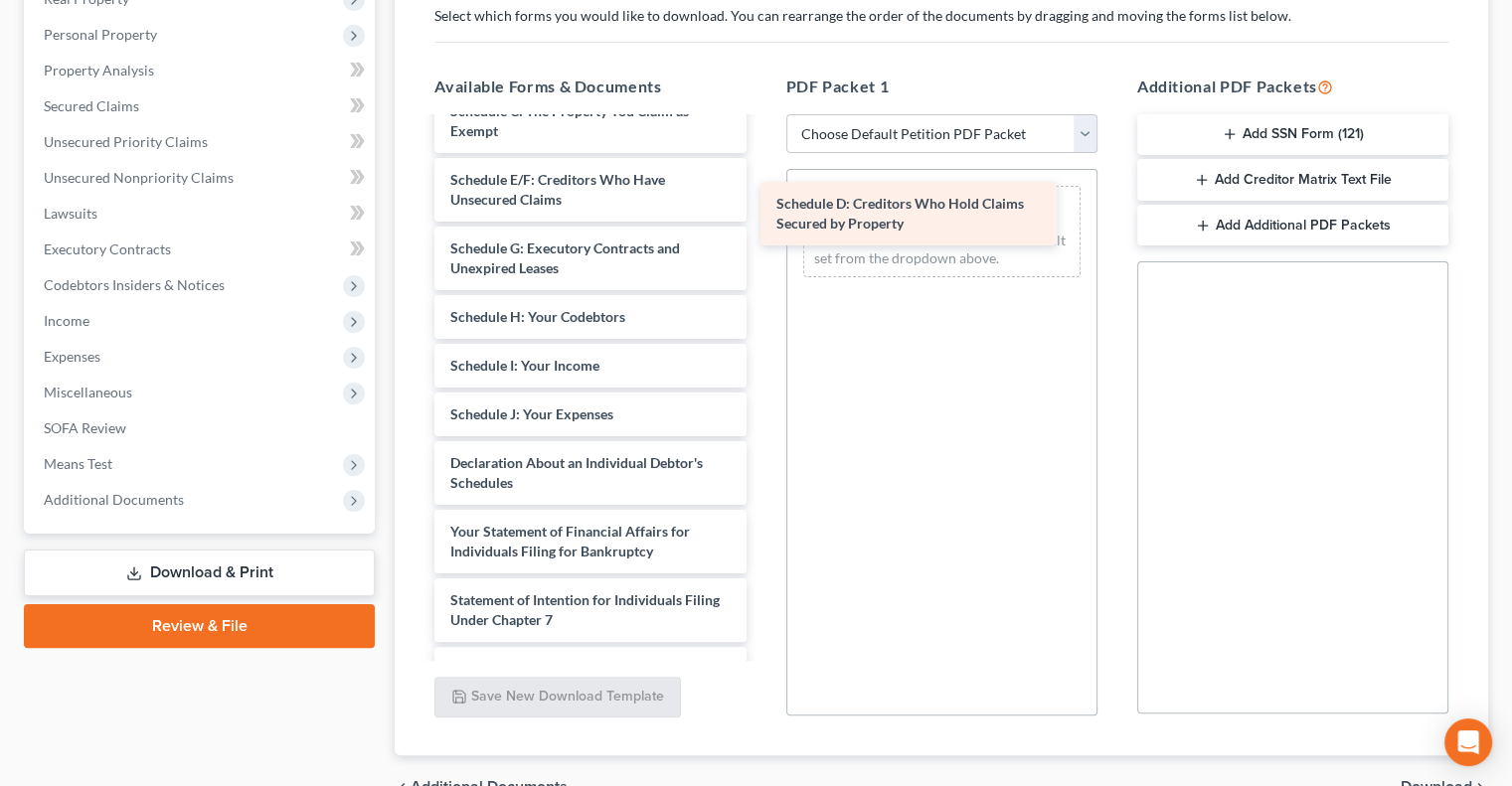 drag, startPoint x: 643, startPoint y: 219, endPoint x: 969, endPoint y: 225, distance: 326.05521 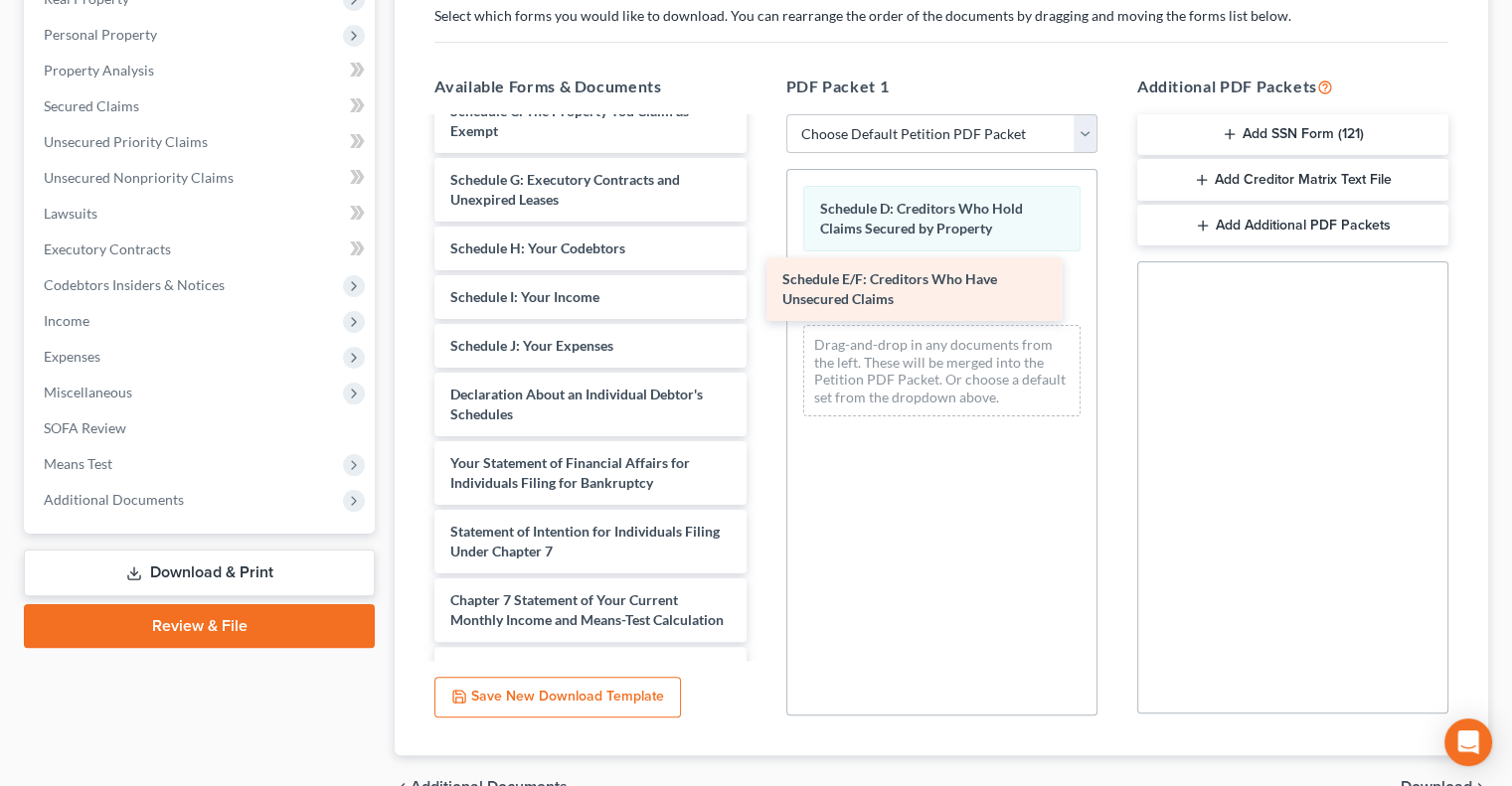 drag, startPoint x: 622, startPoint y: 210, endPoint x: 978, endPoint y: 285, distance: 363.81451 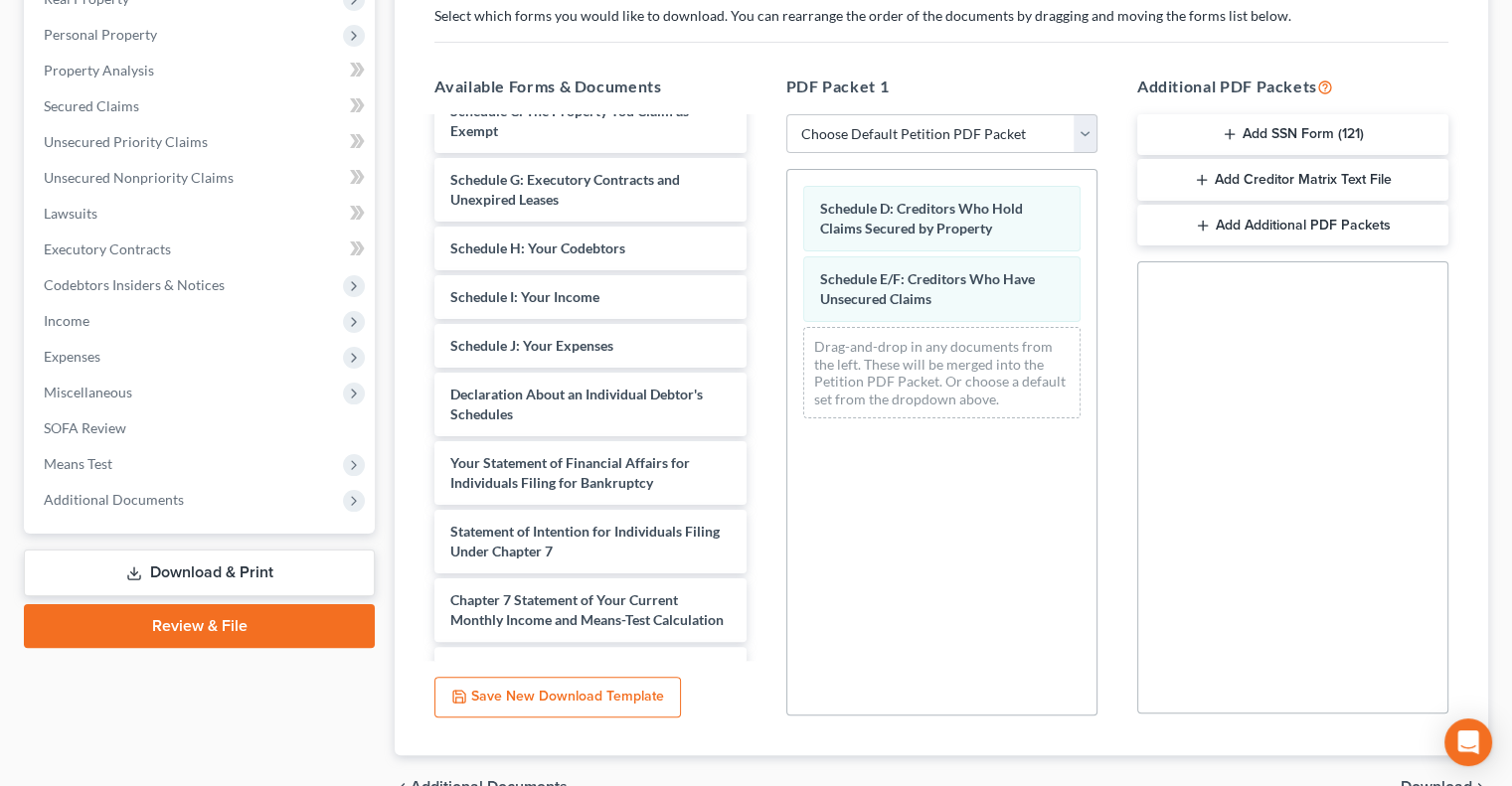 scroll, scrollTop: 439, scrollLeft: 0, axis: vertical 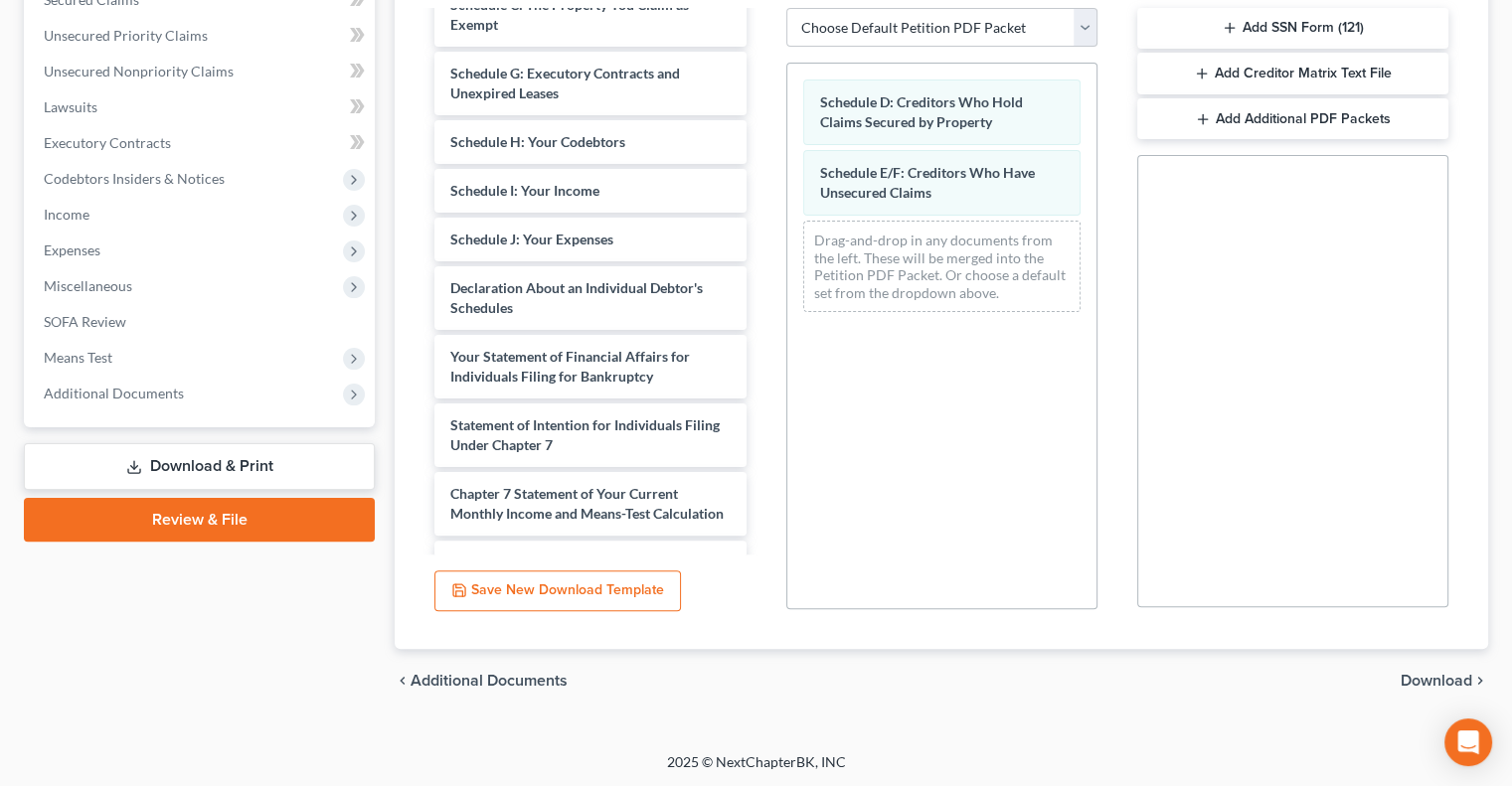 click on "Download" at bounding box center (1436, 681) 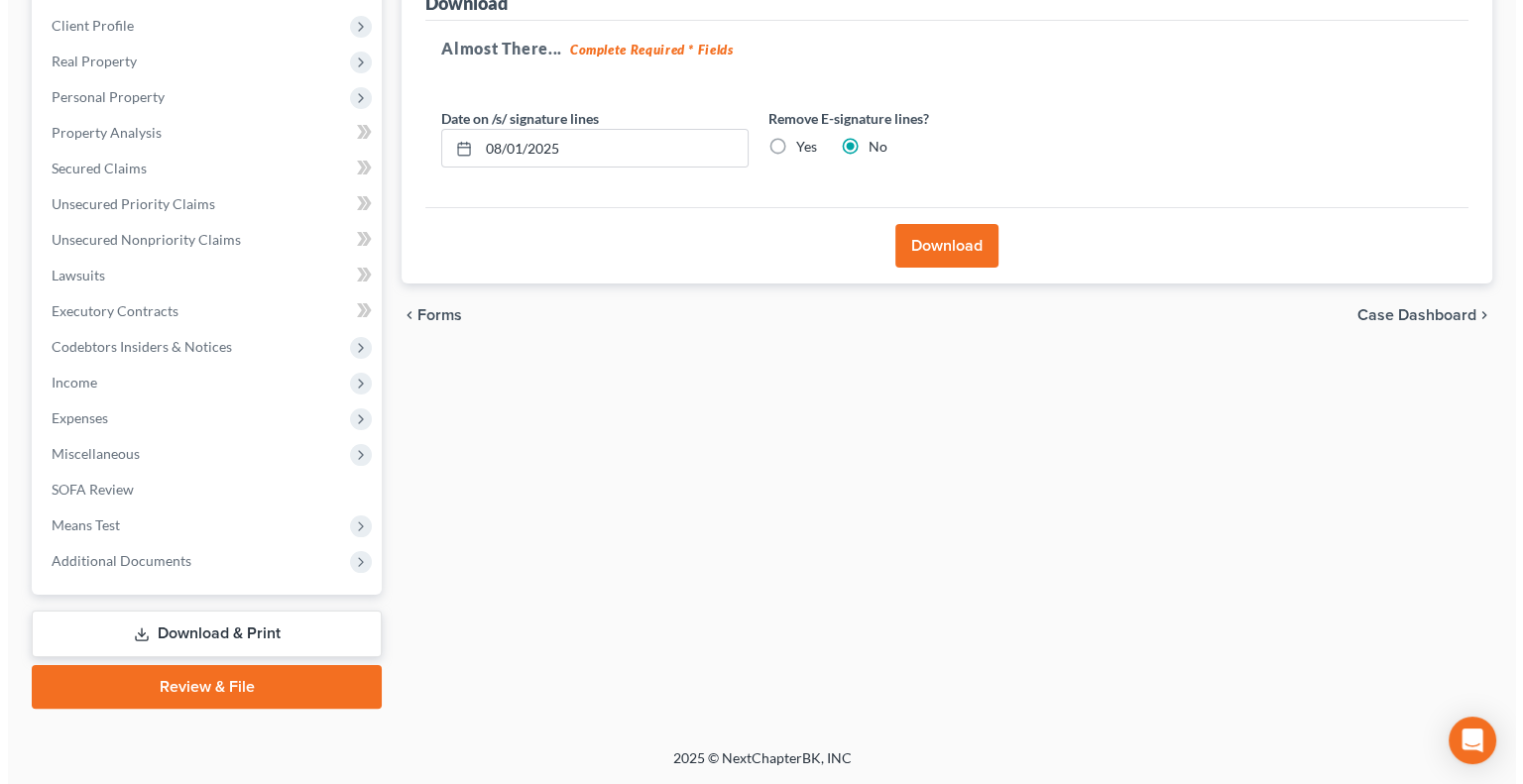 scroll, scrollTop: 268, scrollLeft: 0, axis: vertical 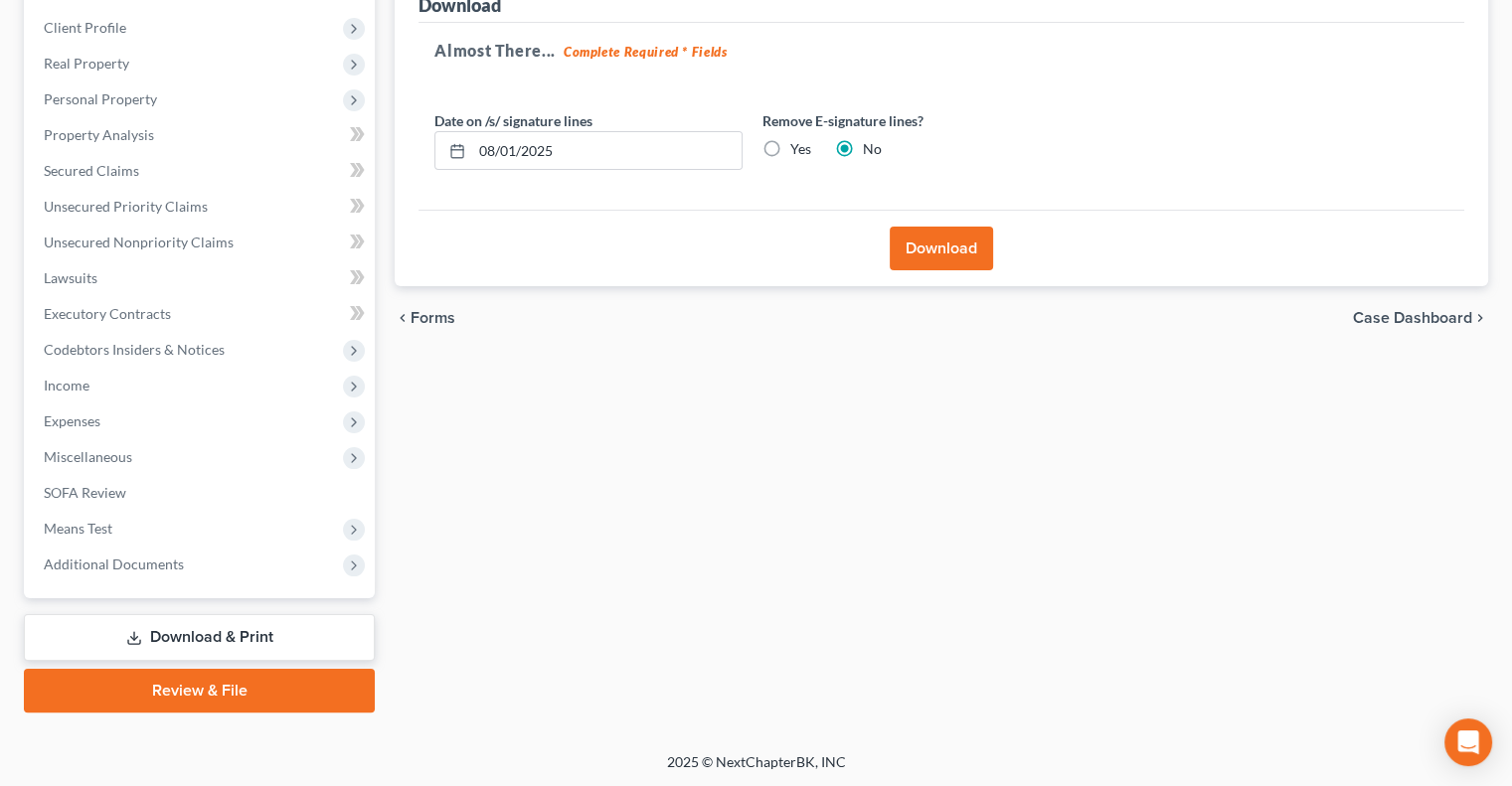 click on "Download" at bounding box center (941, 248) 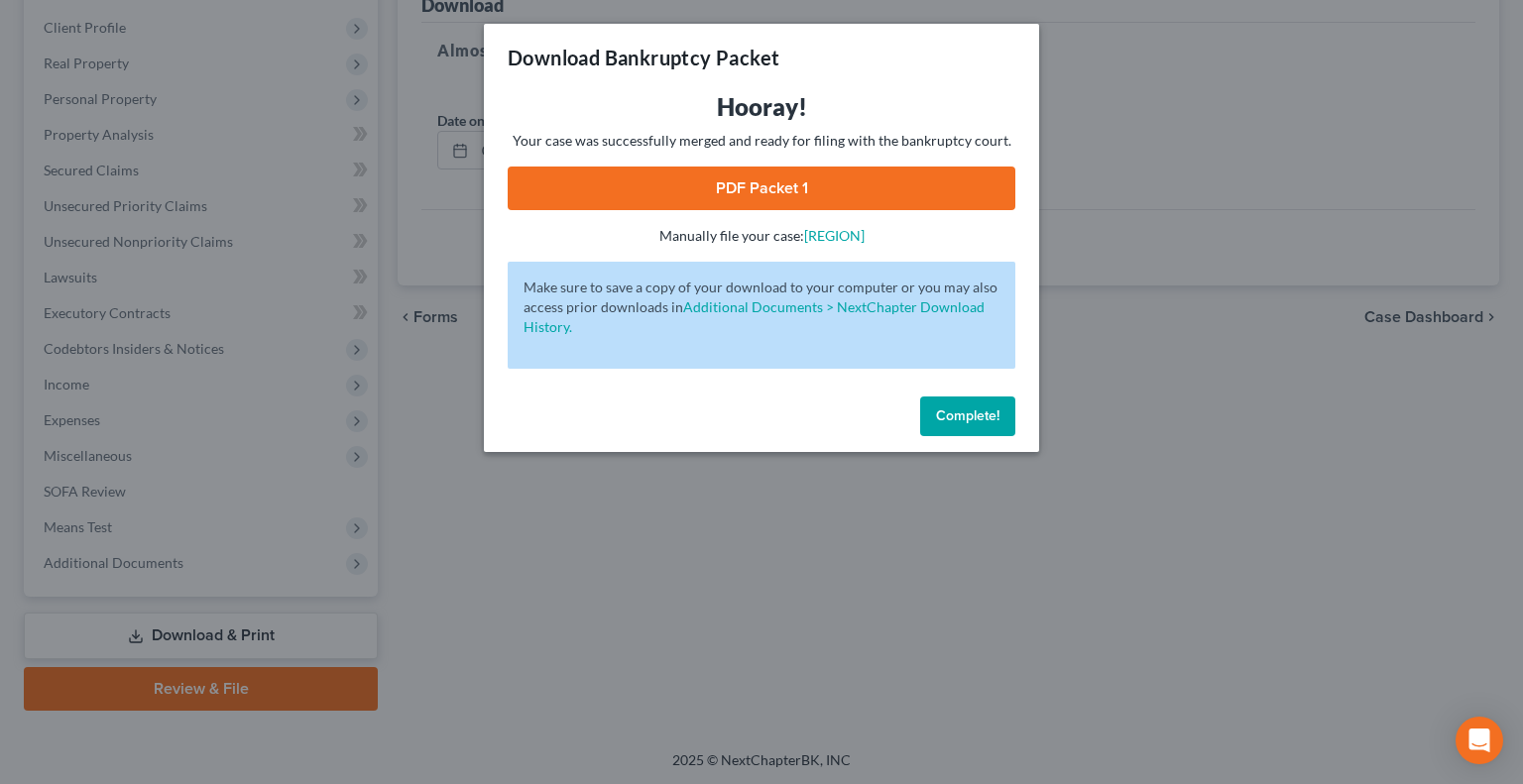 click on "PDF Packet 1" at bounding box center (762, 188) 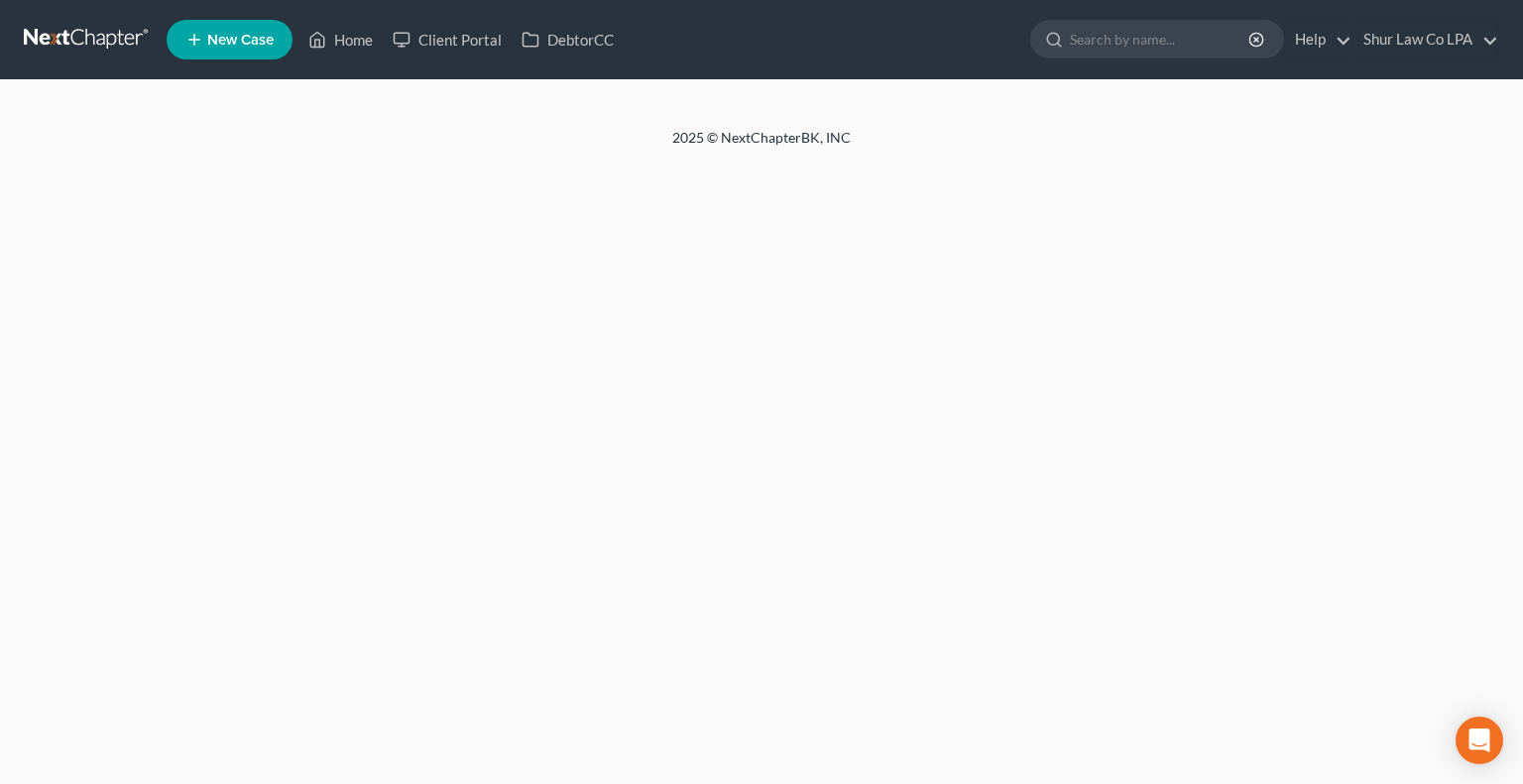 scroll, scrollTop: 0, scrollLeft: 0, axis: both 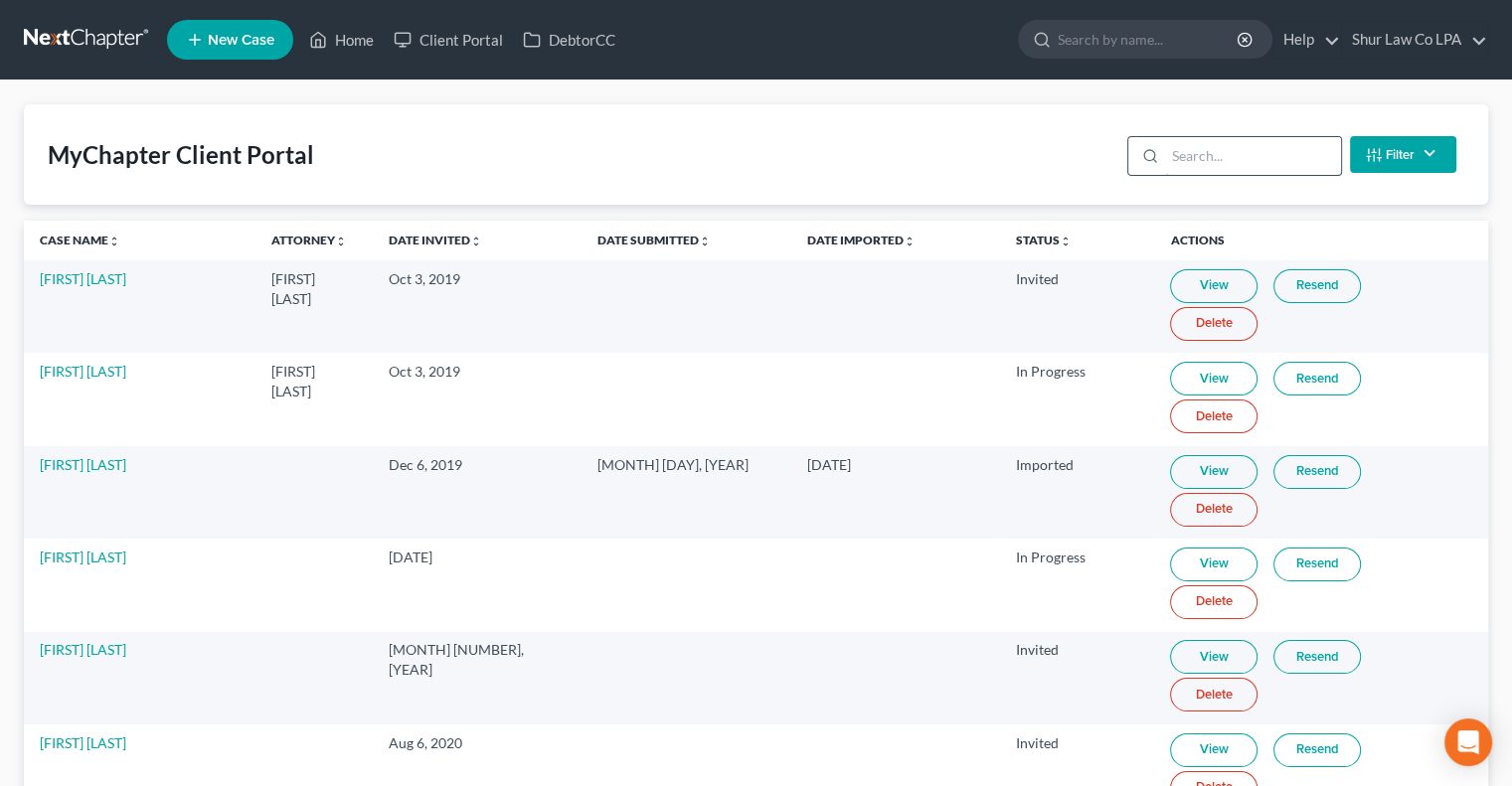 click at bounding box center [1253, 156] 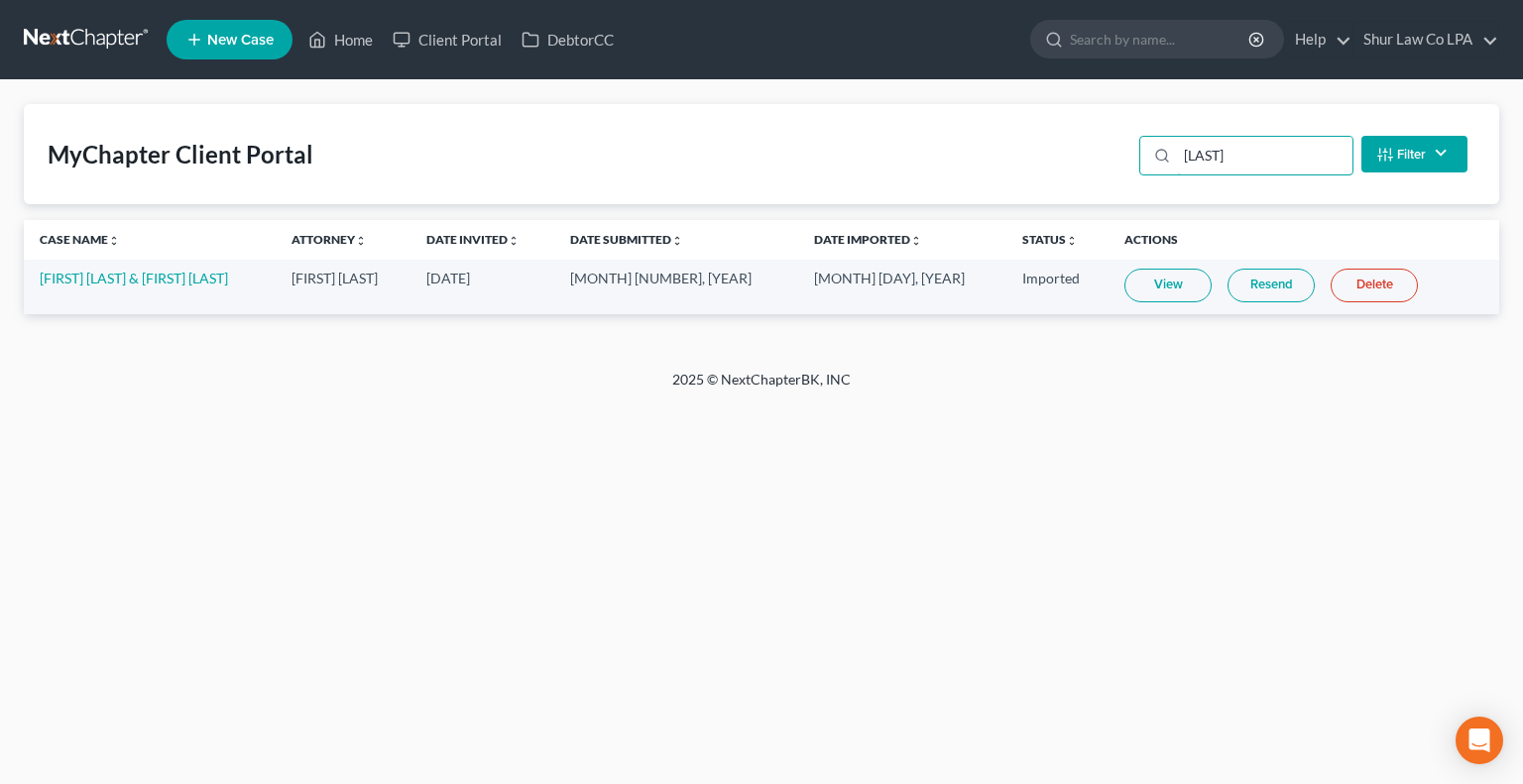 type on "[LAST]" 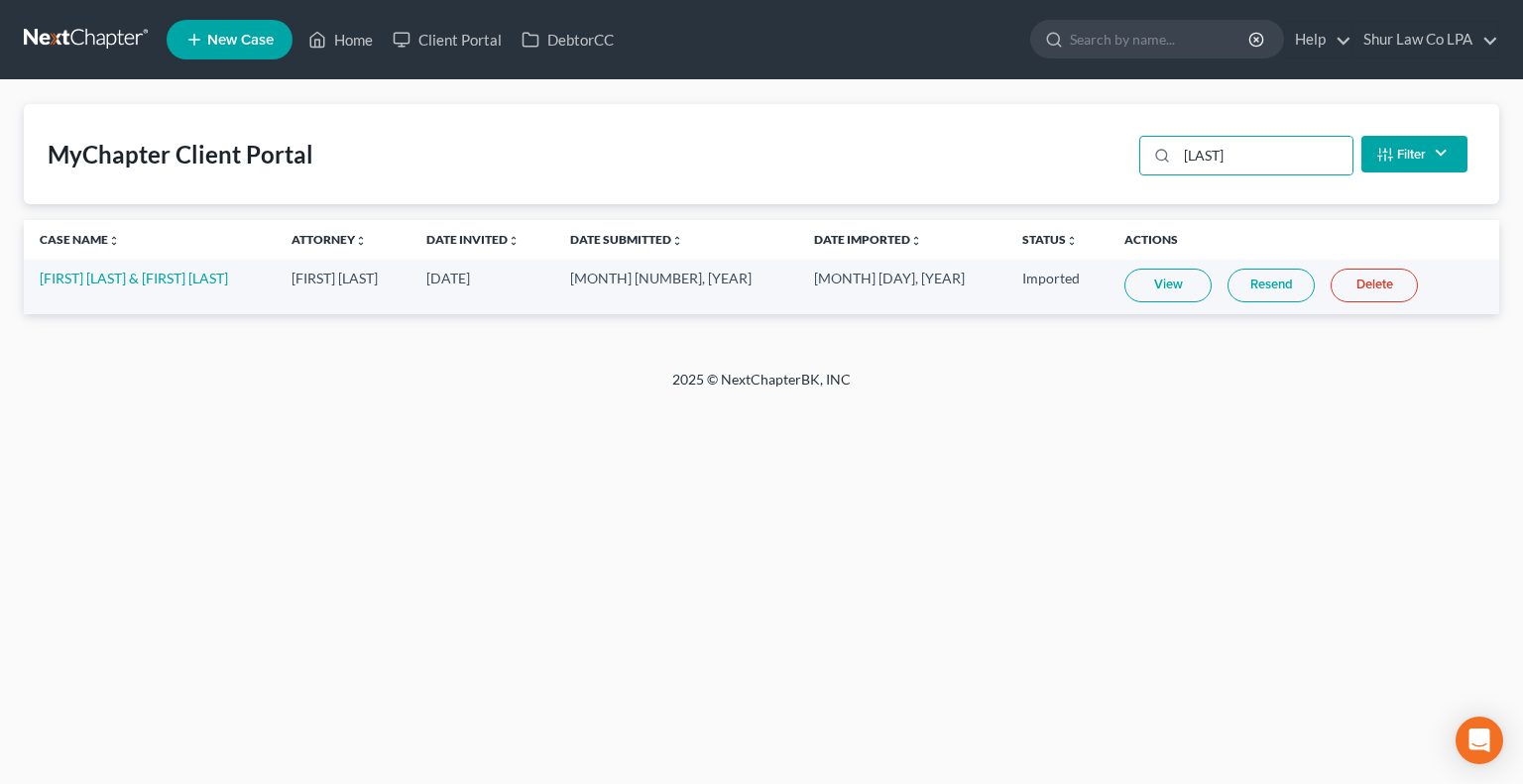 click on "View" at bounding box center [1168, 285] 